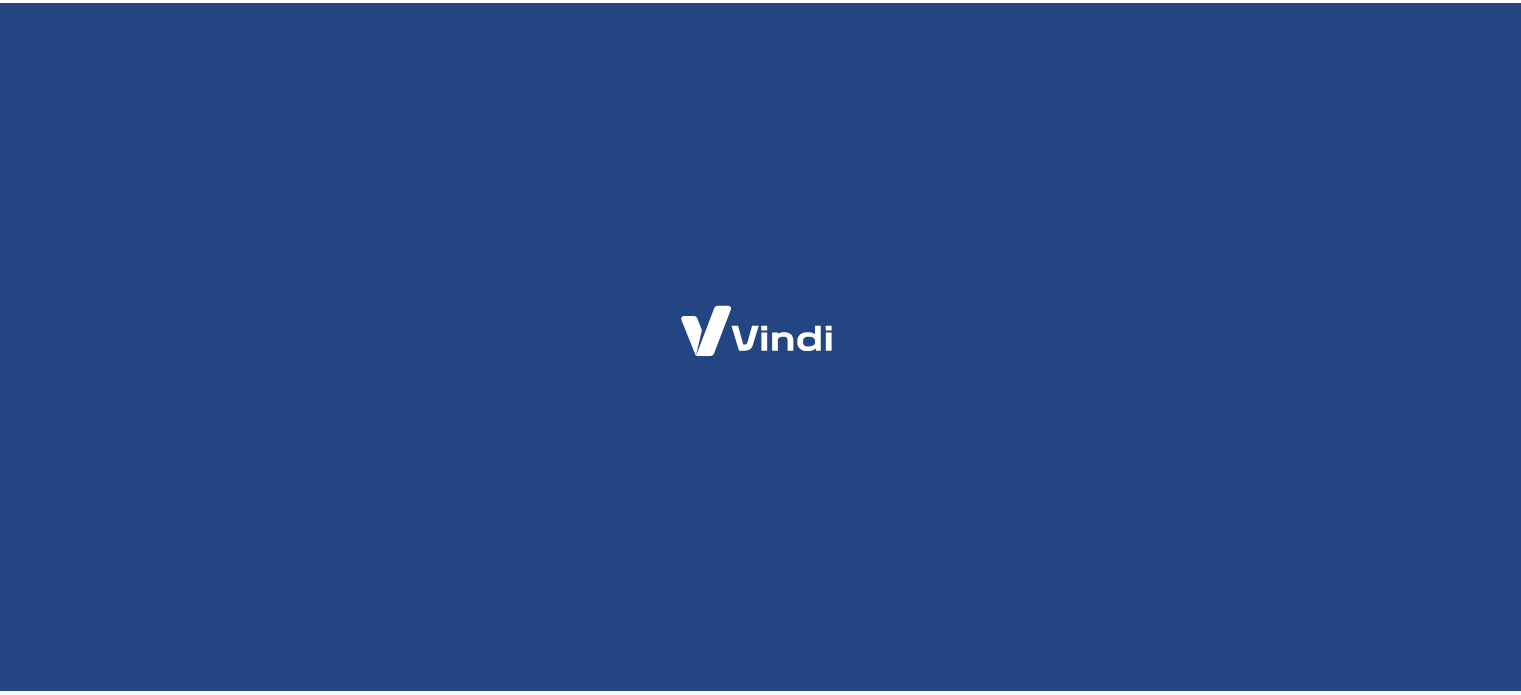 scroll, scrollTop: 0, scrollLeft: 0, axis: both 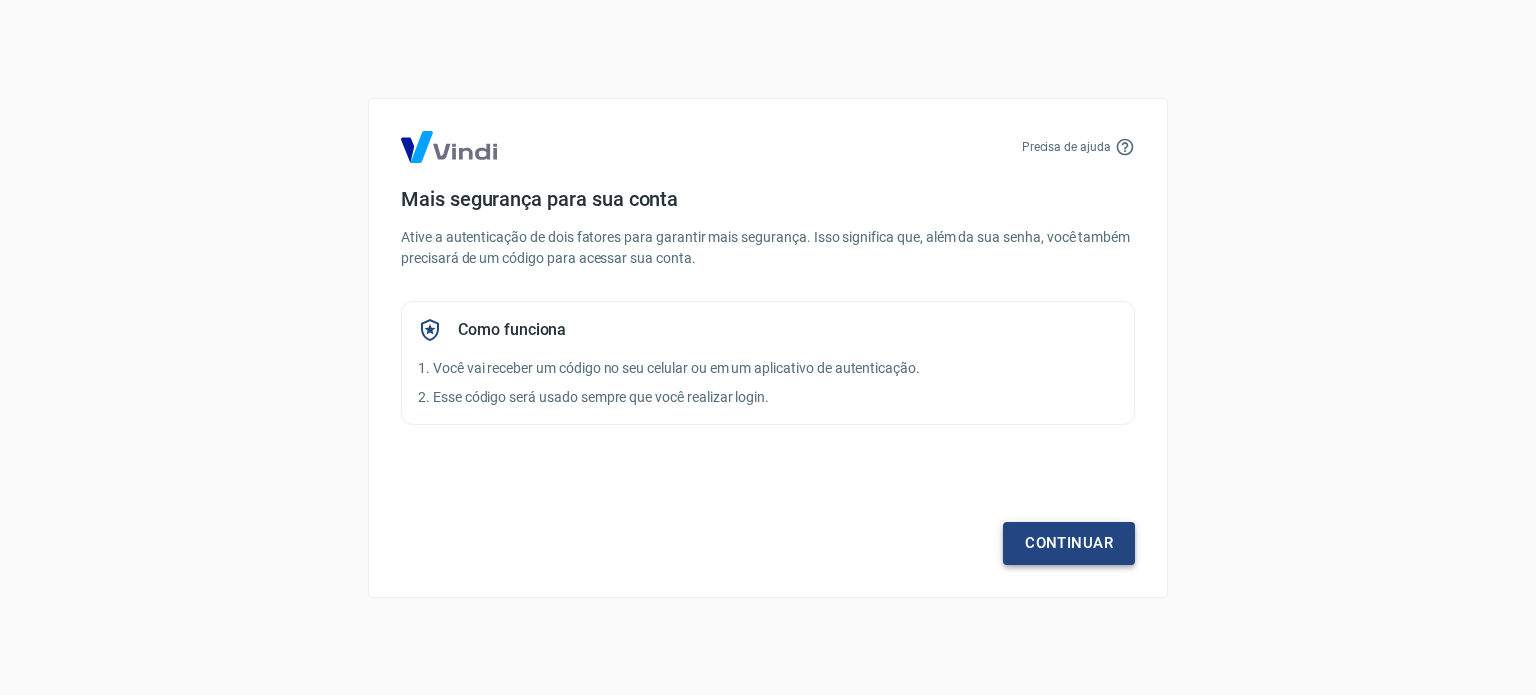 click on "Continuar" at bounding box center (1069, 543) 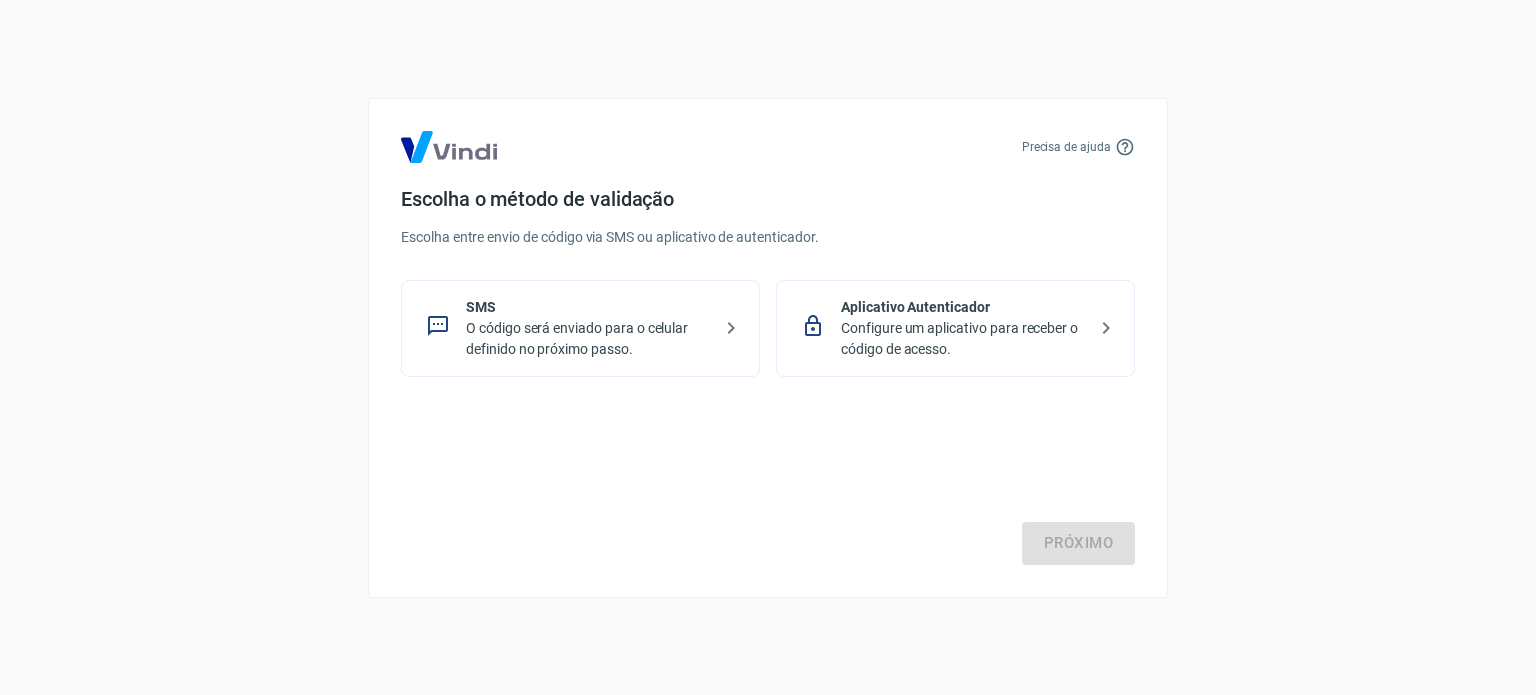 click on "O código será enviado para o celular definido no próximo passo." at bounding box center (588, 339) 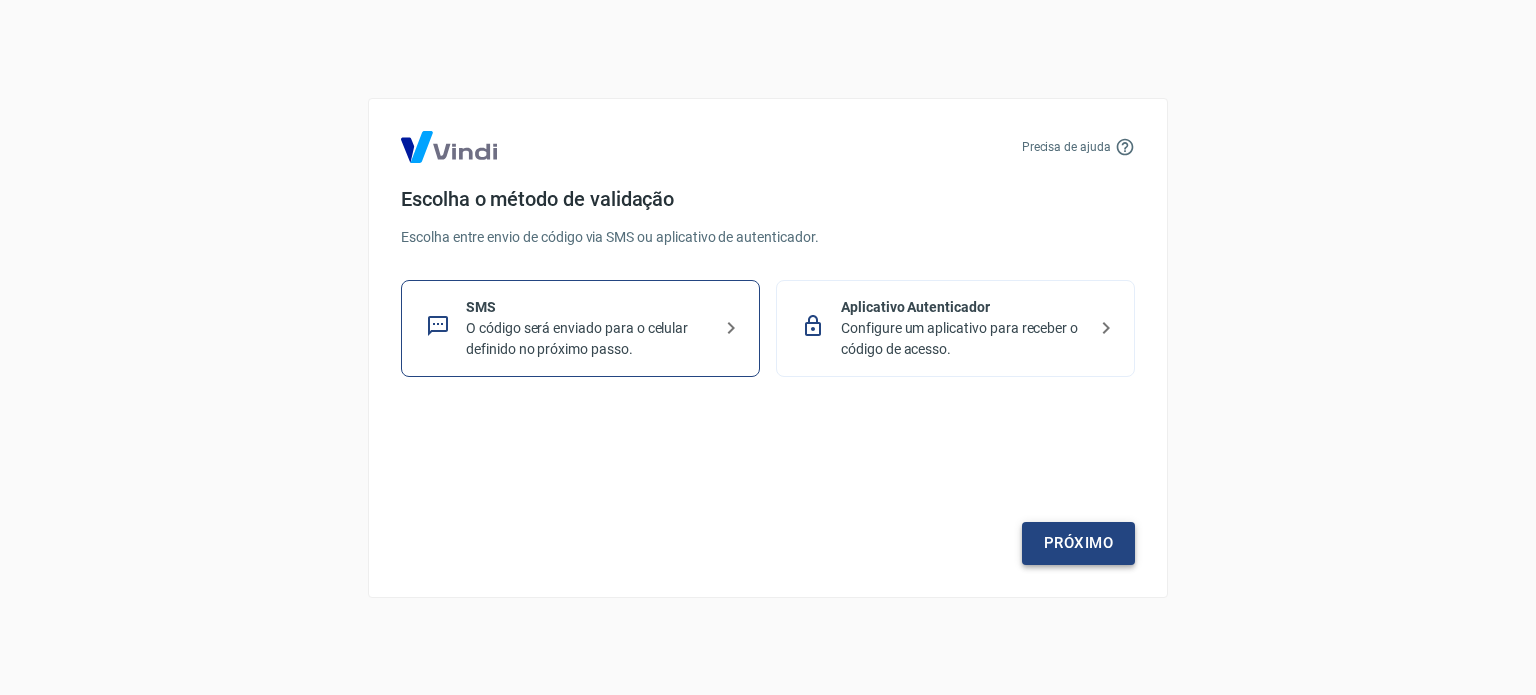 click on "Próximo" at bounding box center [1078, 543] 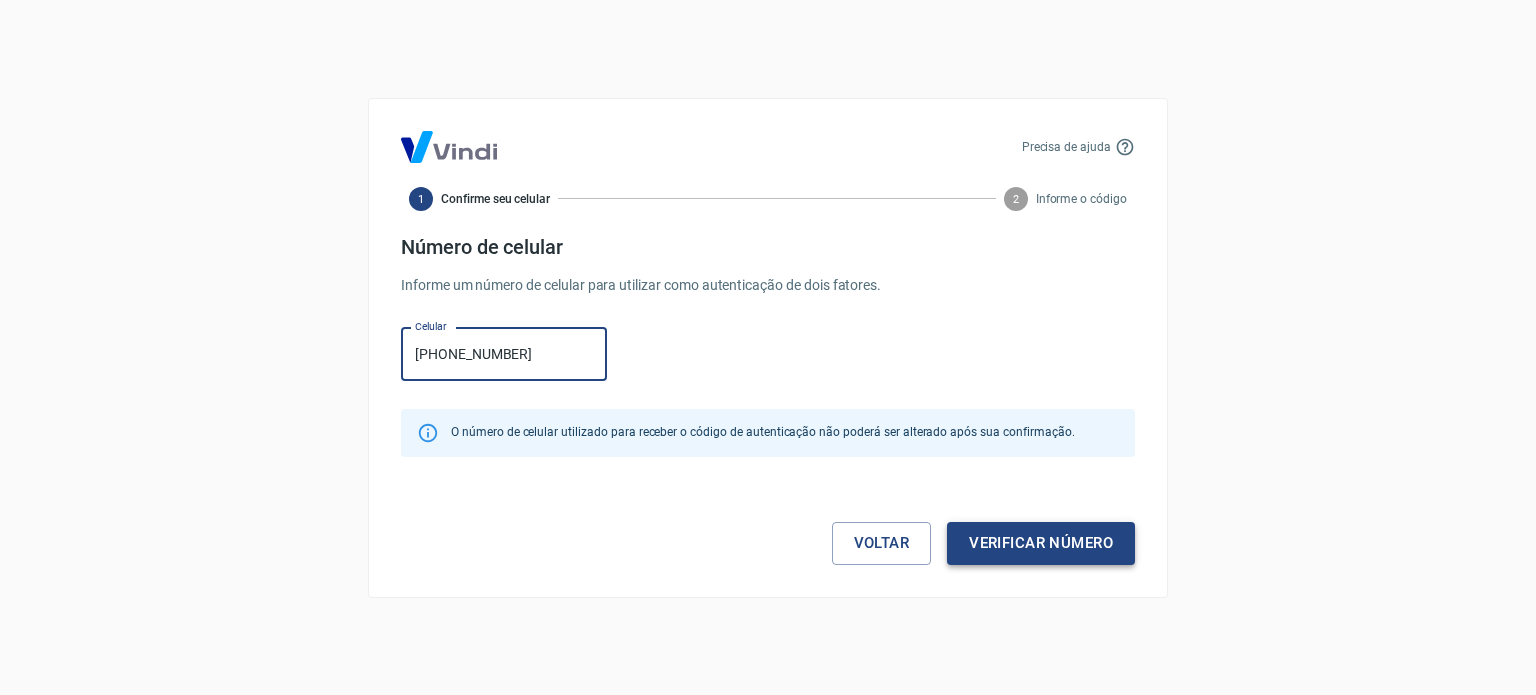type on "(11) 95381-4613" 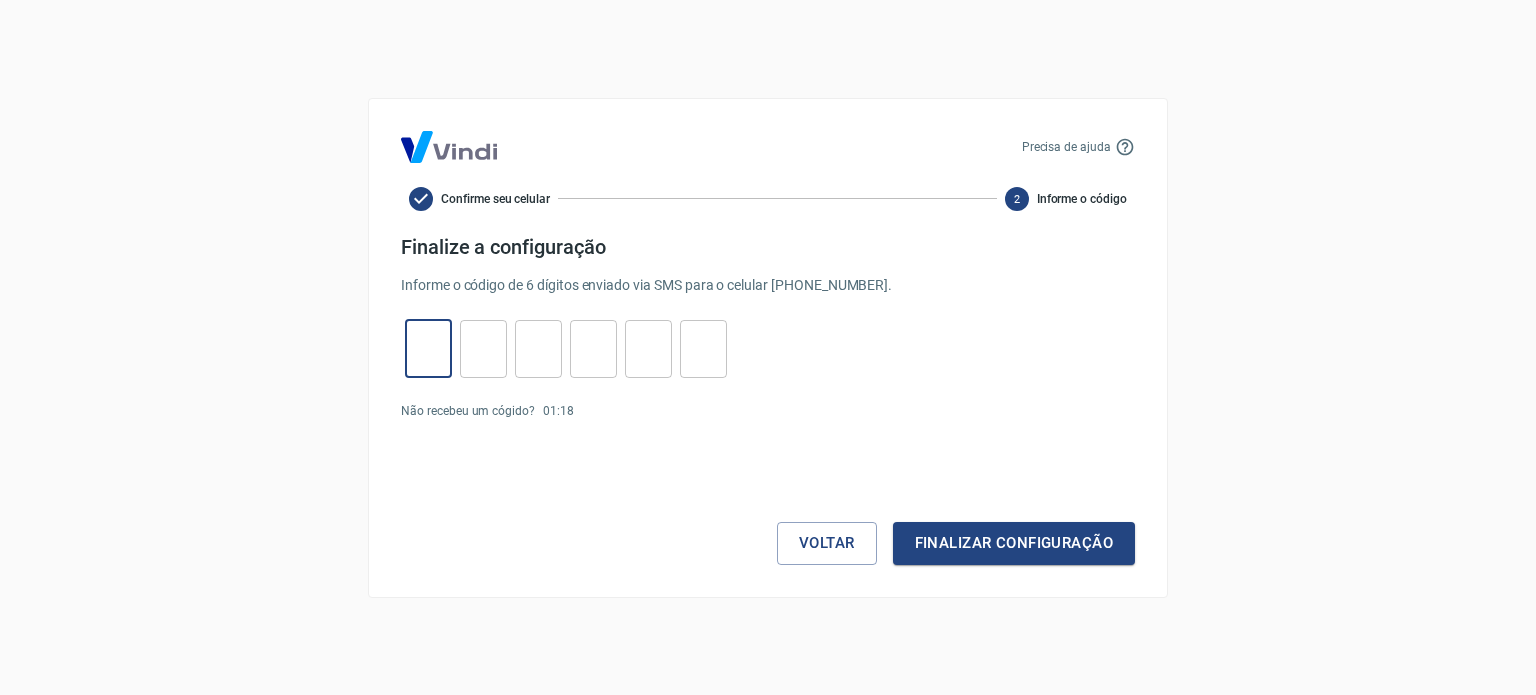 click at bounding box center (428, 348) 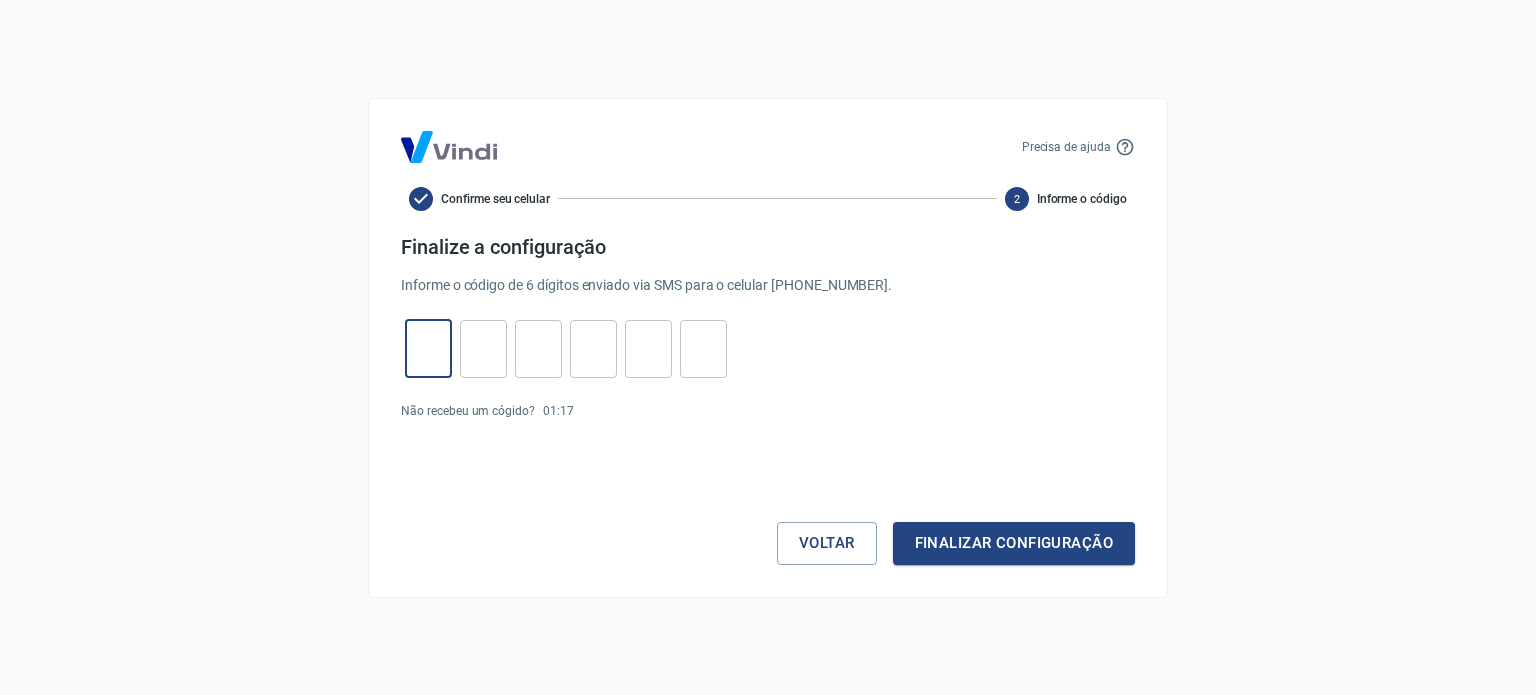 type on "0" 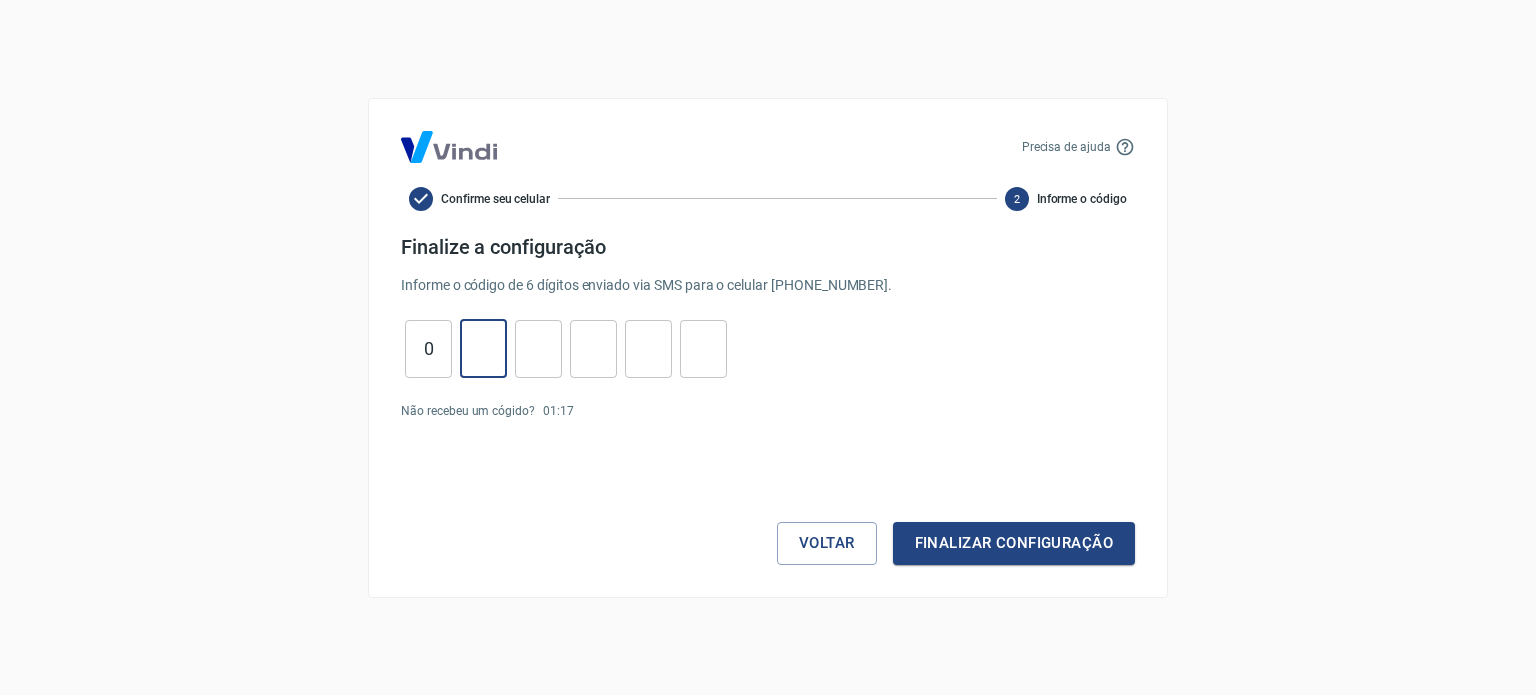 type on "9" 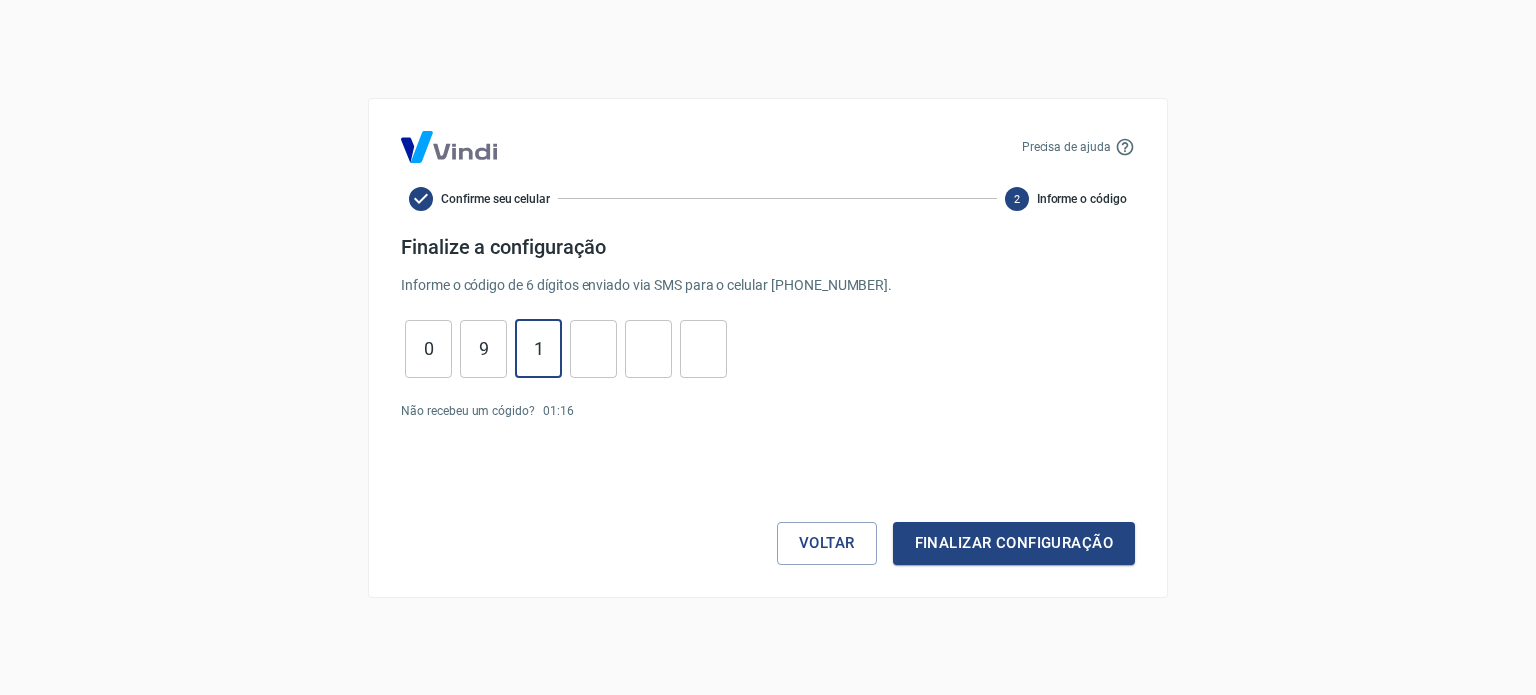 type on "1" 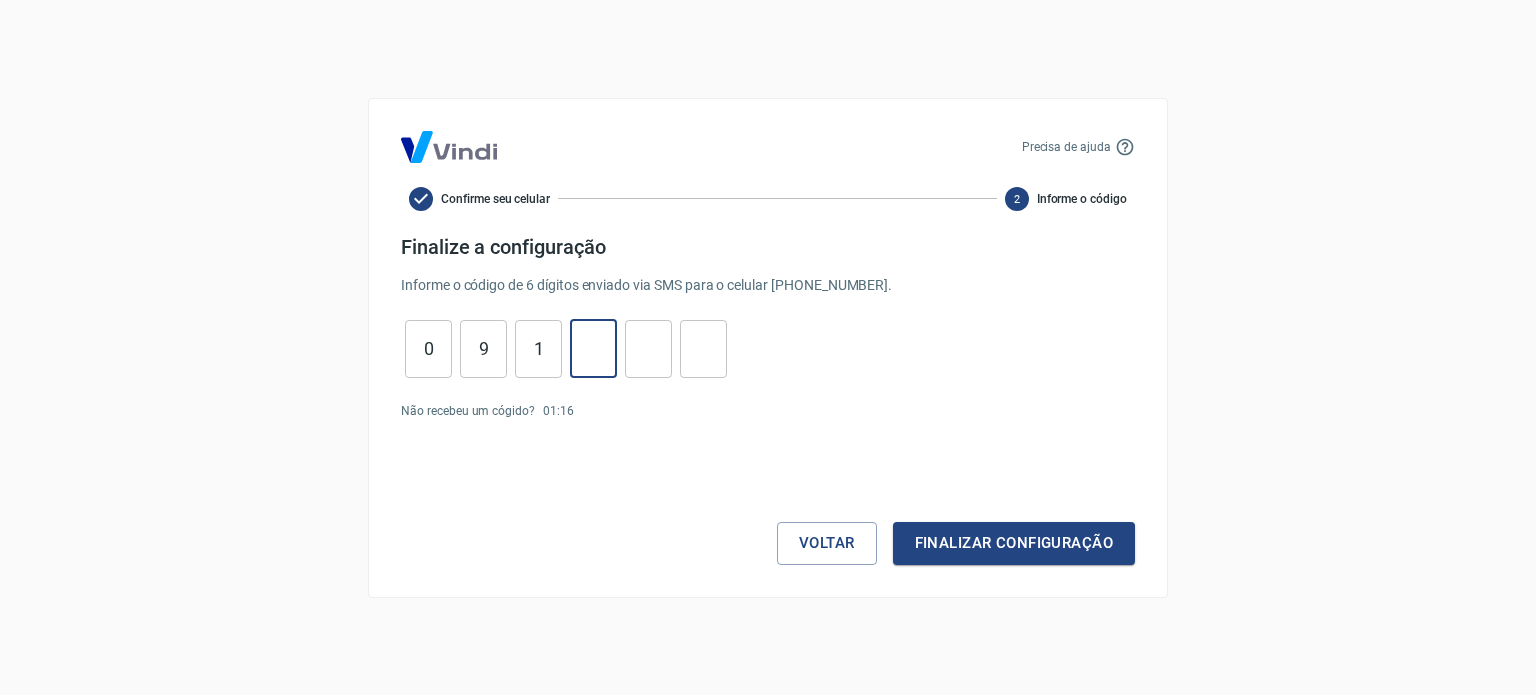 type on "9" 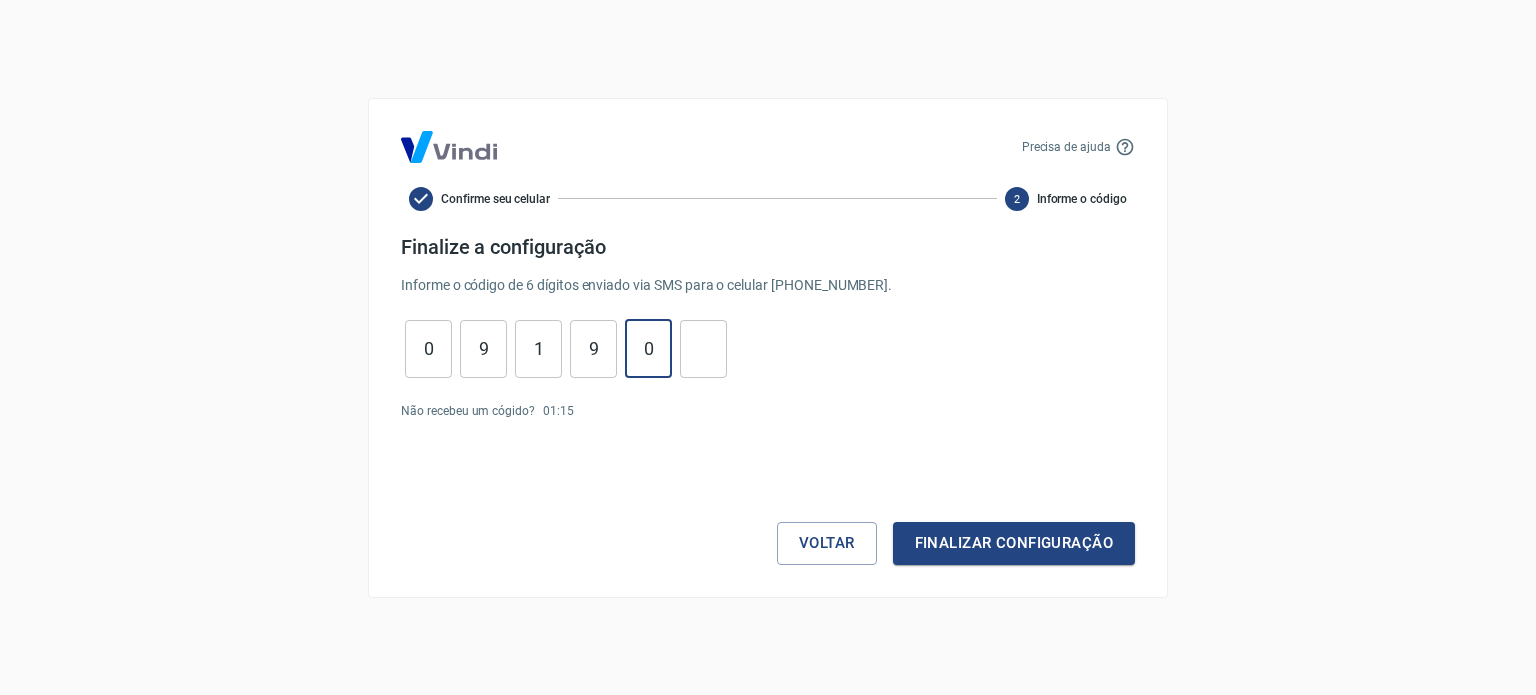 type on "0" 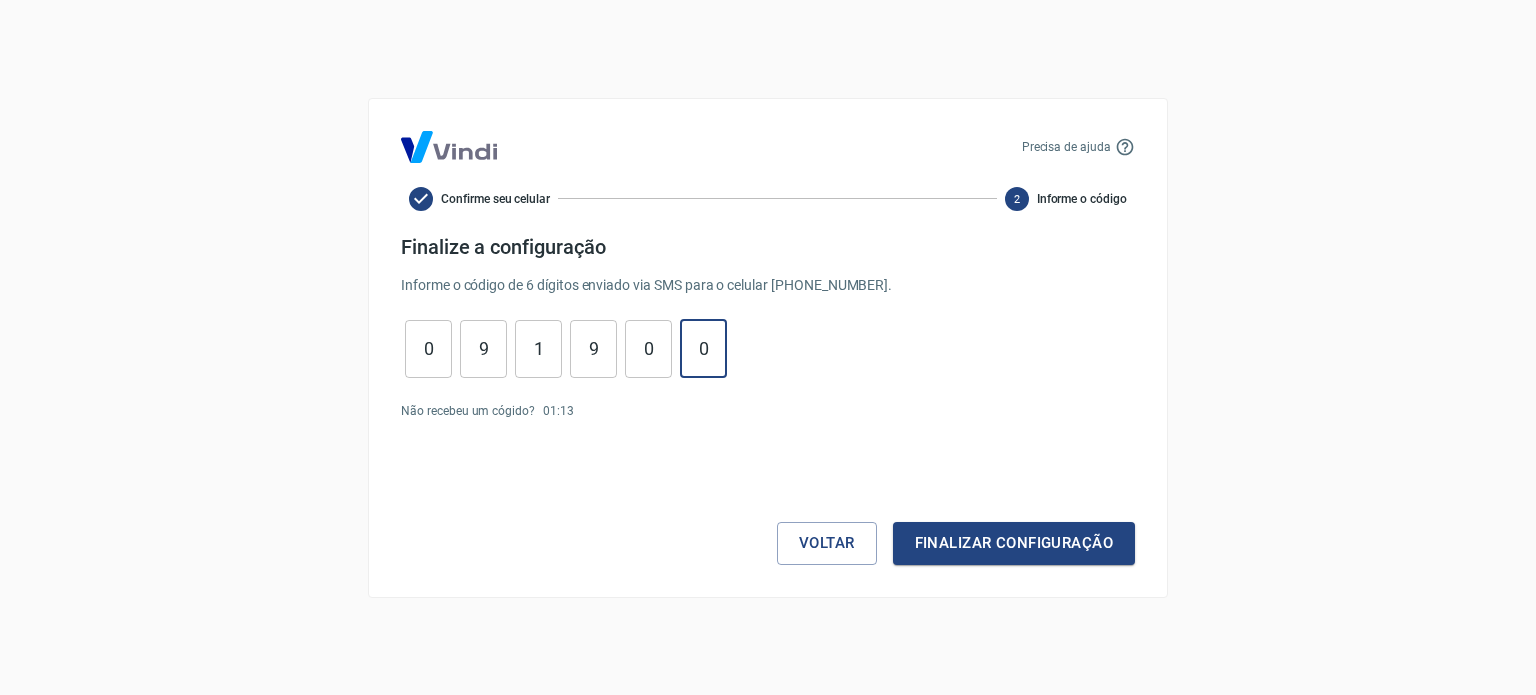 type on "0" 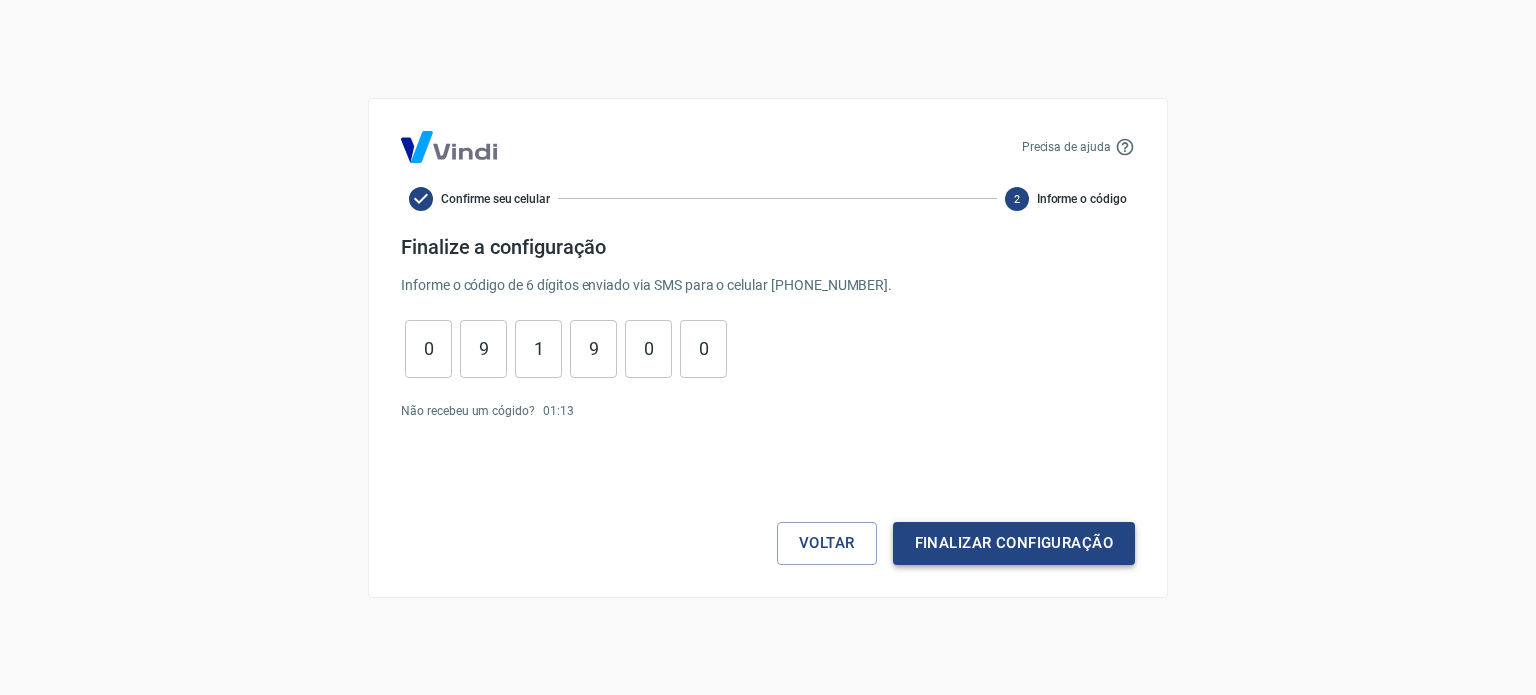 click on "Finalizar configuração" at bounding box center [1014, 543] 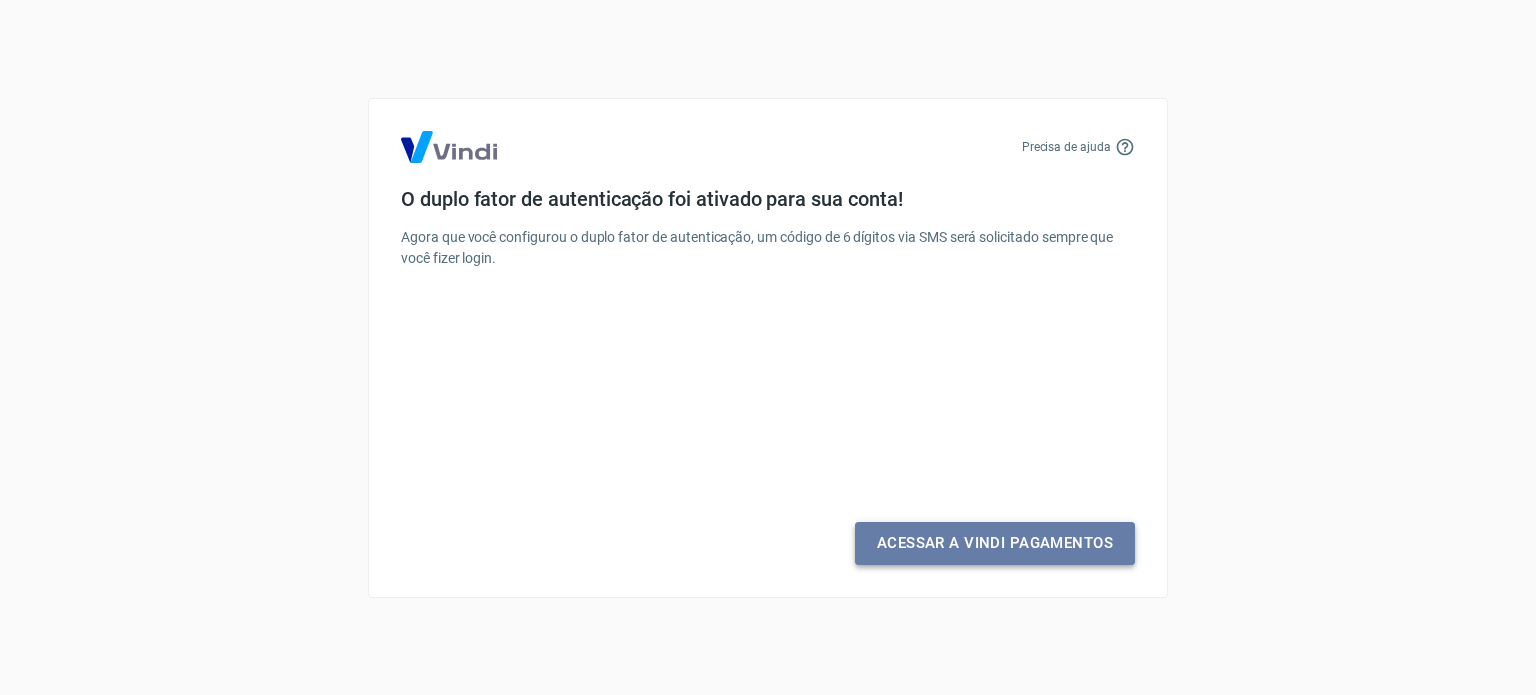 click on "Acessar a Vindi Pagamentos" at bounding box center (995, 543) 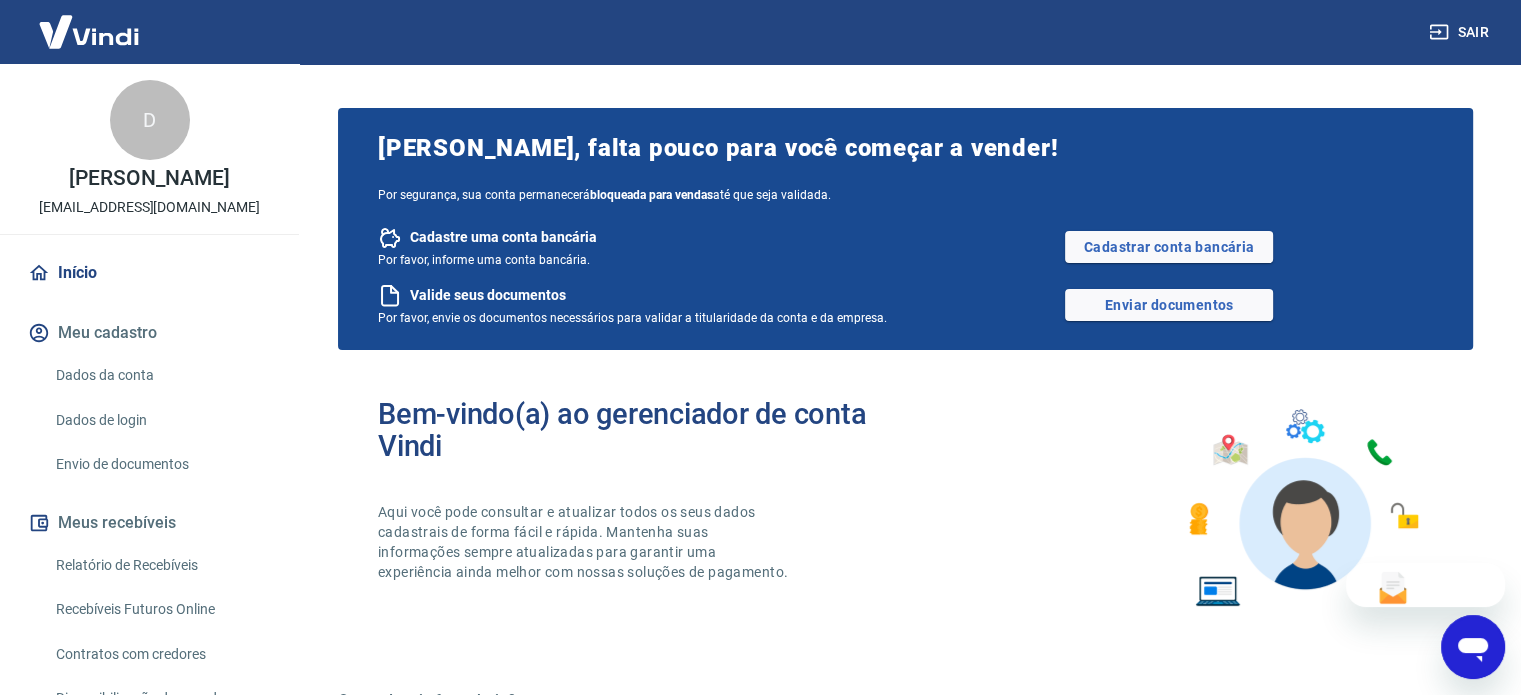 scroll, scrollTop: 0, scrollLeft: 0, axis: both 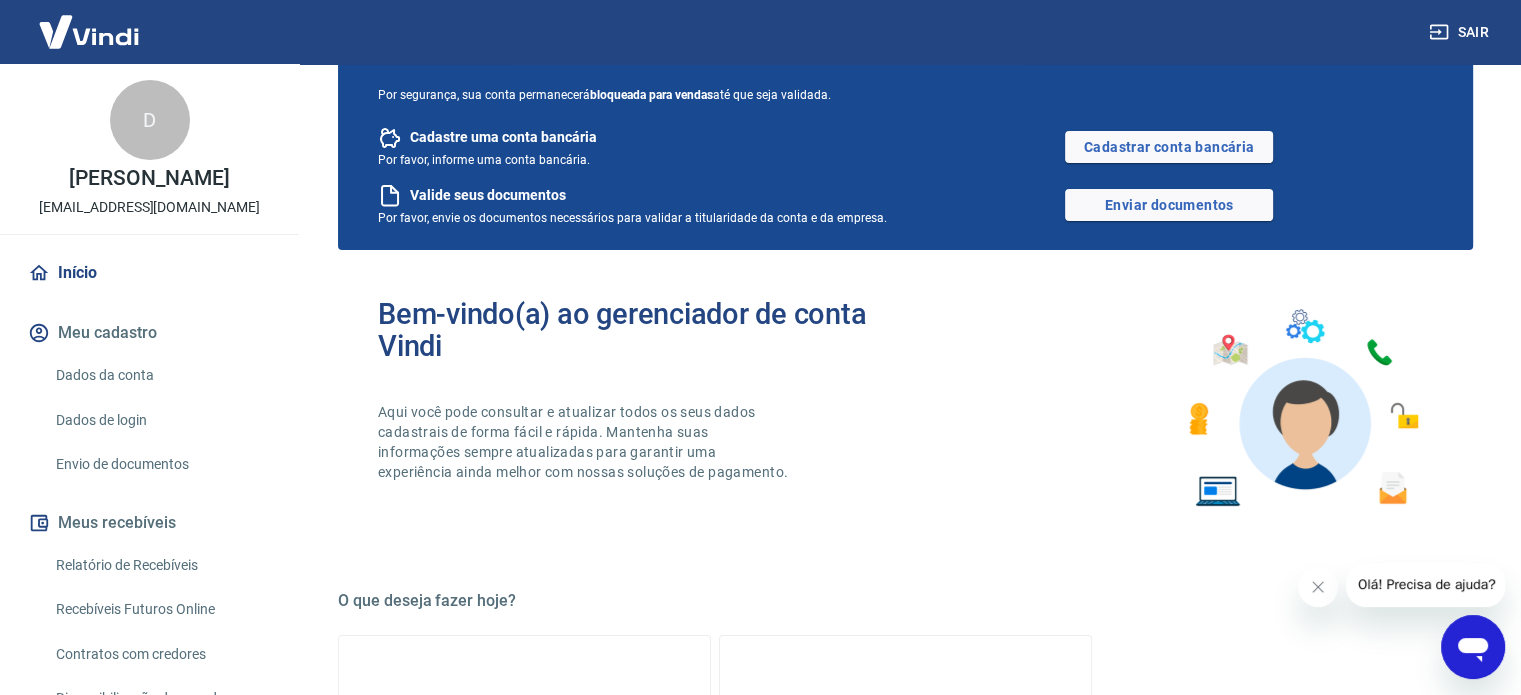 click on "Meu cadastro" at bounding box center [149, 333] 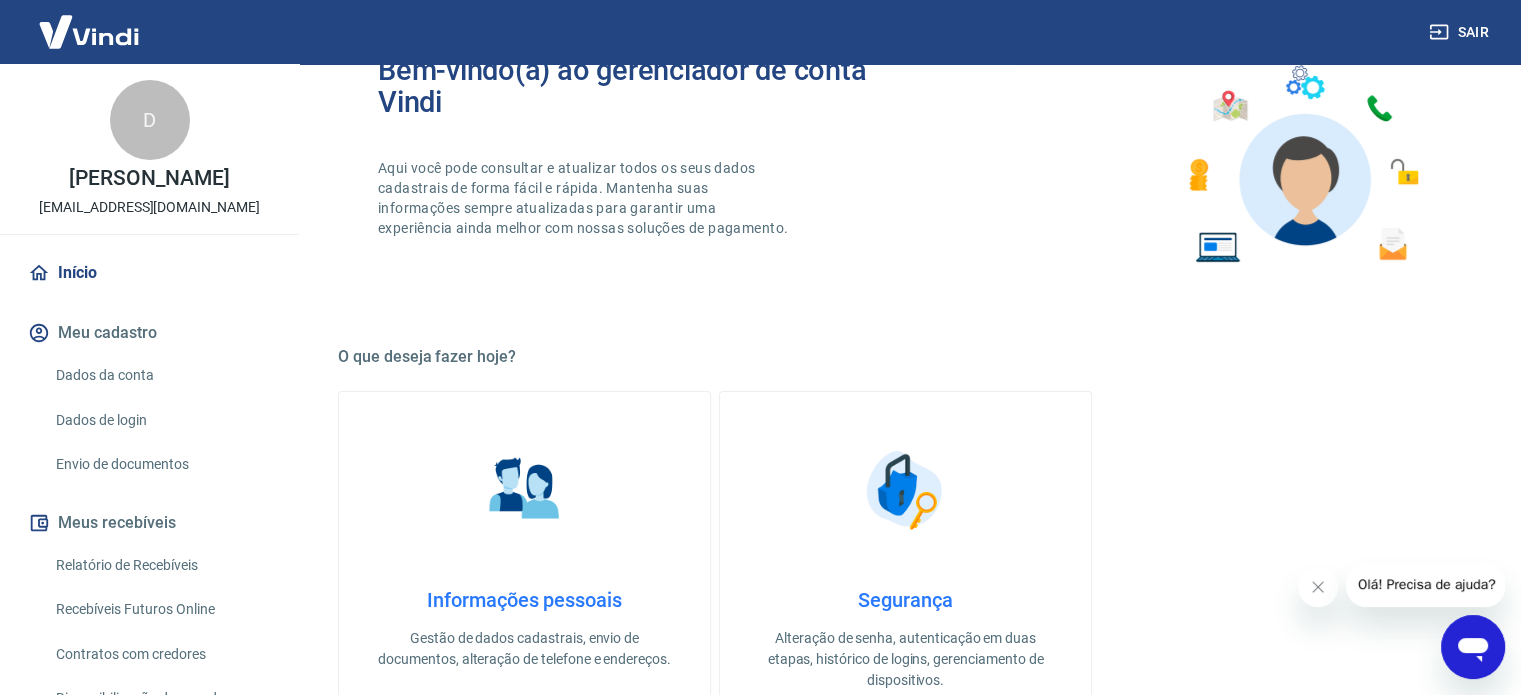 scroll, scrollTop: 500, scrollLeft: 0, axis: vertical 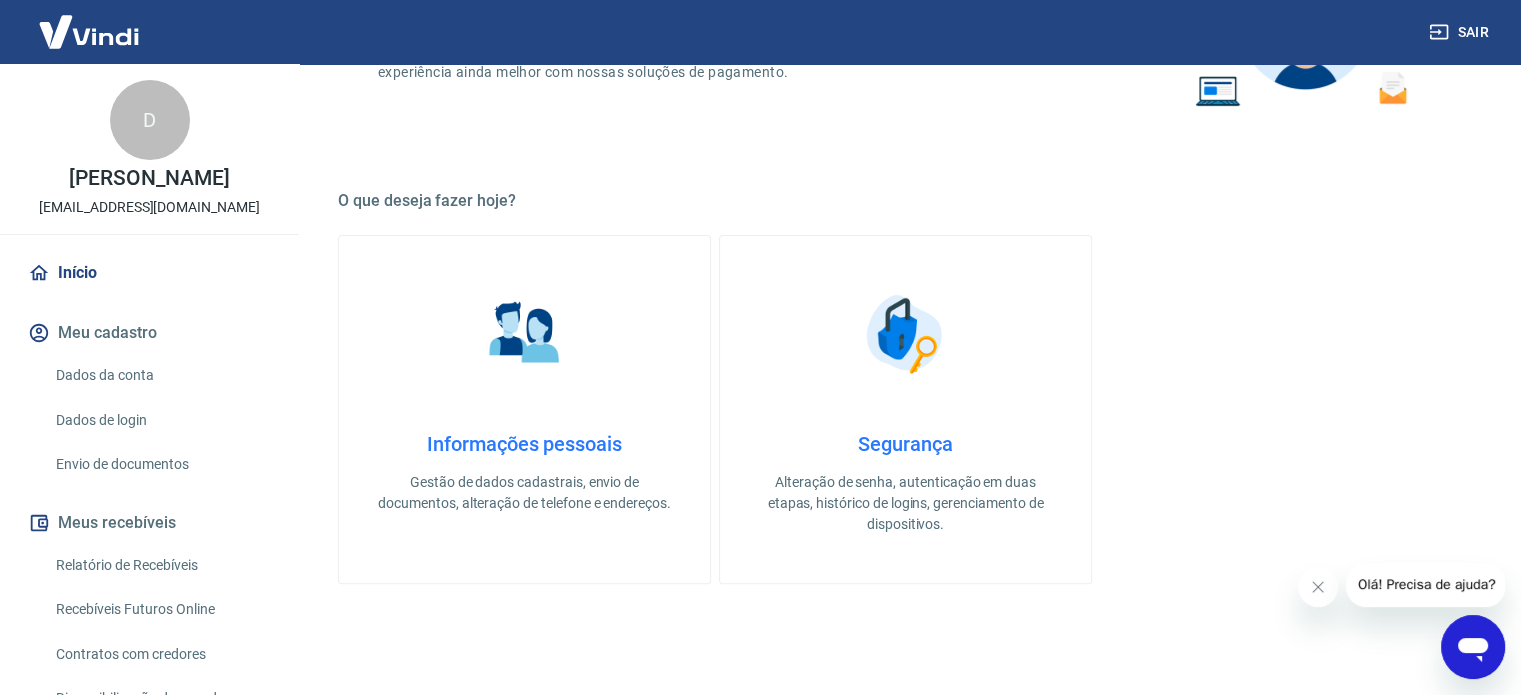 click on "Informações pessoais" at bounding box center [524, 444] 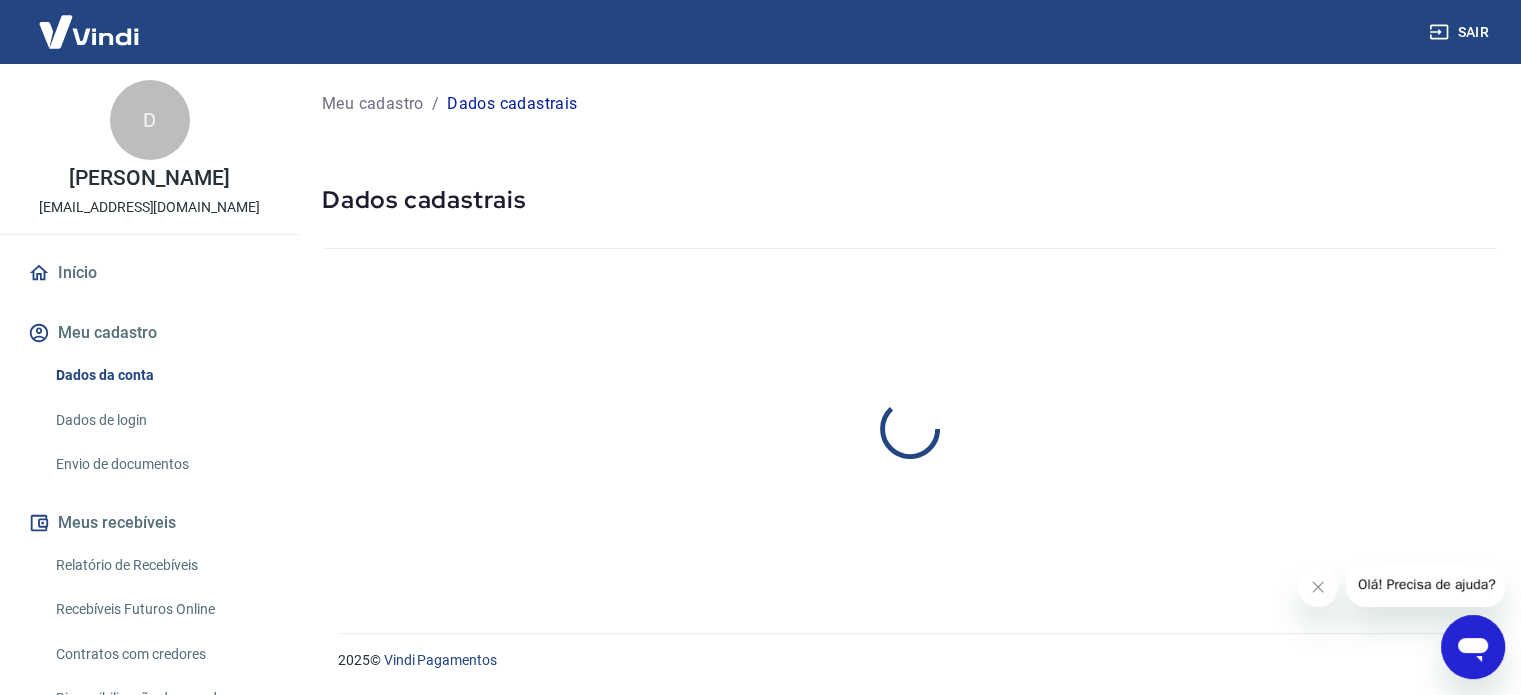 scroll, scrollTop: 0, scrollLeft: 0, axis: both 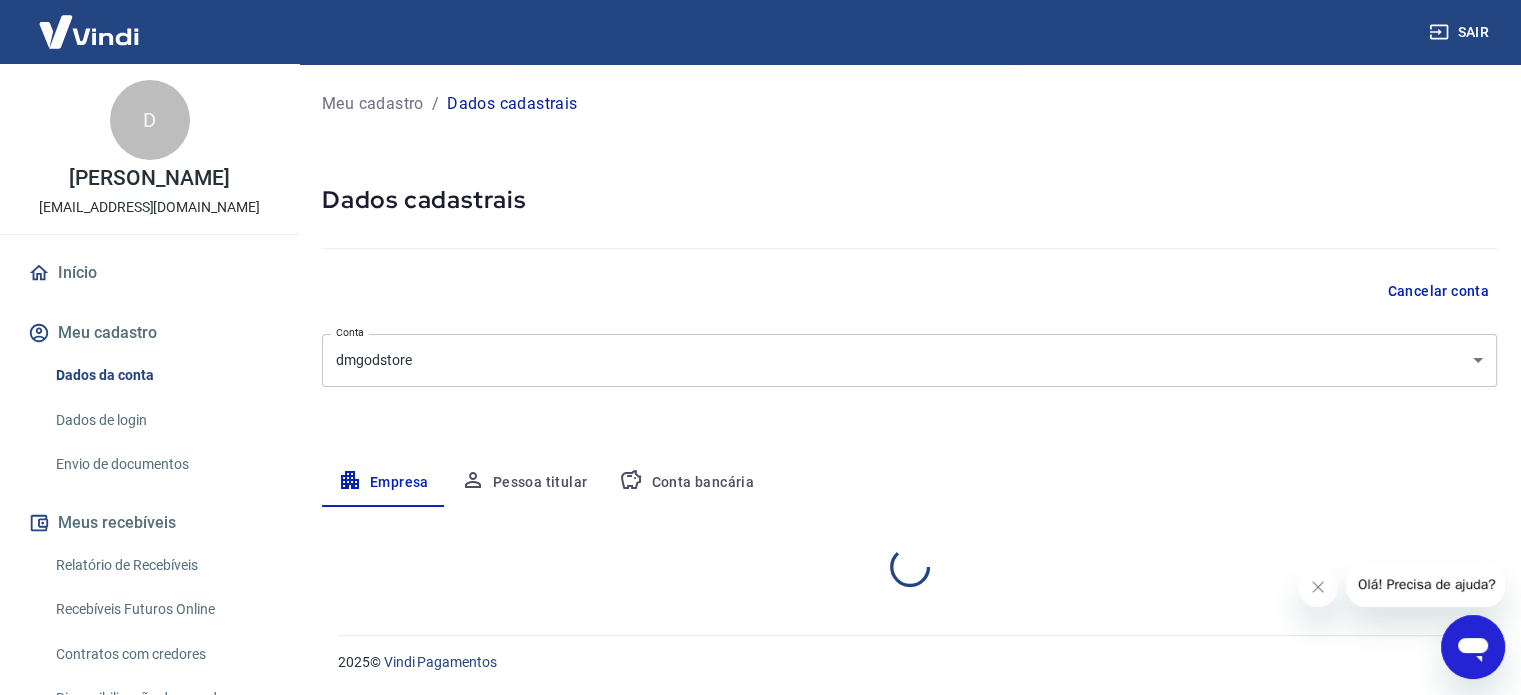 select on "SP" 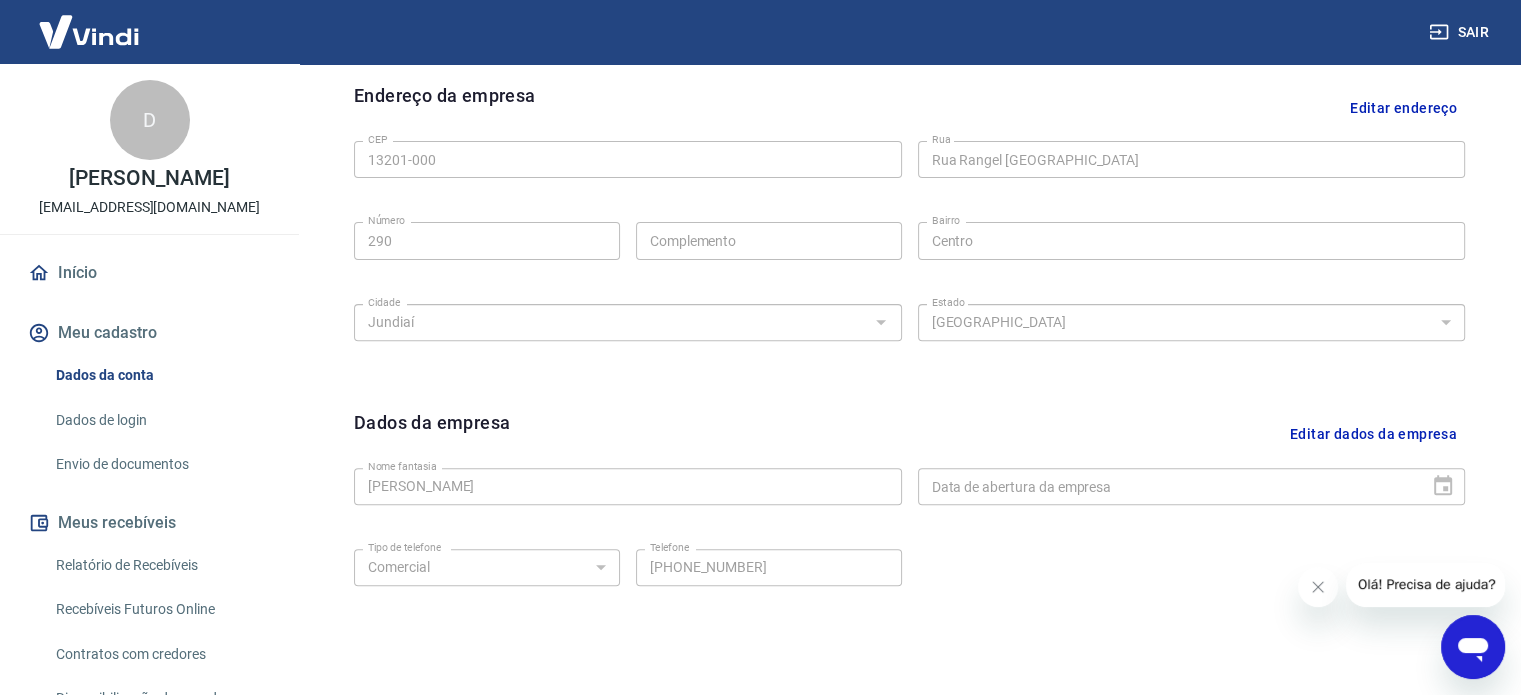 scroll, scrollTop: 746, scrollLeft: 0, axis: vertical 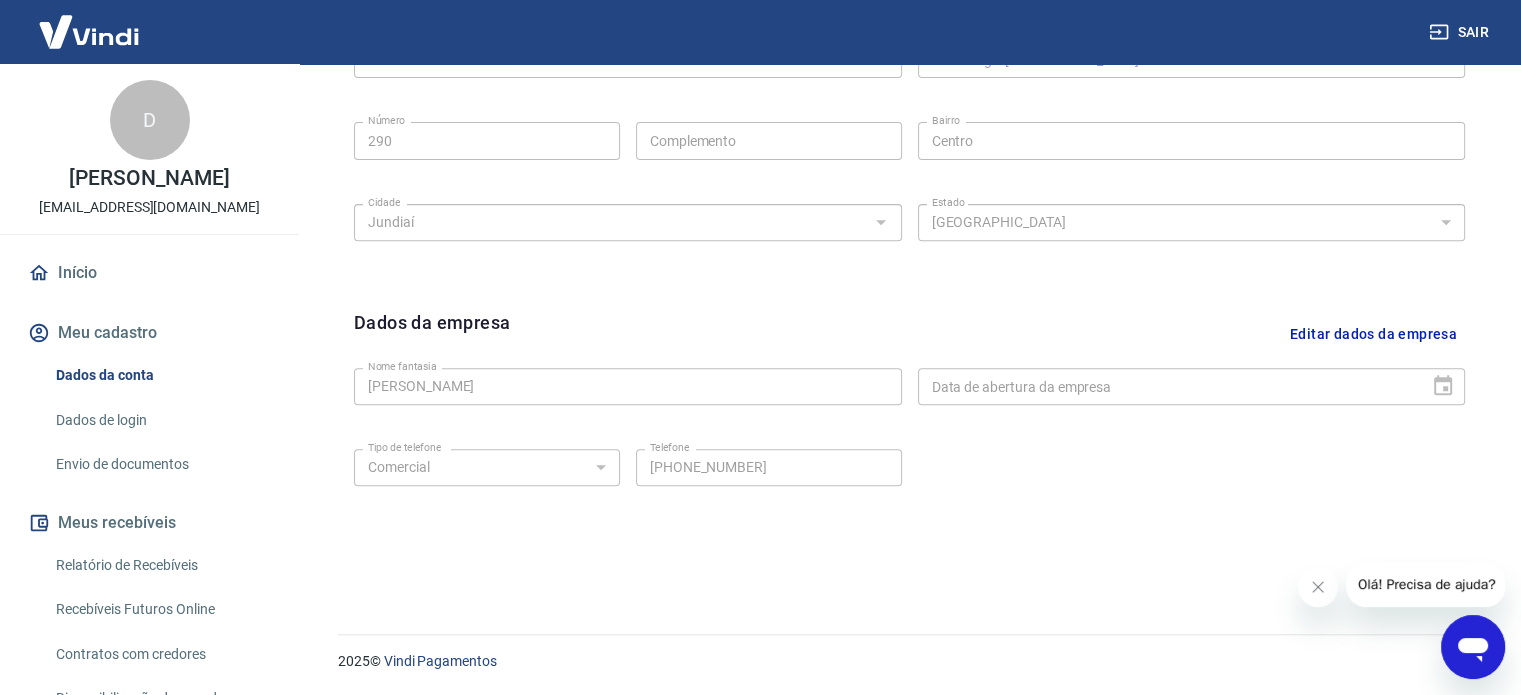 click on "Data de abertura da empresa" at bounding box center [1192, 386] 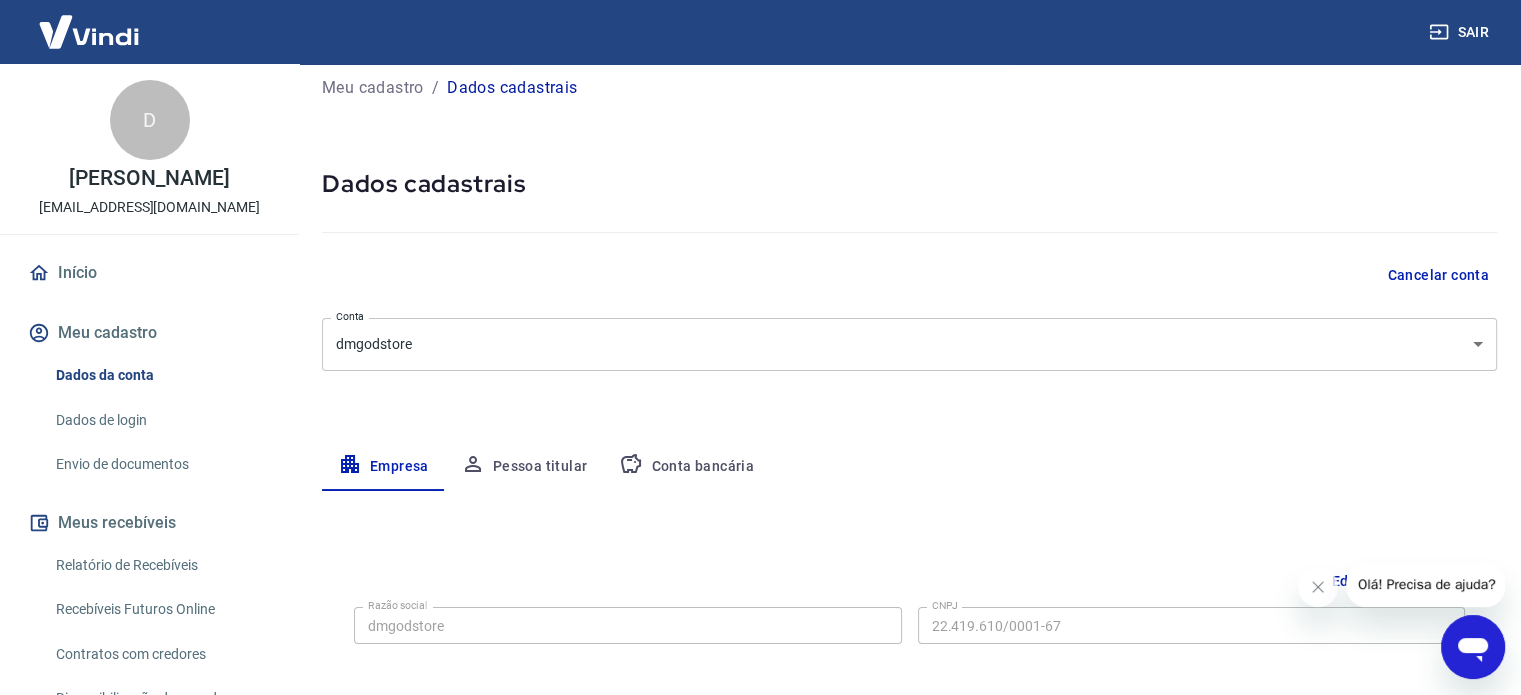 scroll, scrollTop: 0, scrollLeft: 0, axis: both 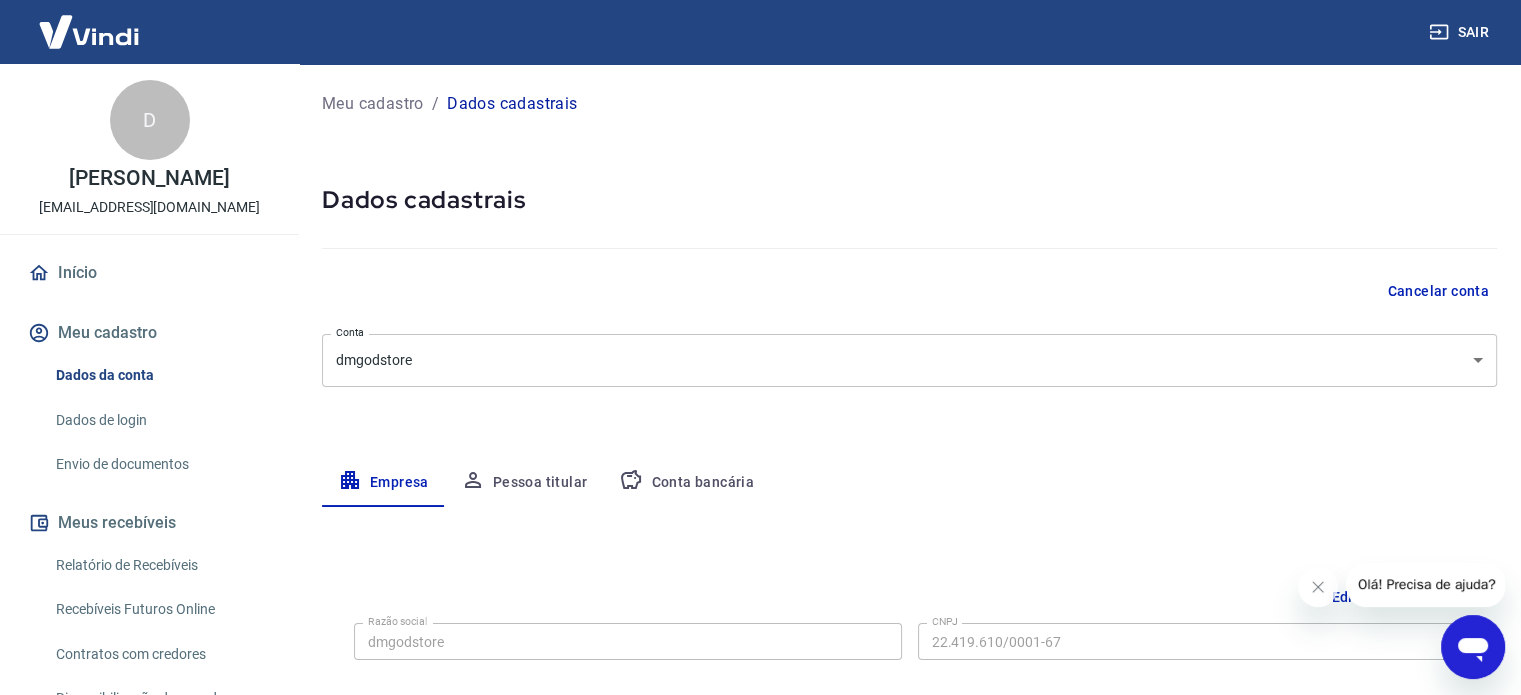click on "Dados de login" at bounding box center (161, 420) 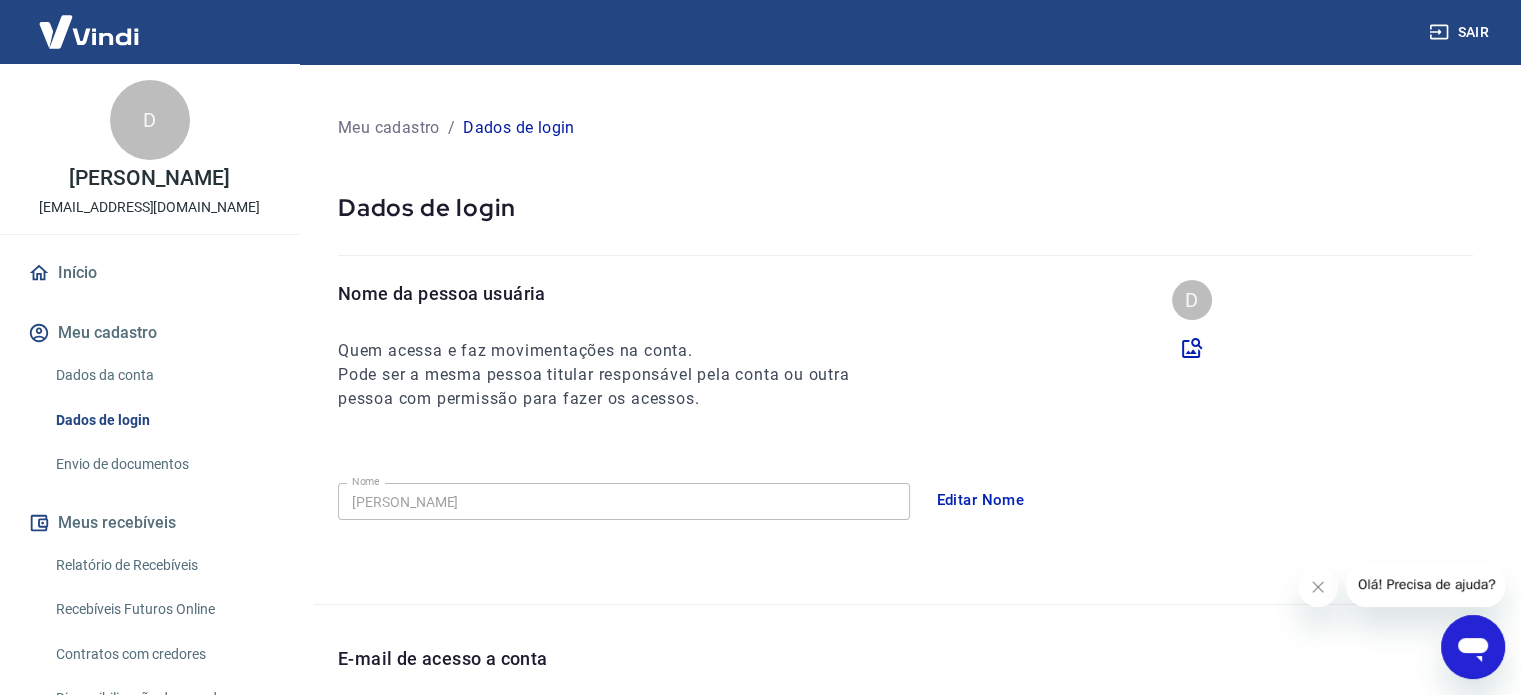 click on "Meu cadastro" at bounding box center [149, 333] 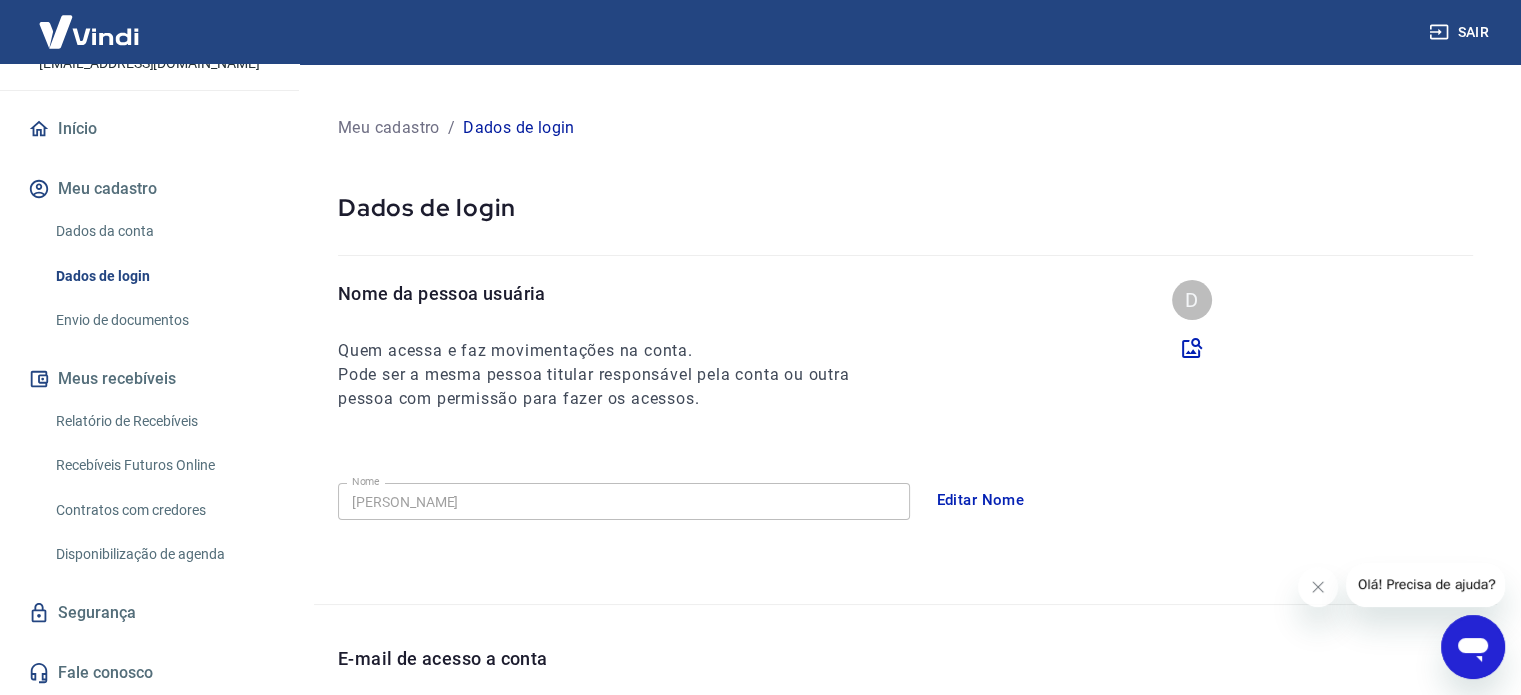scroll, scrollTop: 164, scrollLeft: 0, axis: vertical 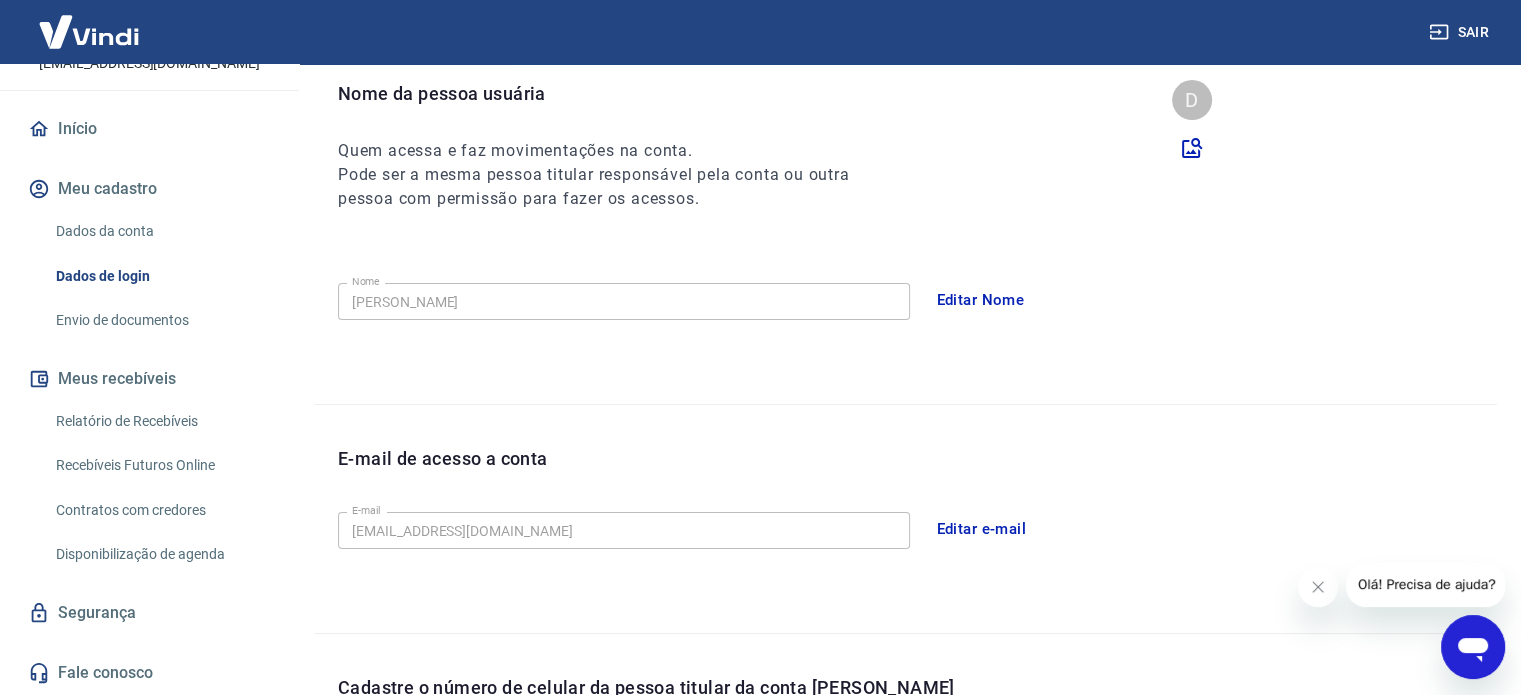 click on "Relatório de Recebíveis" at bounding box center (161, 421) 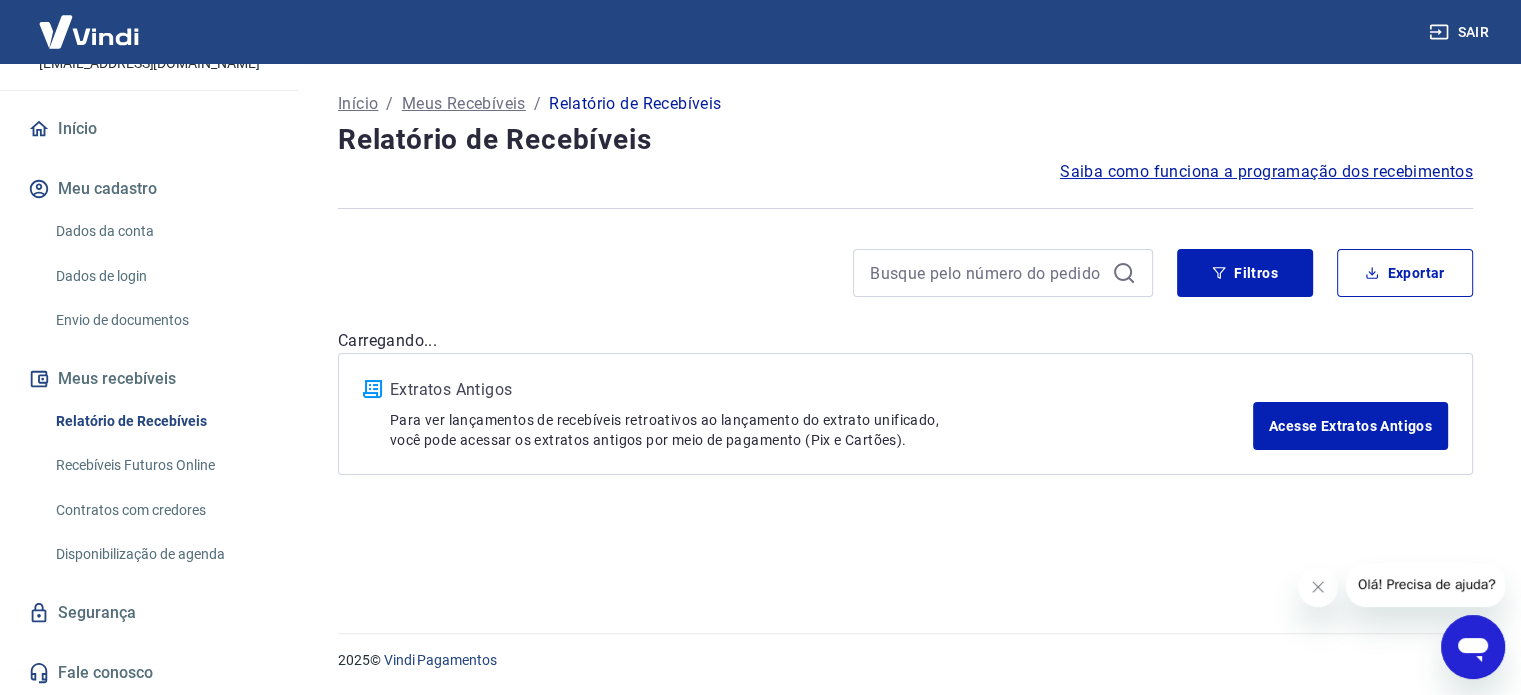 scroll, scrollTop: 0, scrollLeft: 0, axis: both 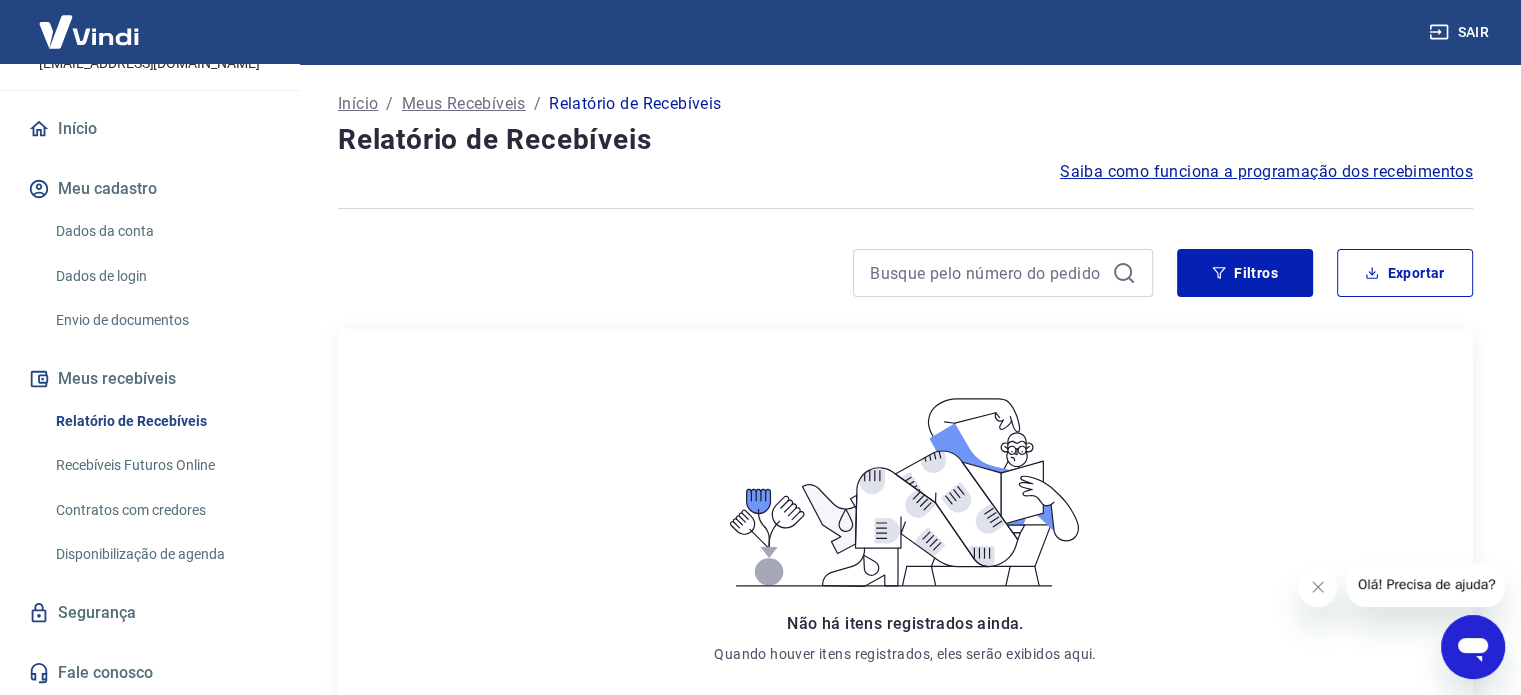 click on "Contratos com credores" at bounding box center (161, 510) 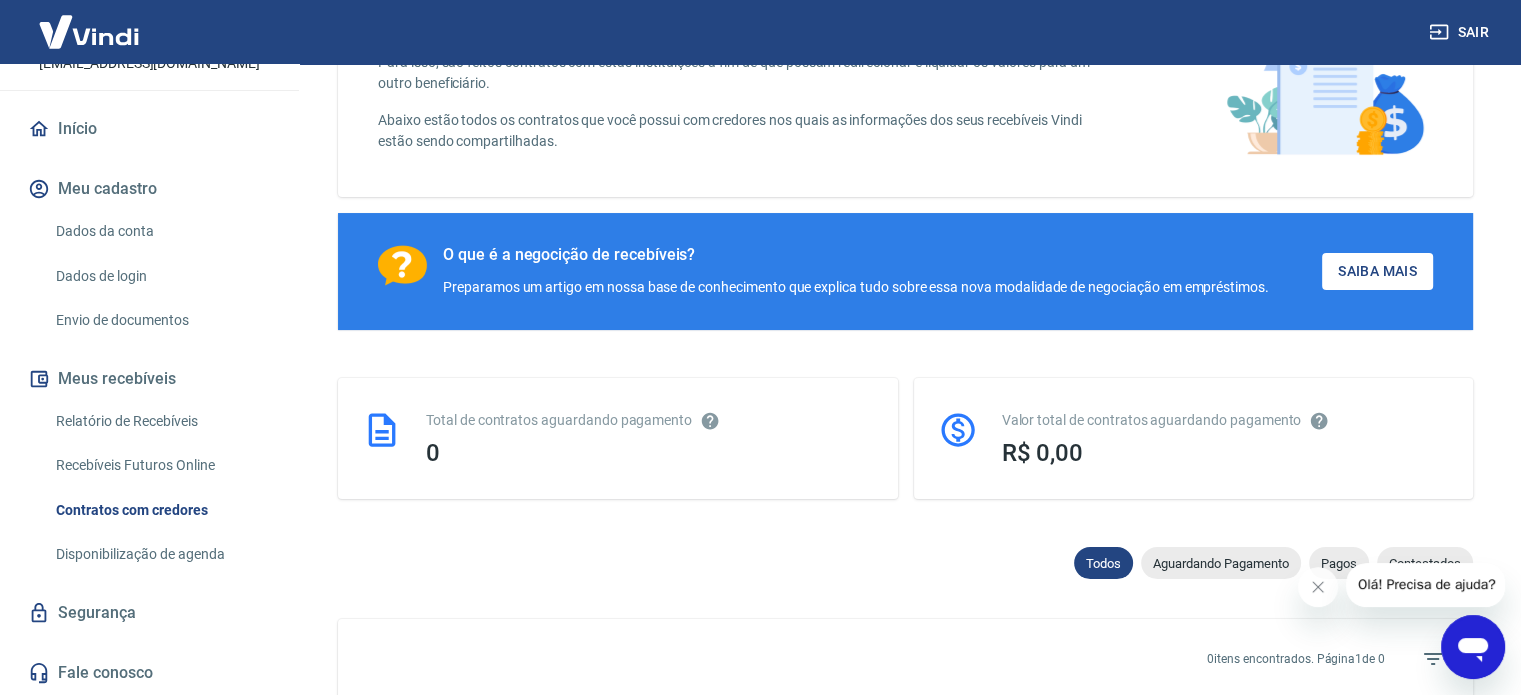 scroll, scrollTop: 100, scrollLeft: 0, axis: vertical 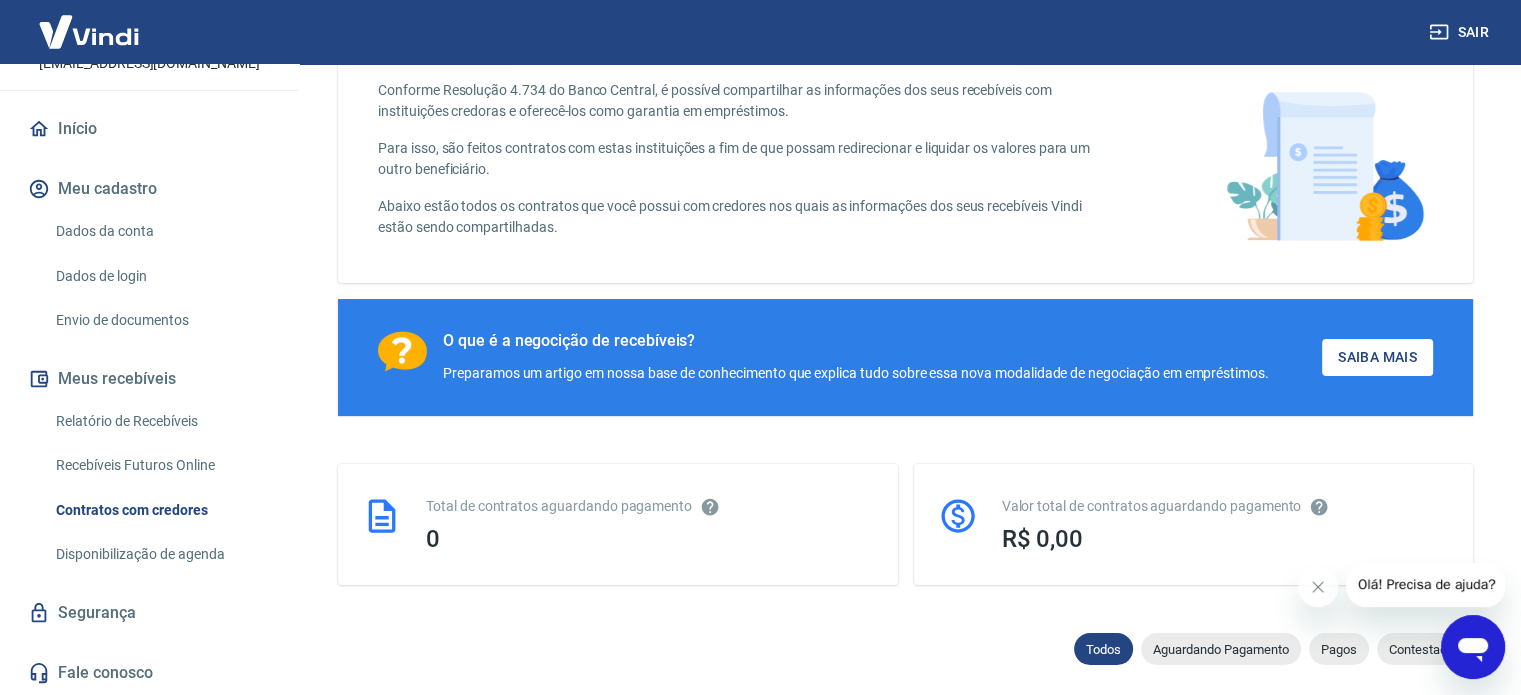 click on "Dados da conta" at bounding box center (161, 231) 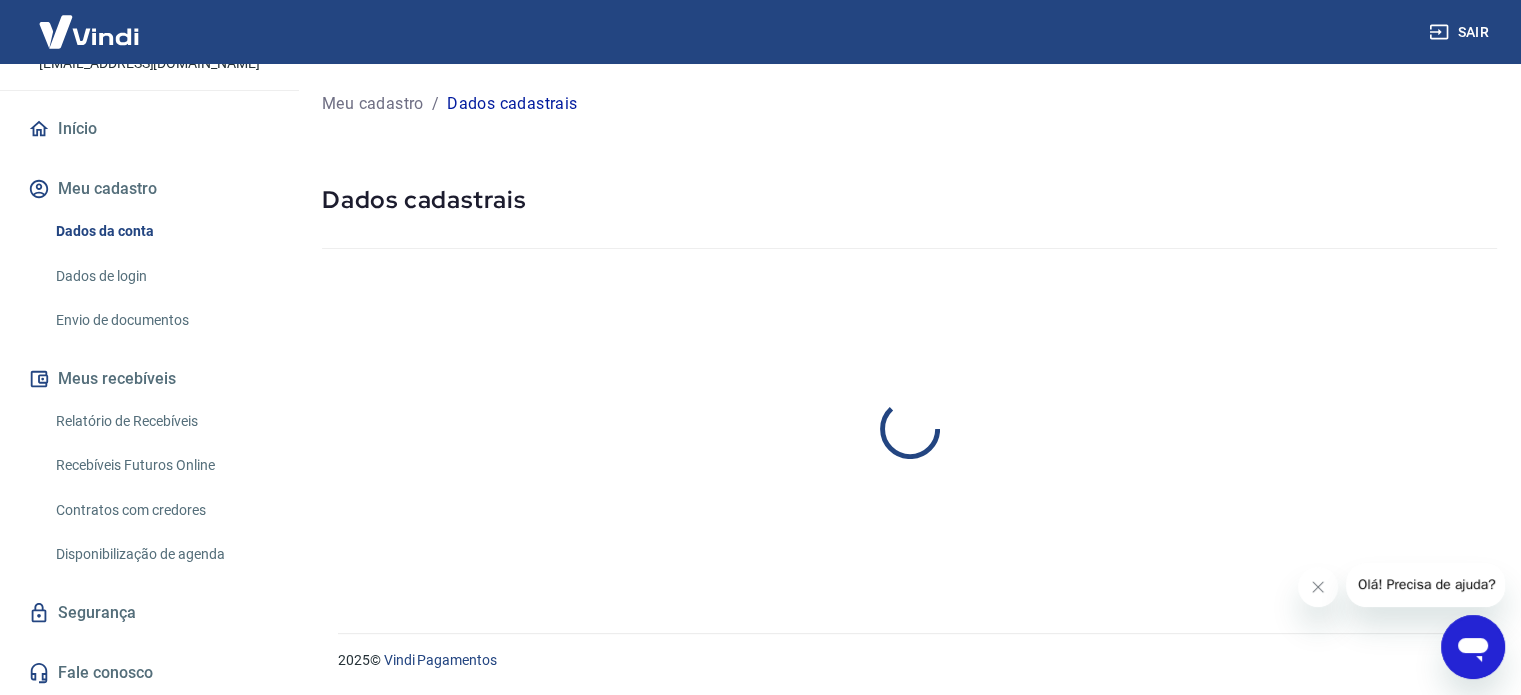 scroll, scrollTop: 0, scrollLeft: 0, axis: both 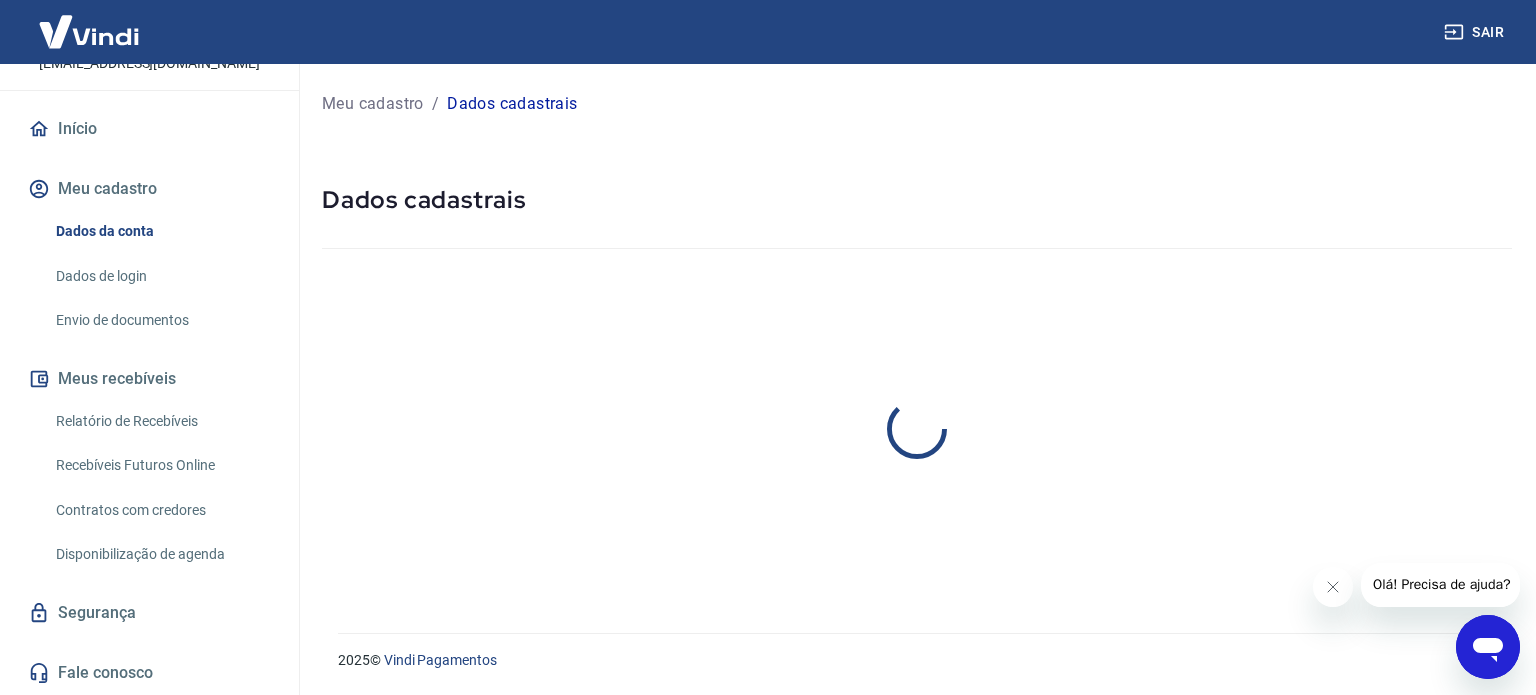 select on "SP" 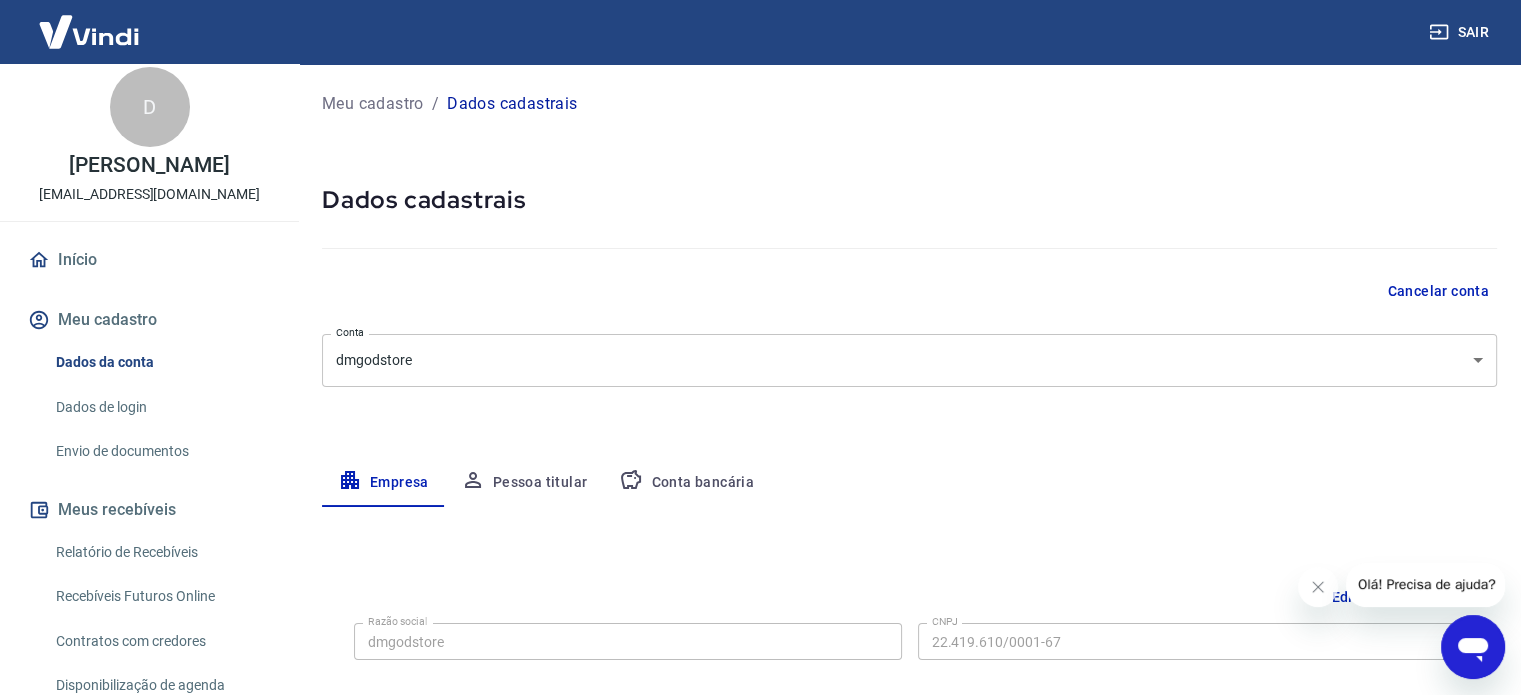 scroll, scrollTop: 0, scrollLeft: 0, axis: both 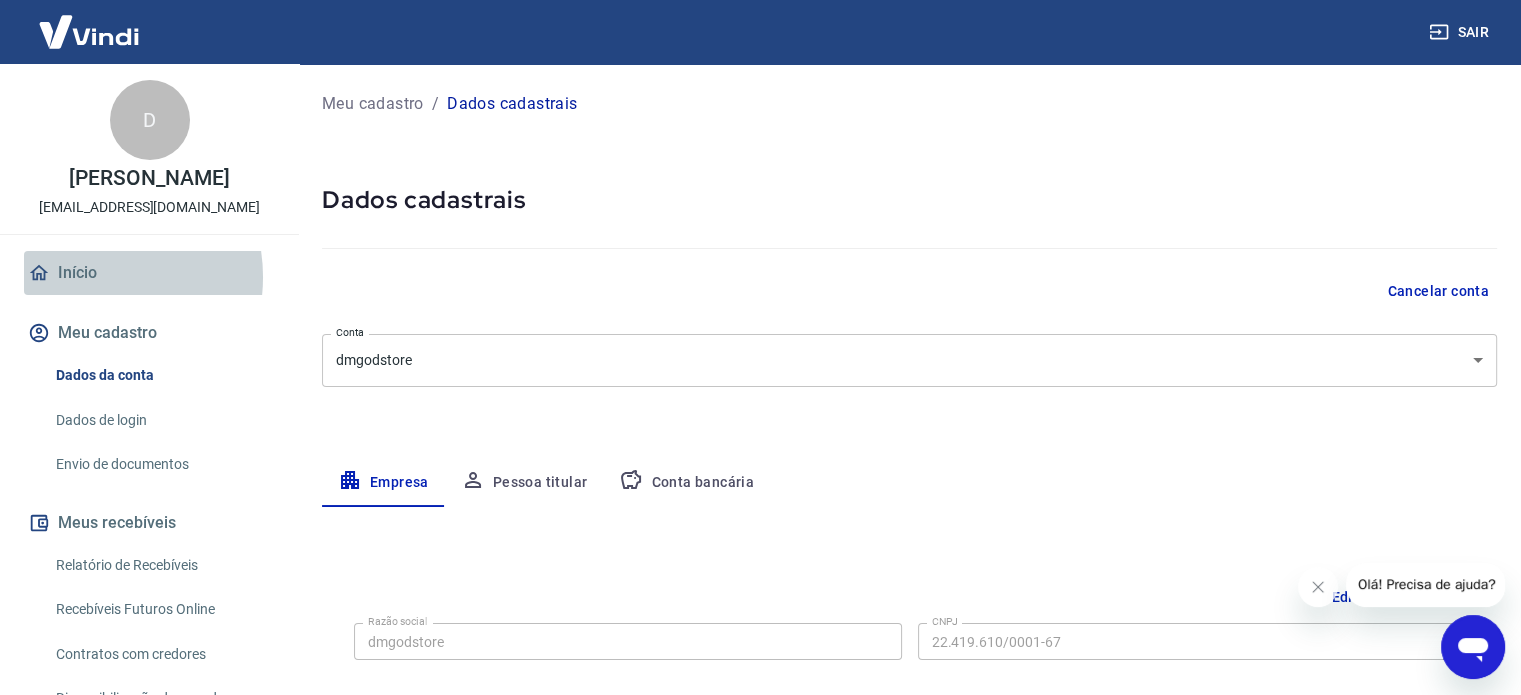 click on "Início" at bounding box center [149, 273] 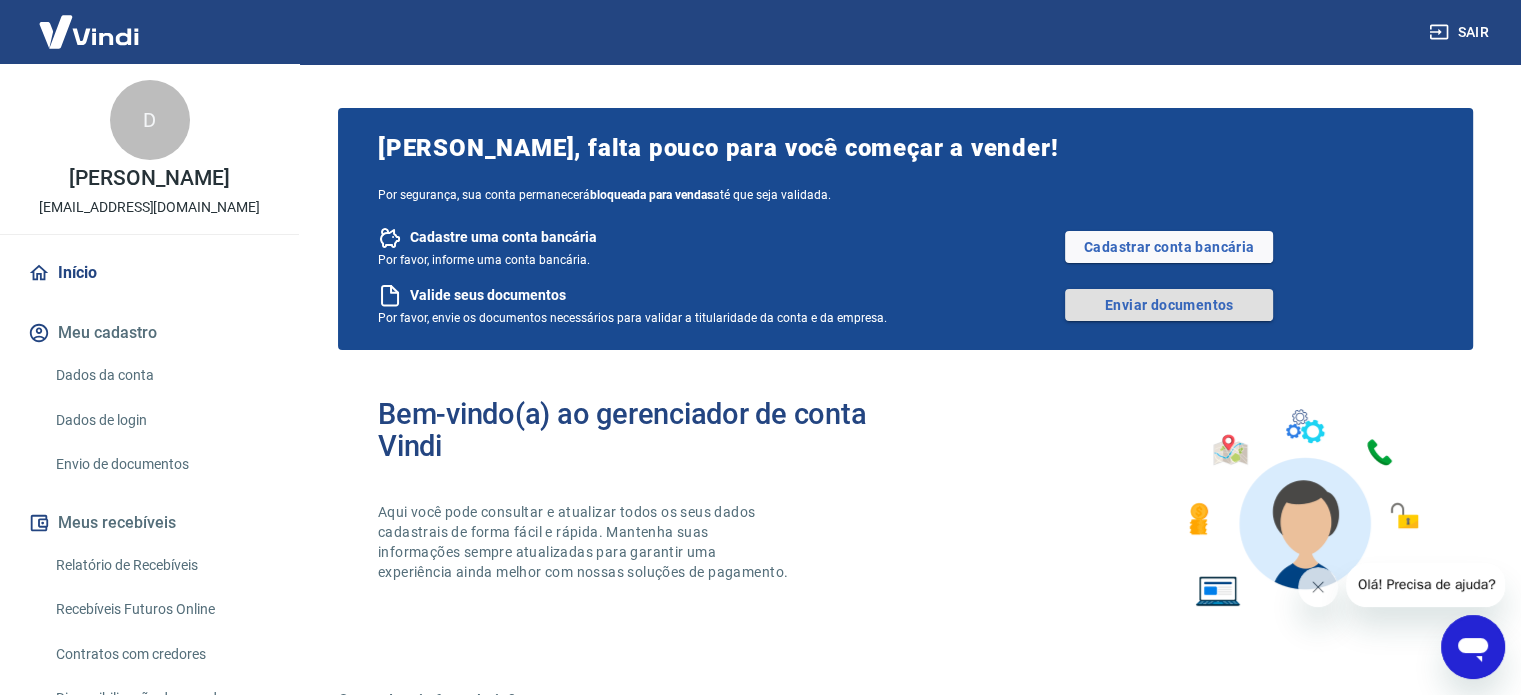 click on "Enviar documentos" at bounding box center (1169, 305) 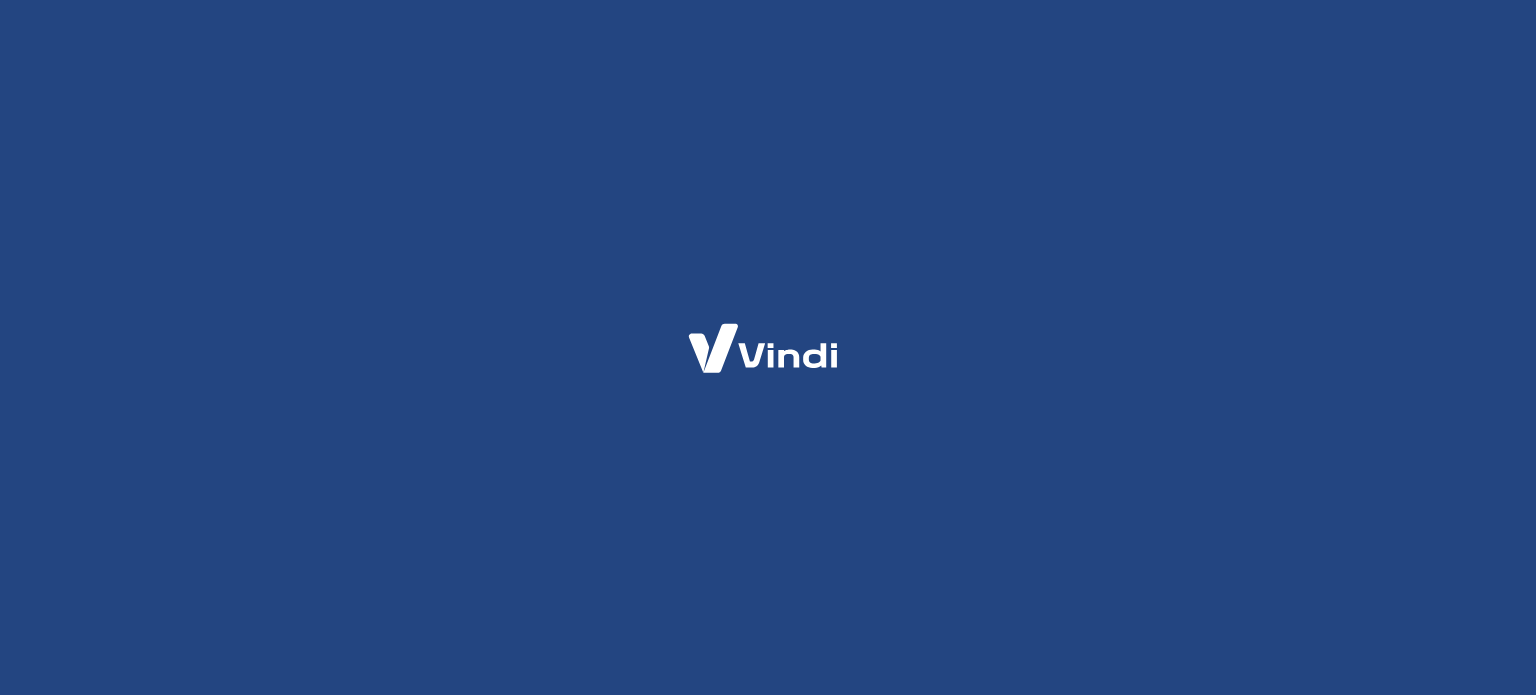 scroll, scrollTop: 0, scrollLeft: 0, axis: both 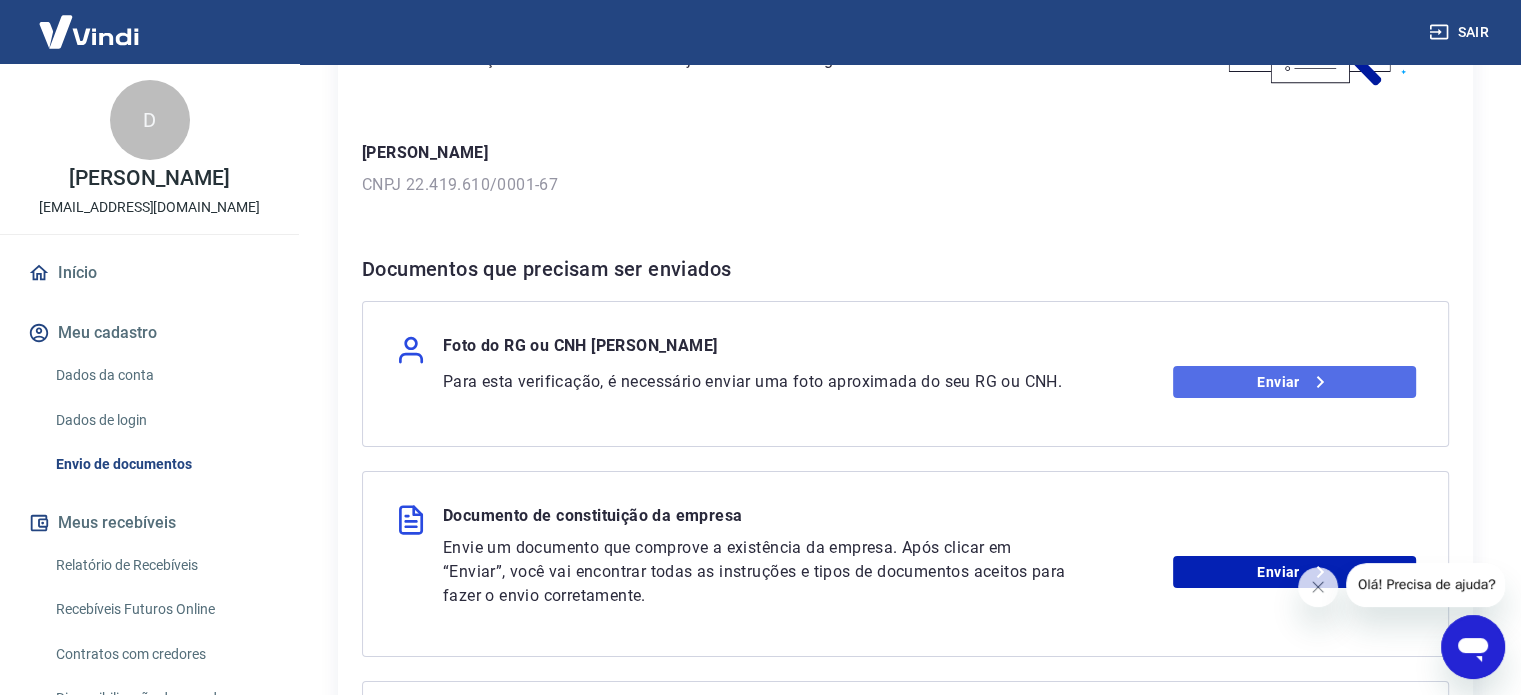 click on "Enviar" at bounding box center [1294, 382] 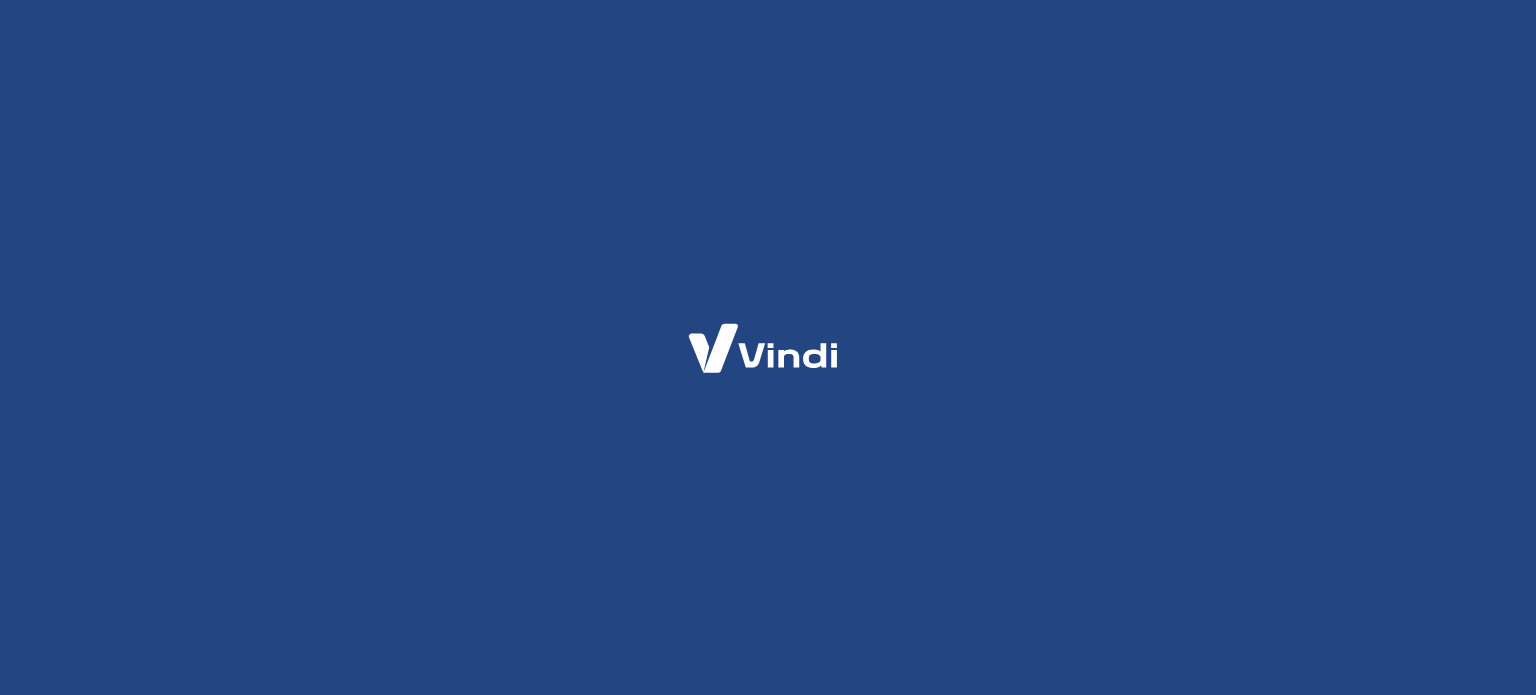 scroll, scrollTop: 0, scrollLeft: 0, axis: both 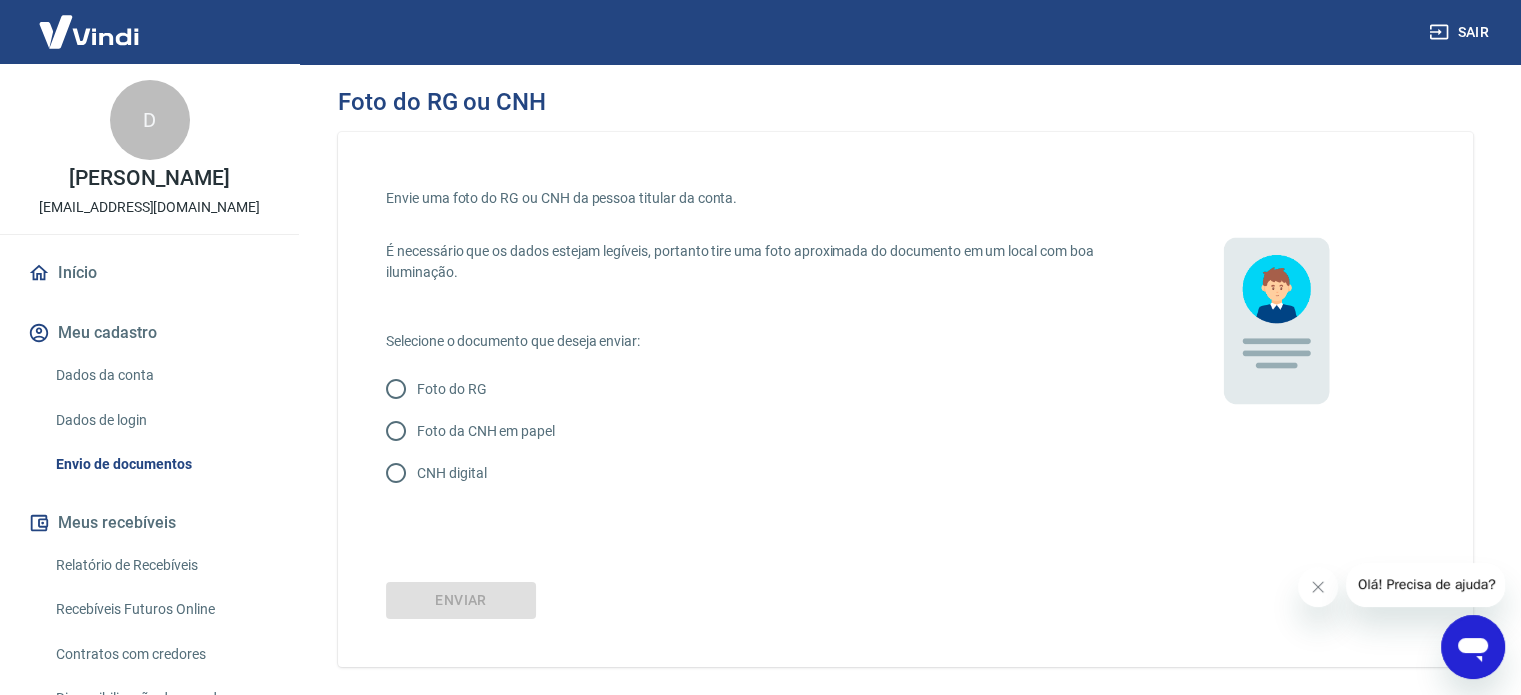click on "Foto do RG" at bounding box center (396, 389) 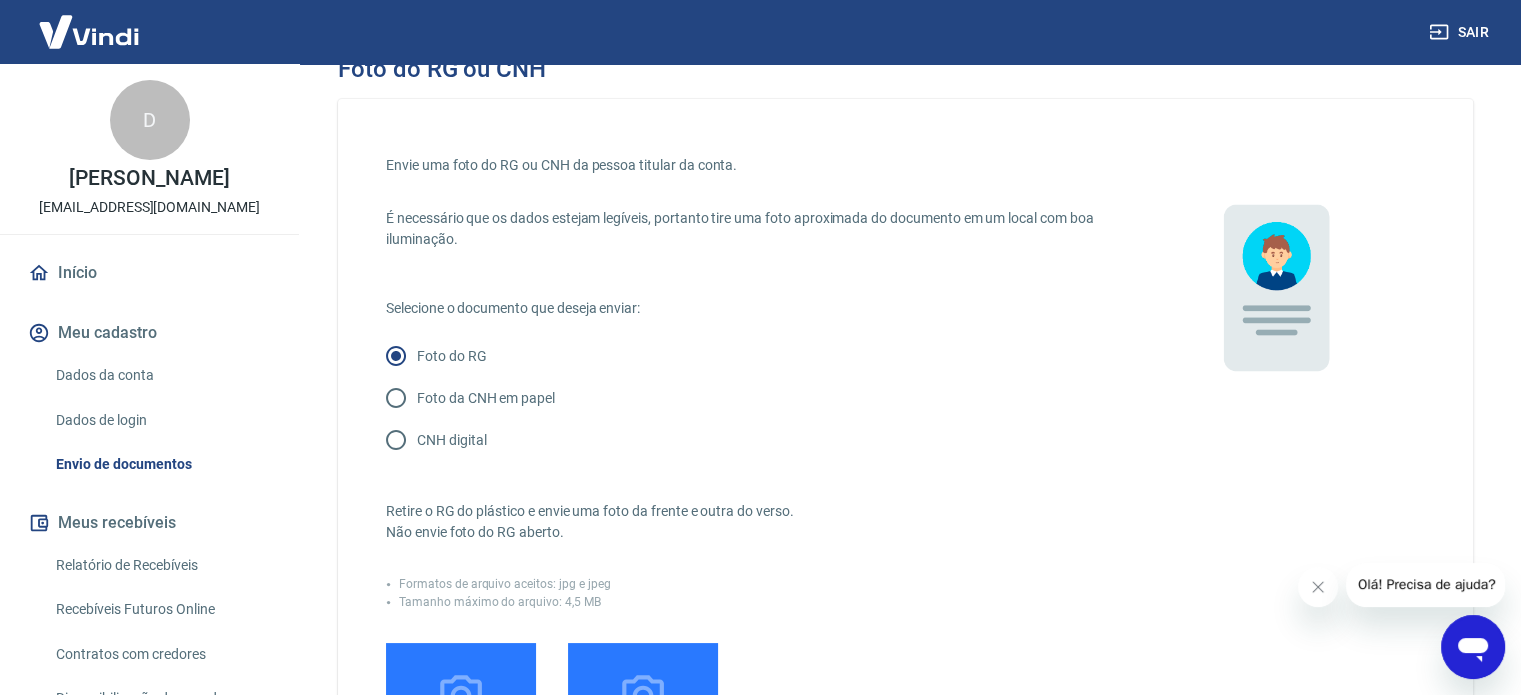 scroll, scrollTop: 32, scrollLeft: 0, axis: vertical 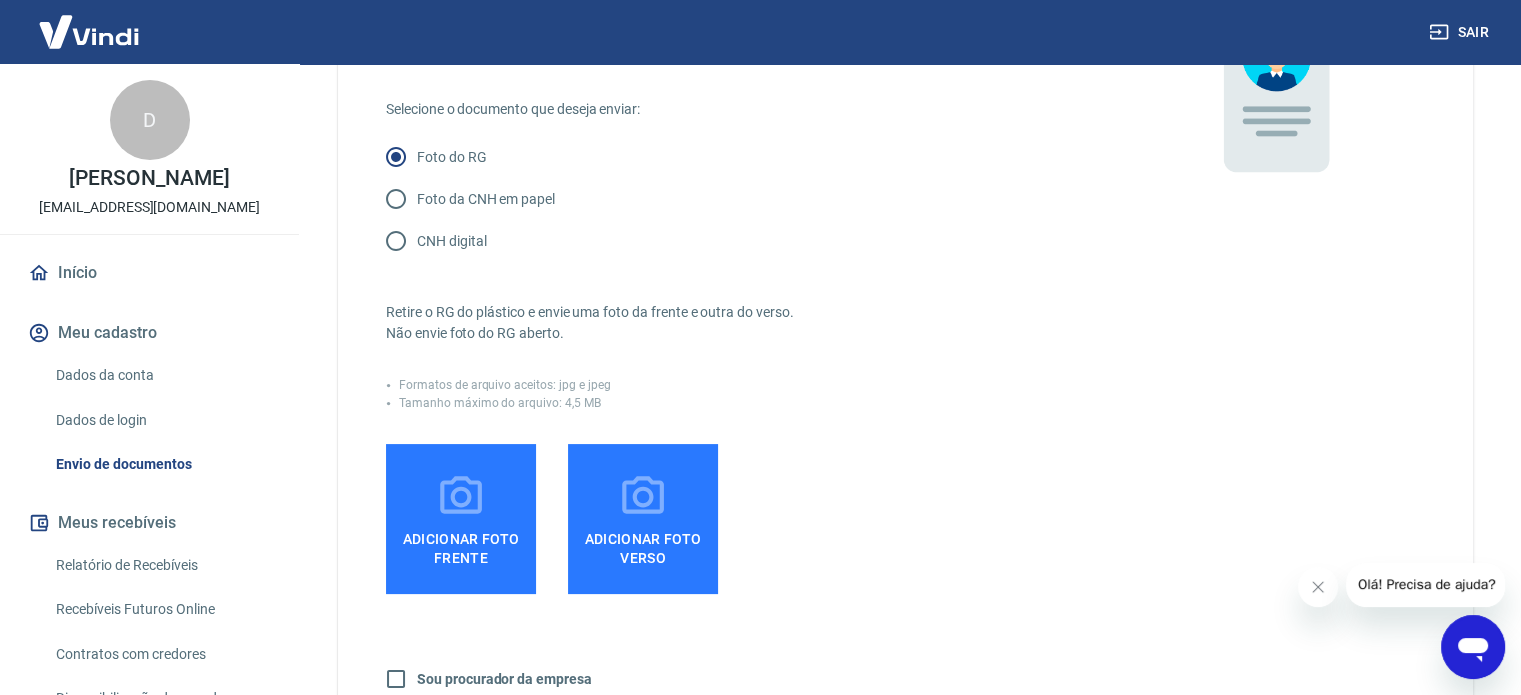click 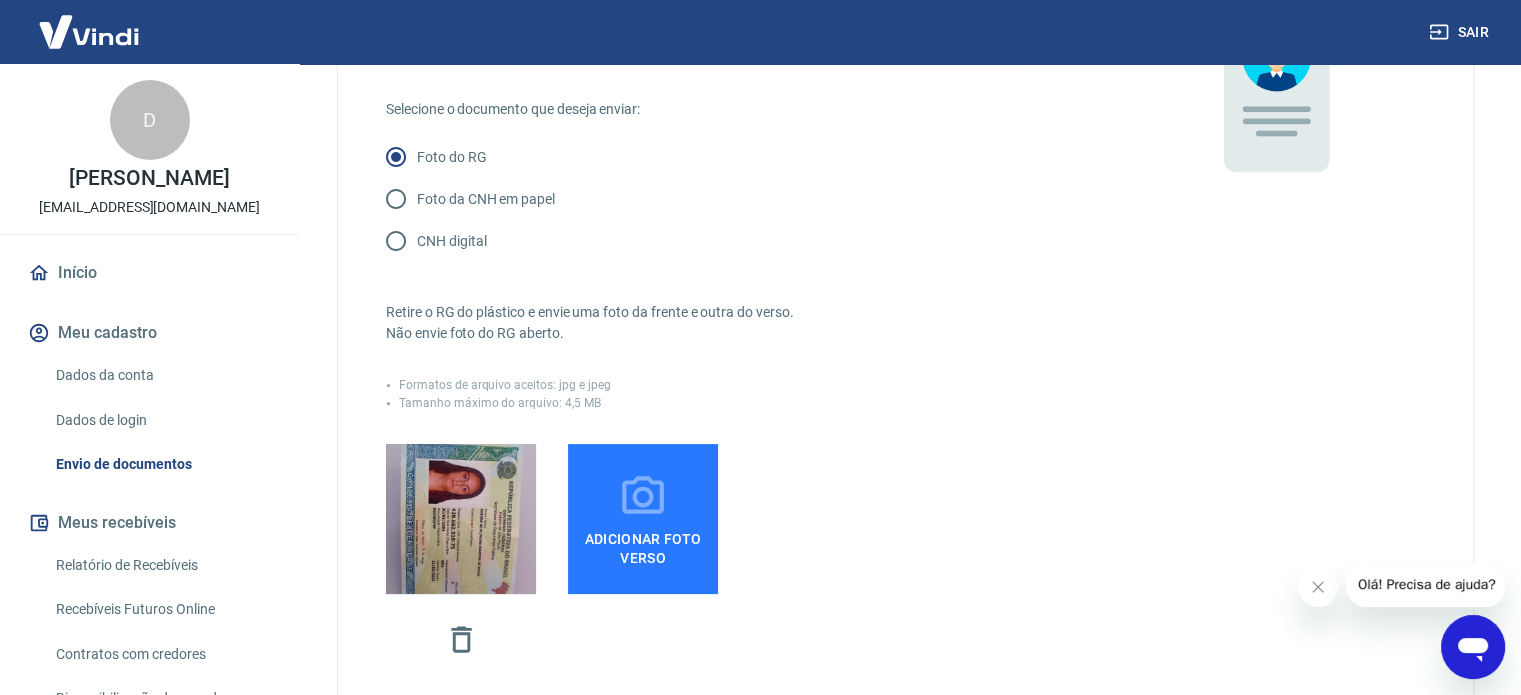 click on "Adicionar foto verso" at bounding box center (643, 544) 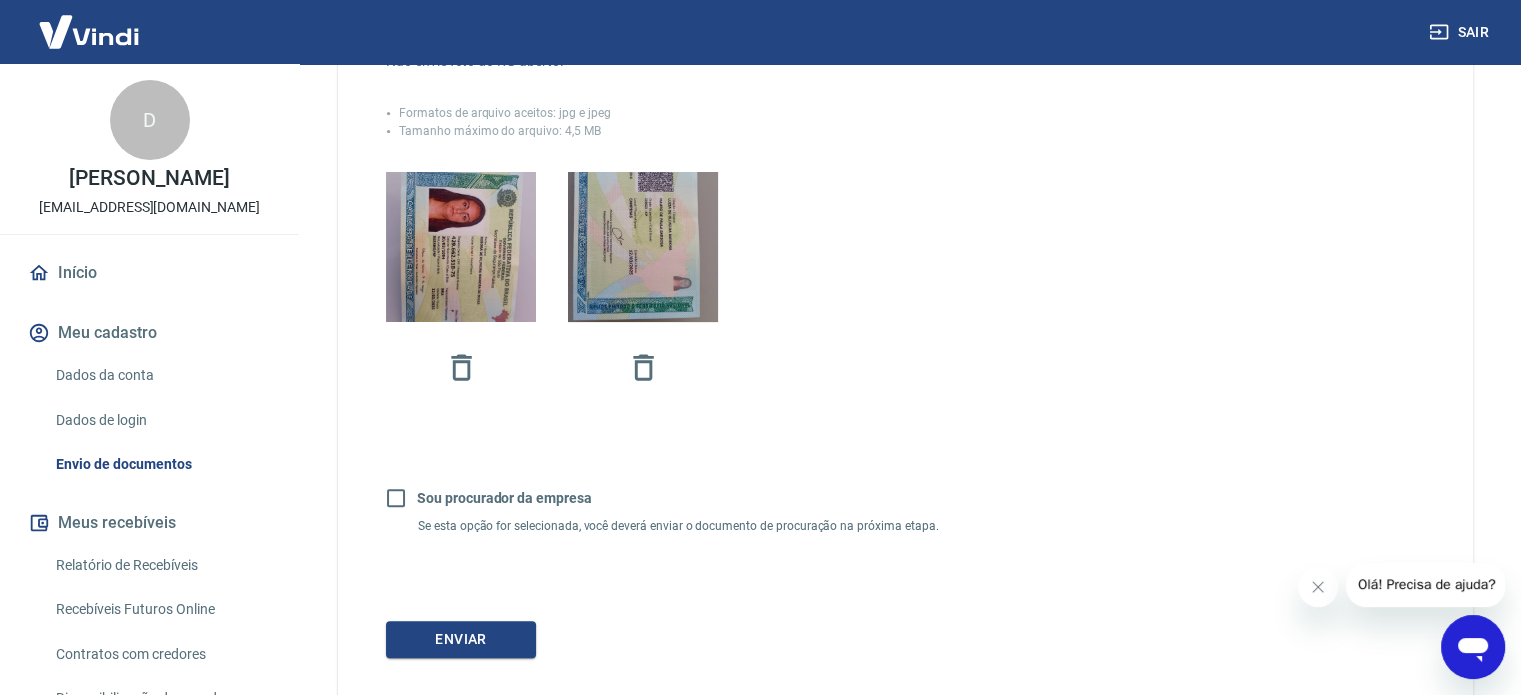 scroll, scrollTop: 624, scrollLeft: 0, axis: vertical 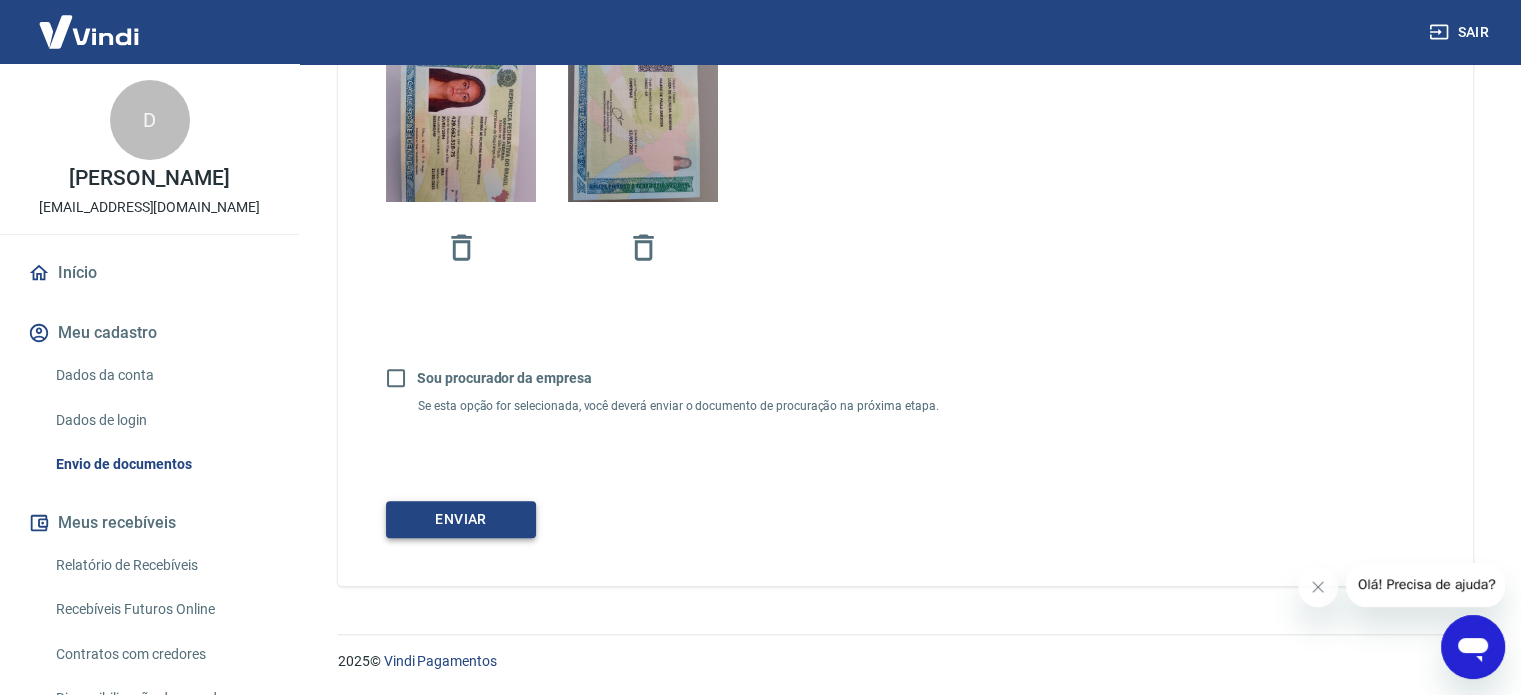 click on "Enviar" at bounding box center (461, 519) 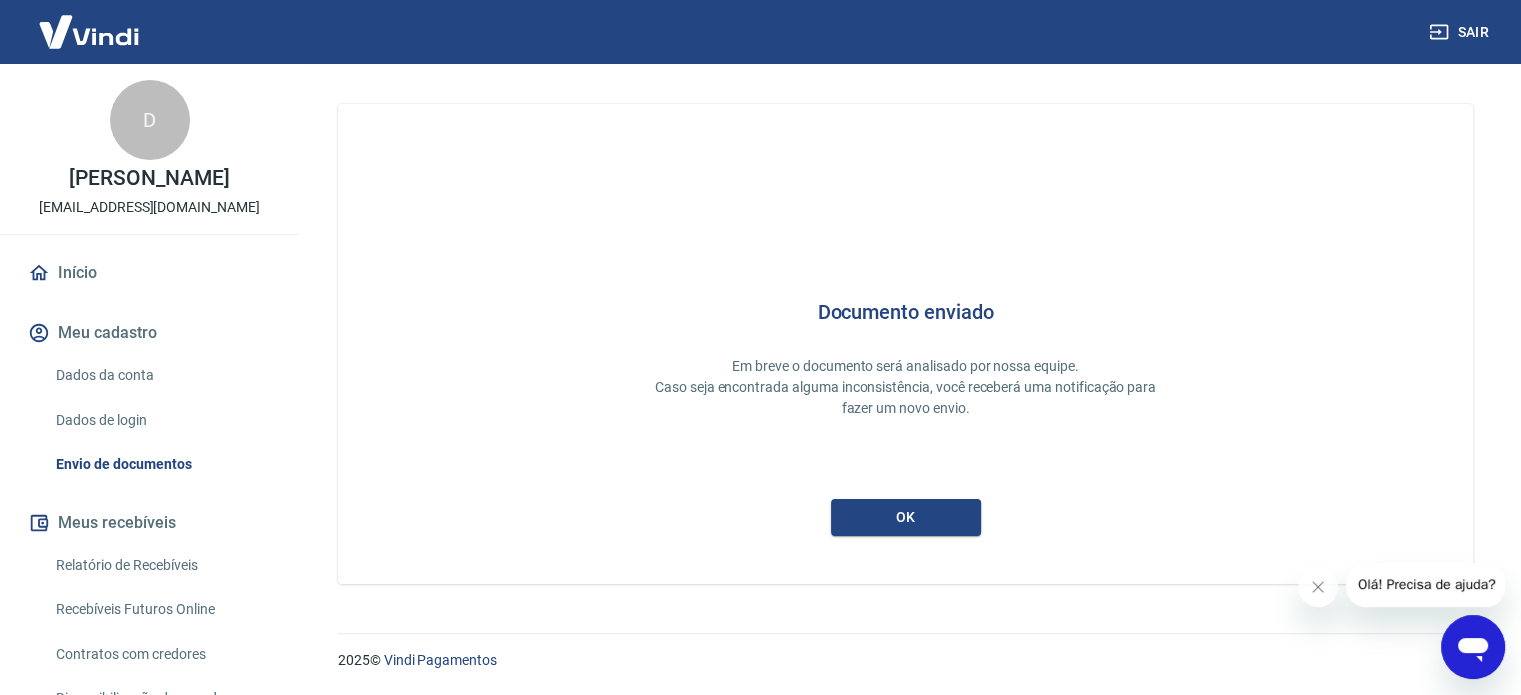 scroll, scrollTop: 0, scrollLeft: 0, axis: both 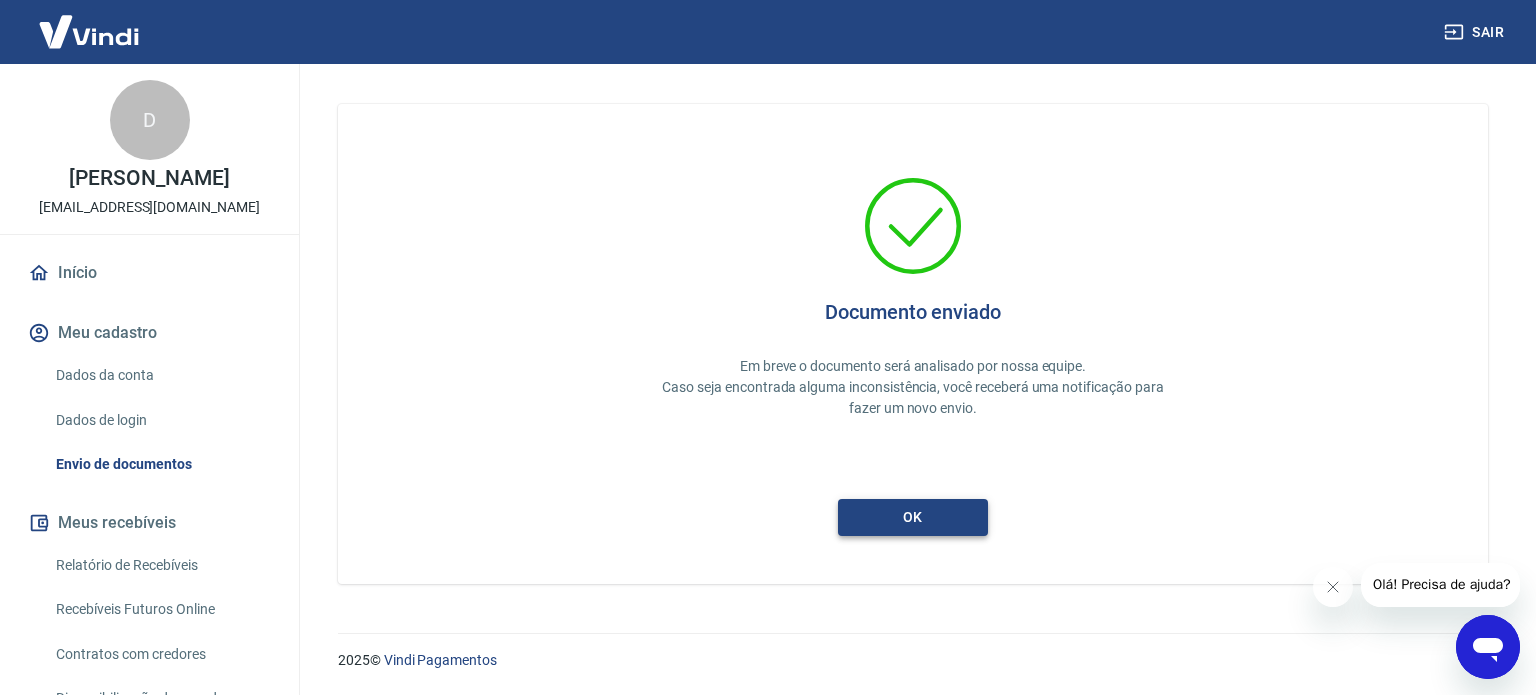 click on "ok" at bounding box center (913, 517) 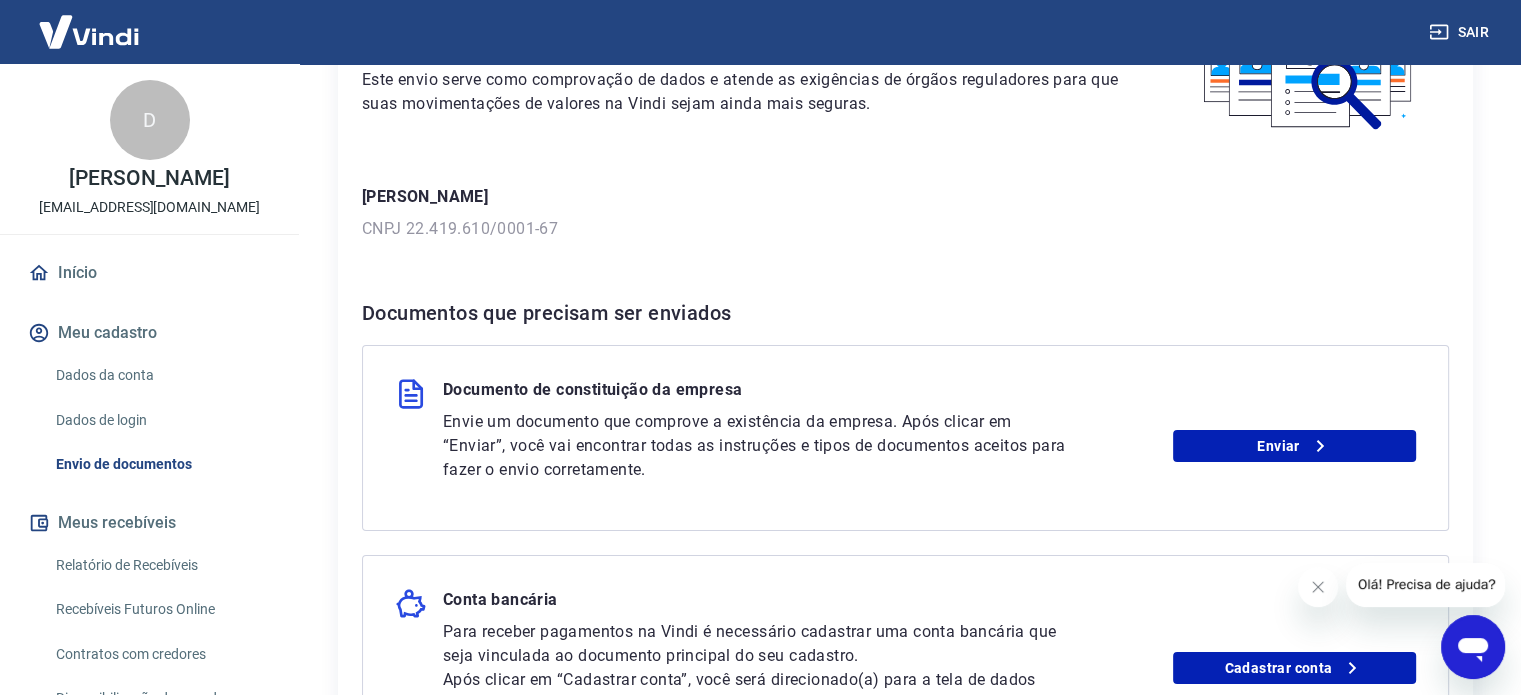 scroll, scrollTop: 200, scrollLeft: 0, axis: vertical 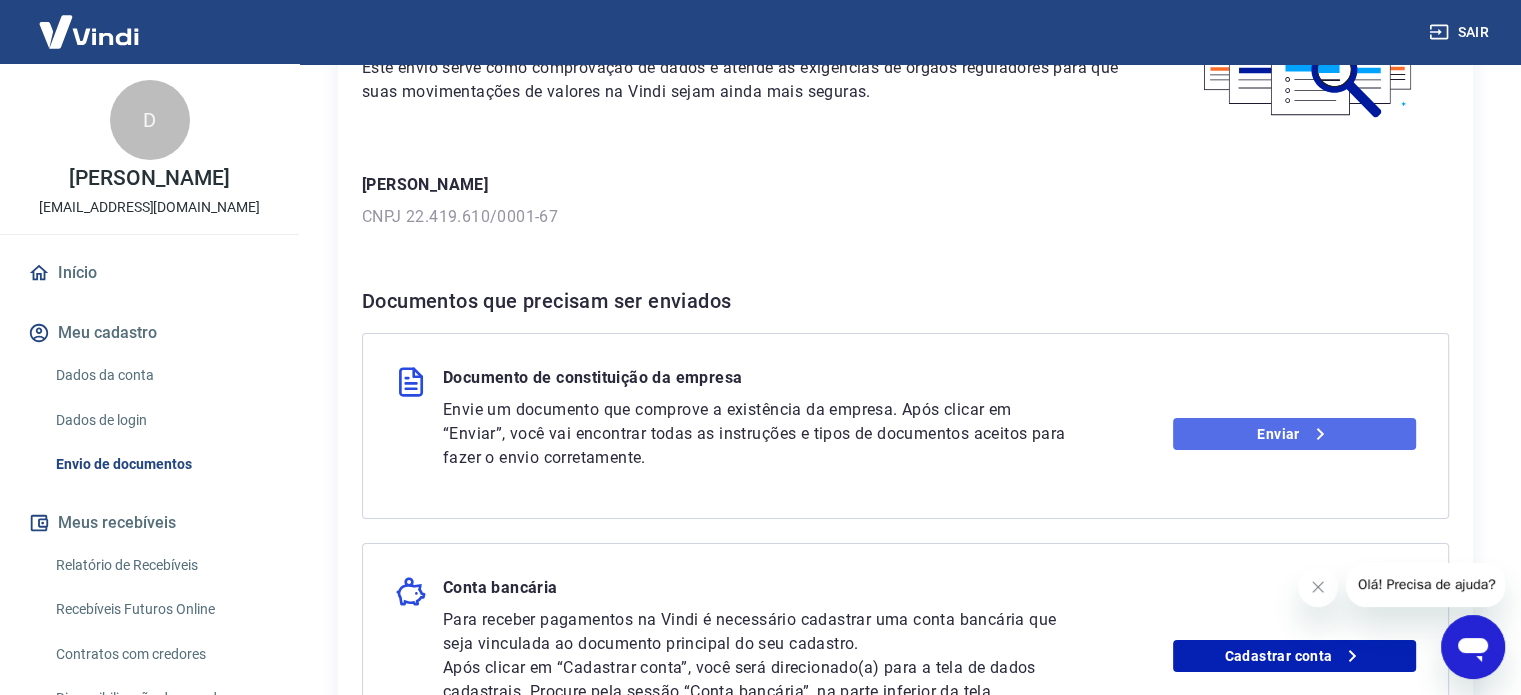 click on "Enviar" at bounding box center [1294, 434] 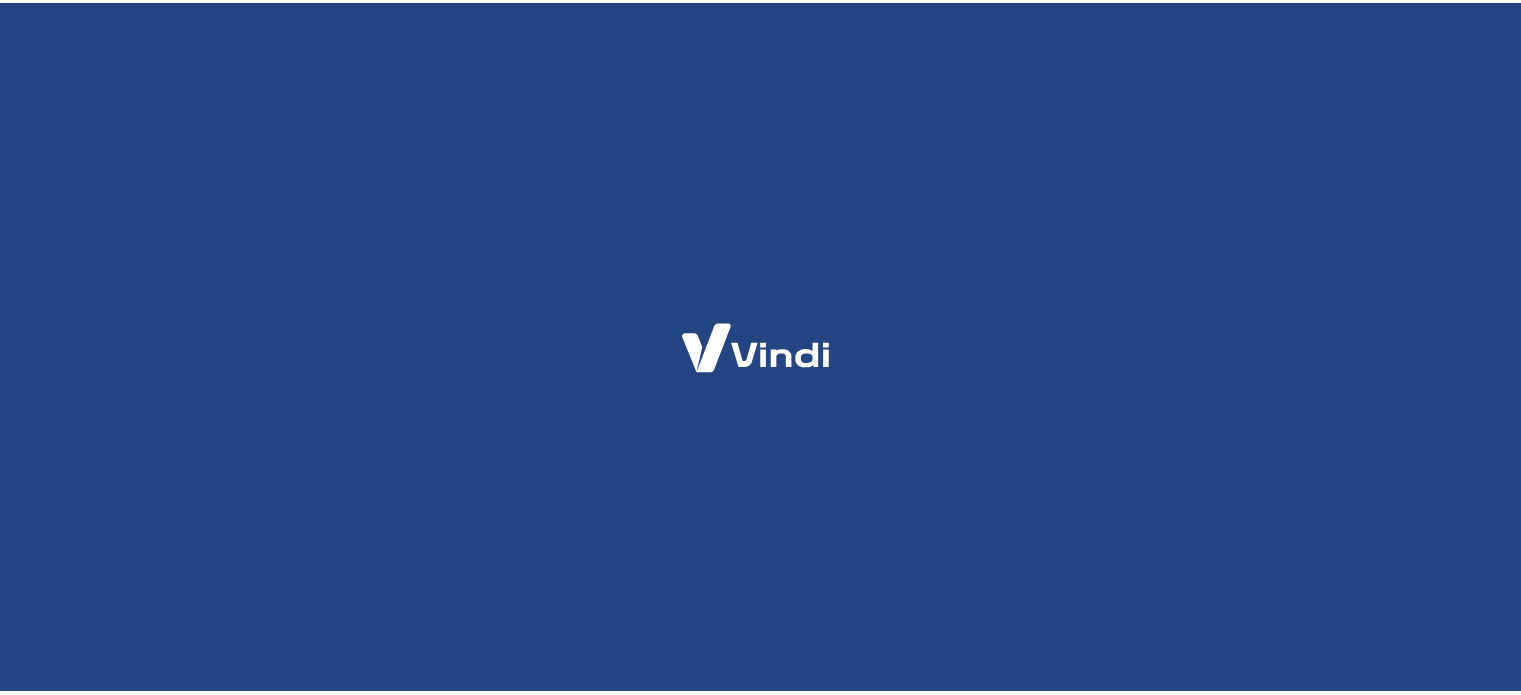 scroll, scrollTop: 0, scrollLeft: 0, axis: both 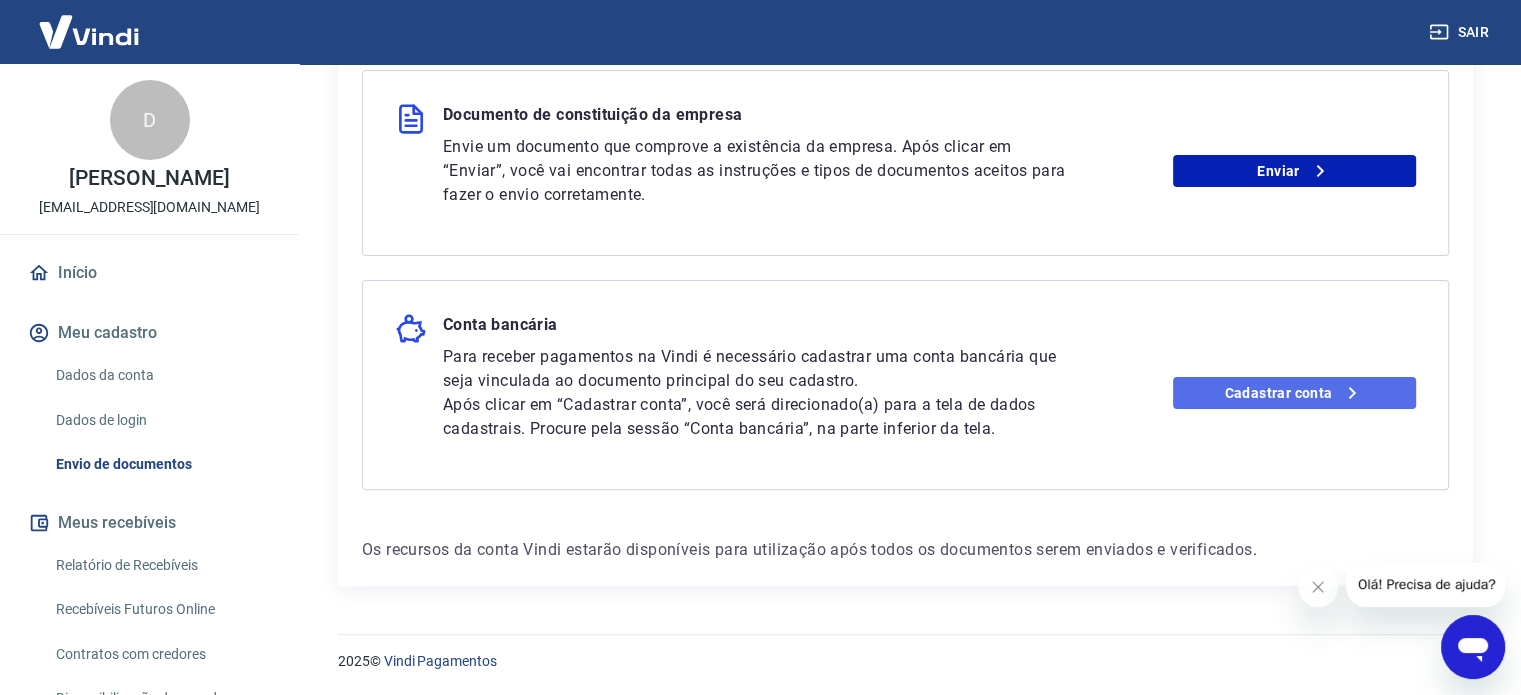 click on "Cadastrar conta" at bounding box center (1294, 393) 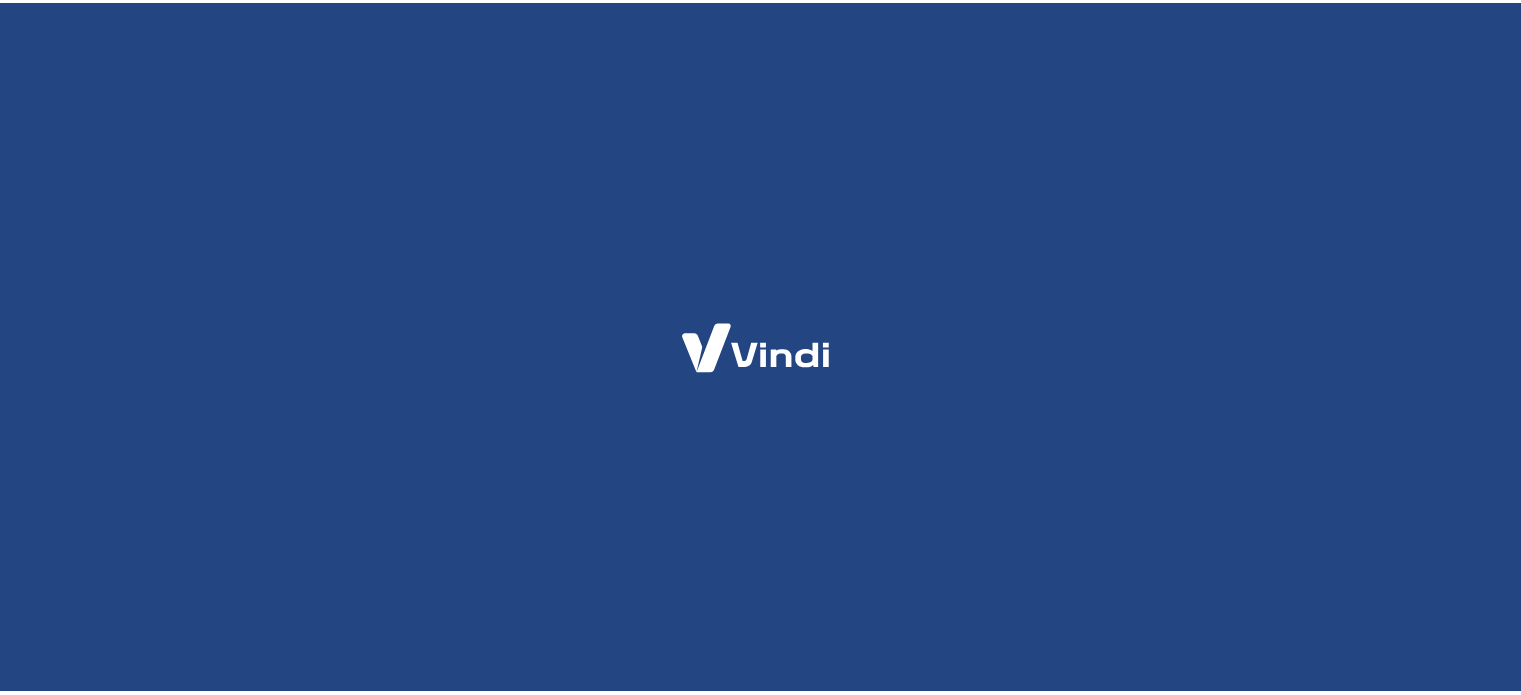 scroll, scrollTop: 0, scrollLeft: 0, axis: both 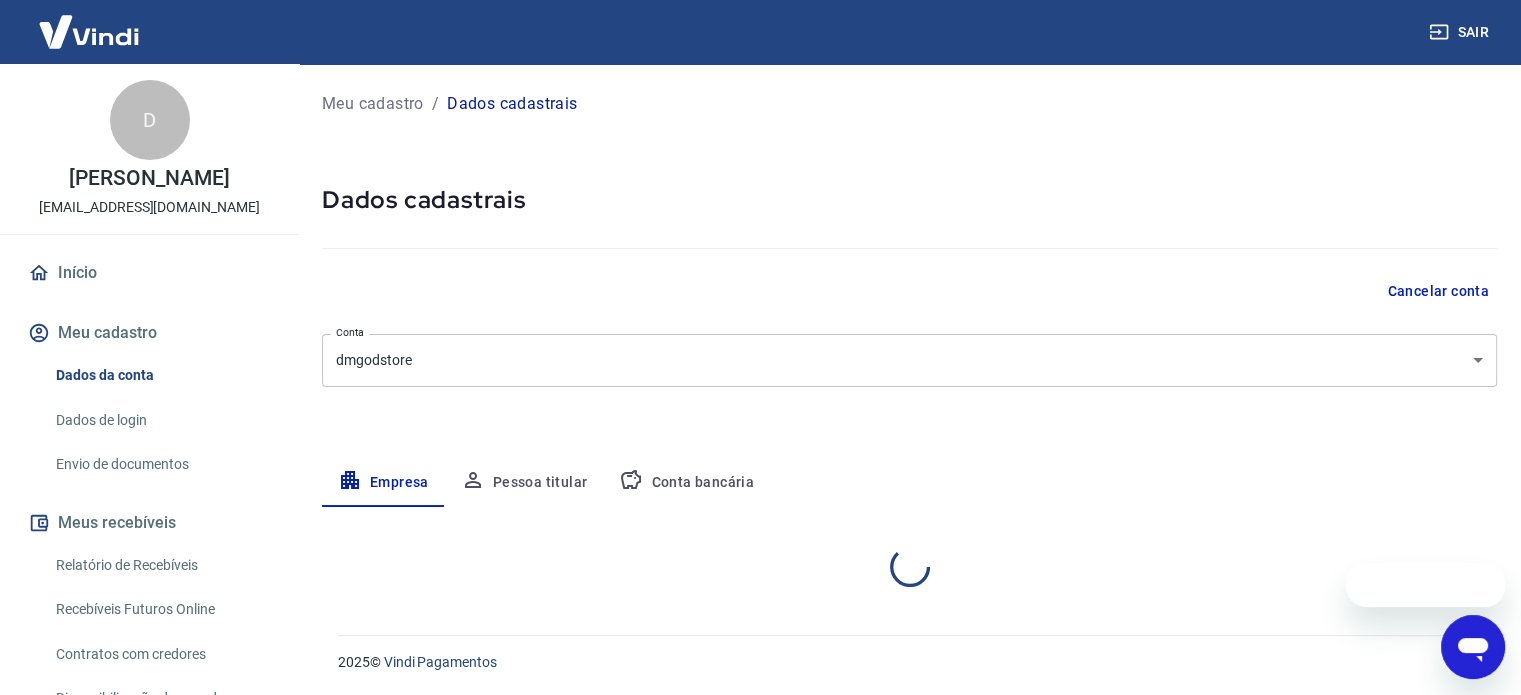 select on "SP" 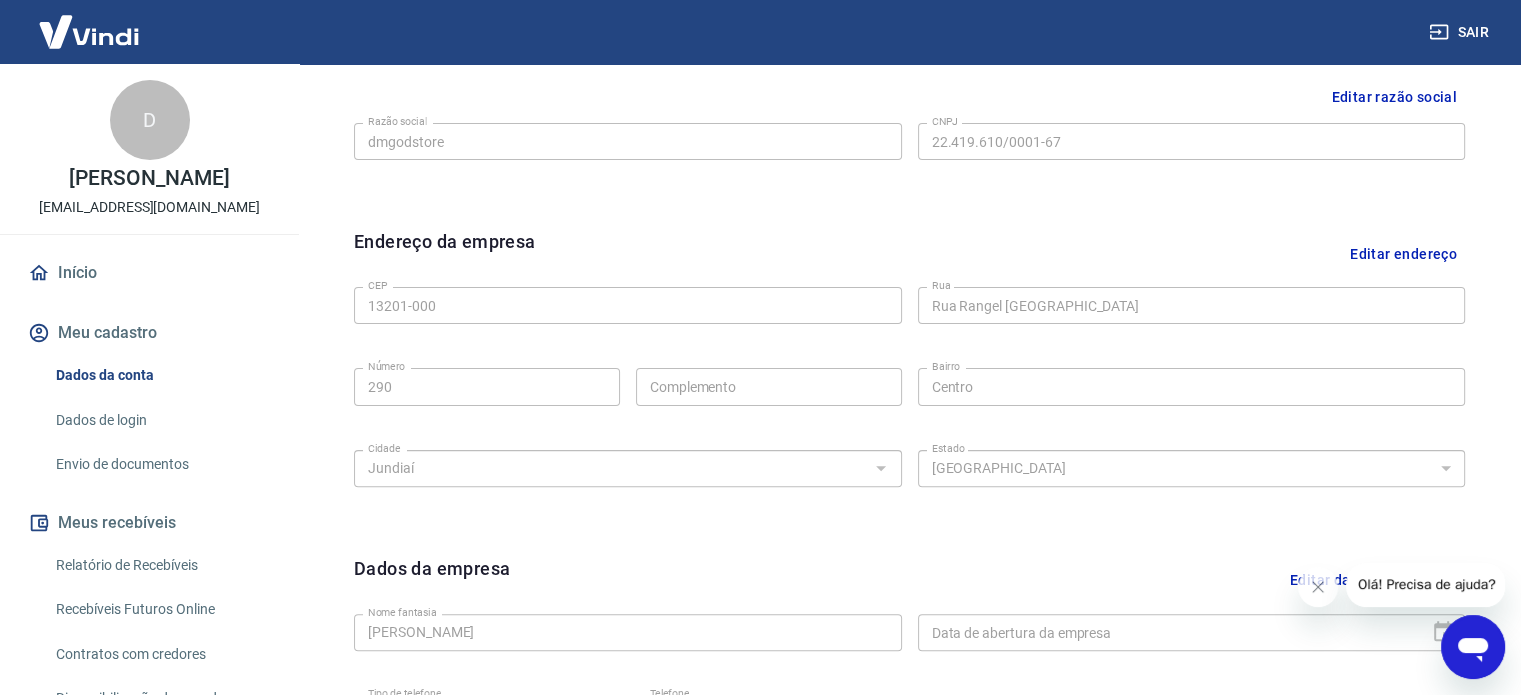 scroll, scrollTop: 0, scrollLeft: 0, axis: both 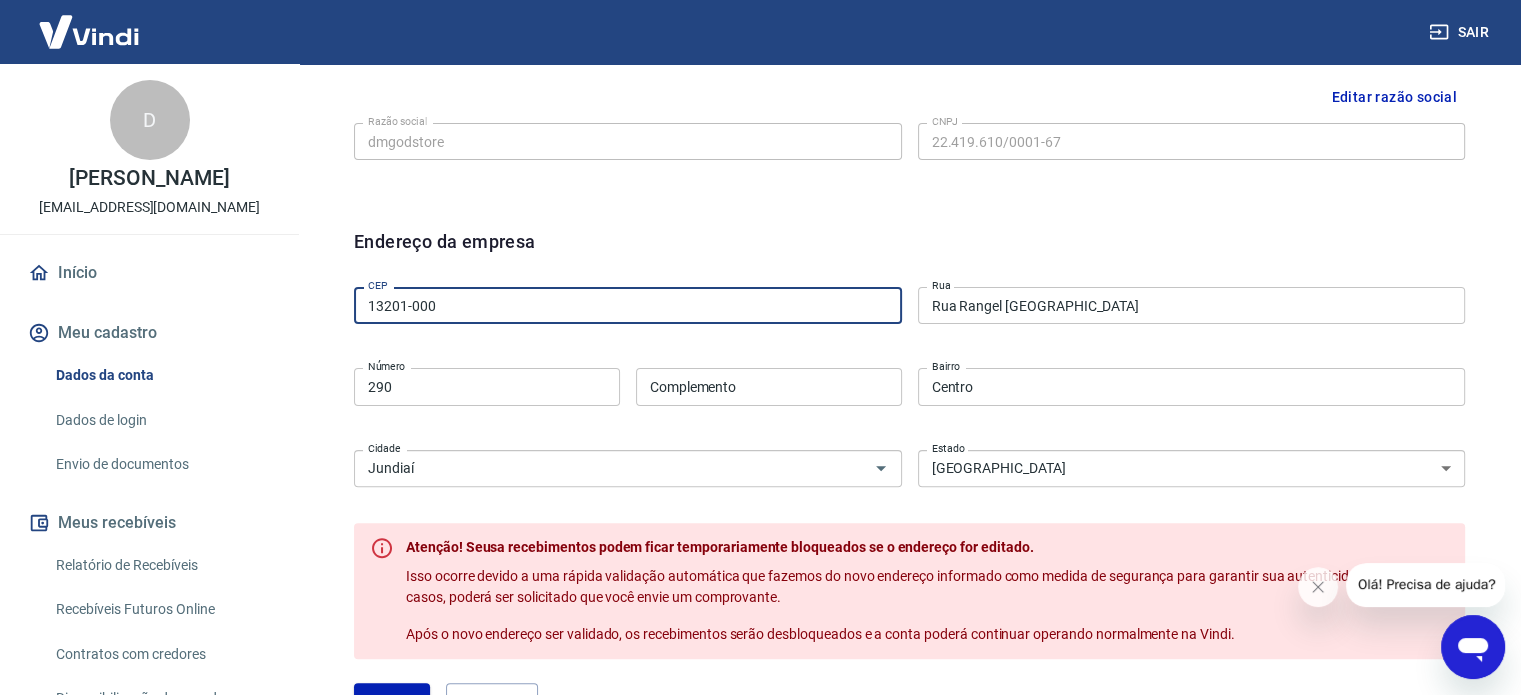 click on "13201-000" at bounding box center (628, 305) 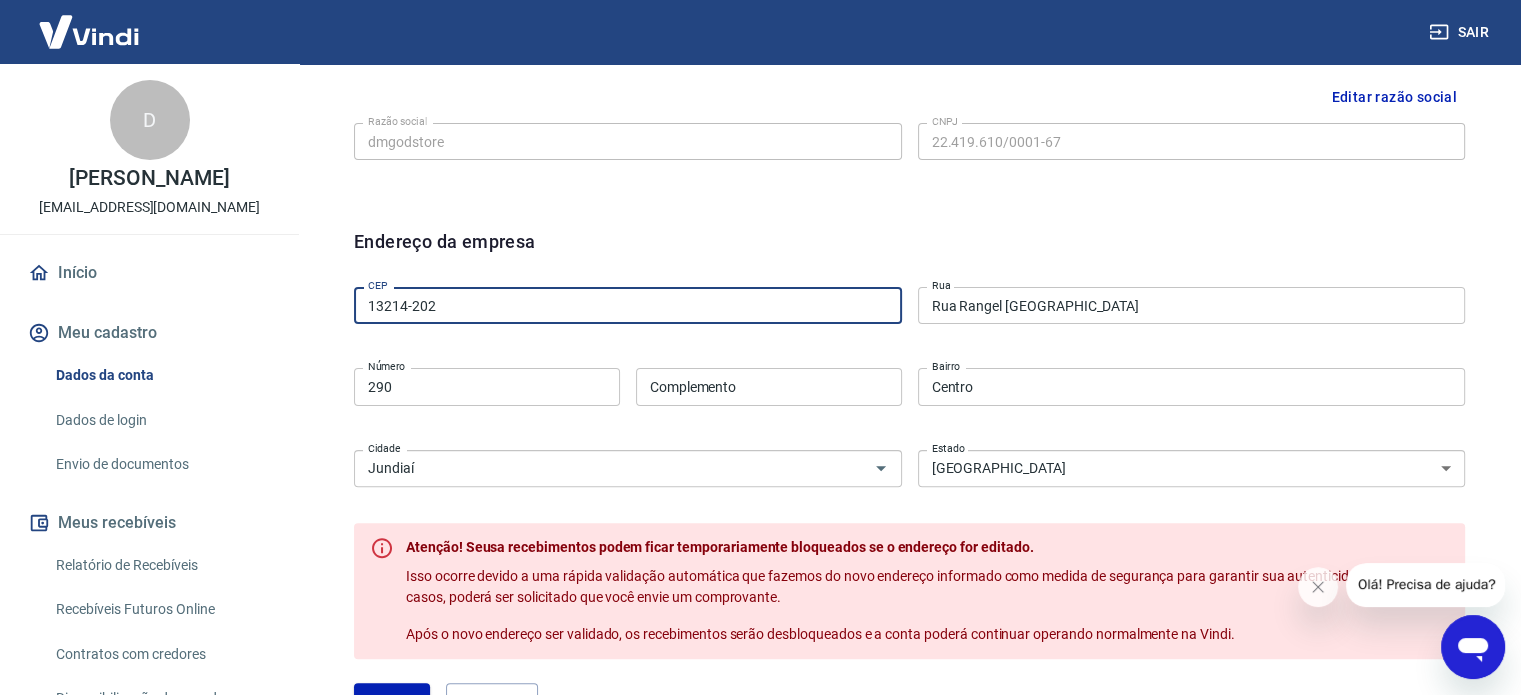 type on "13214-202" 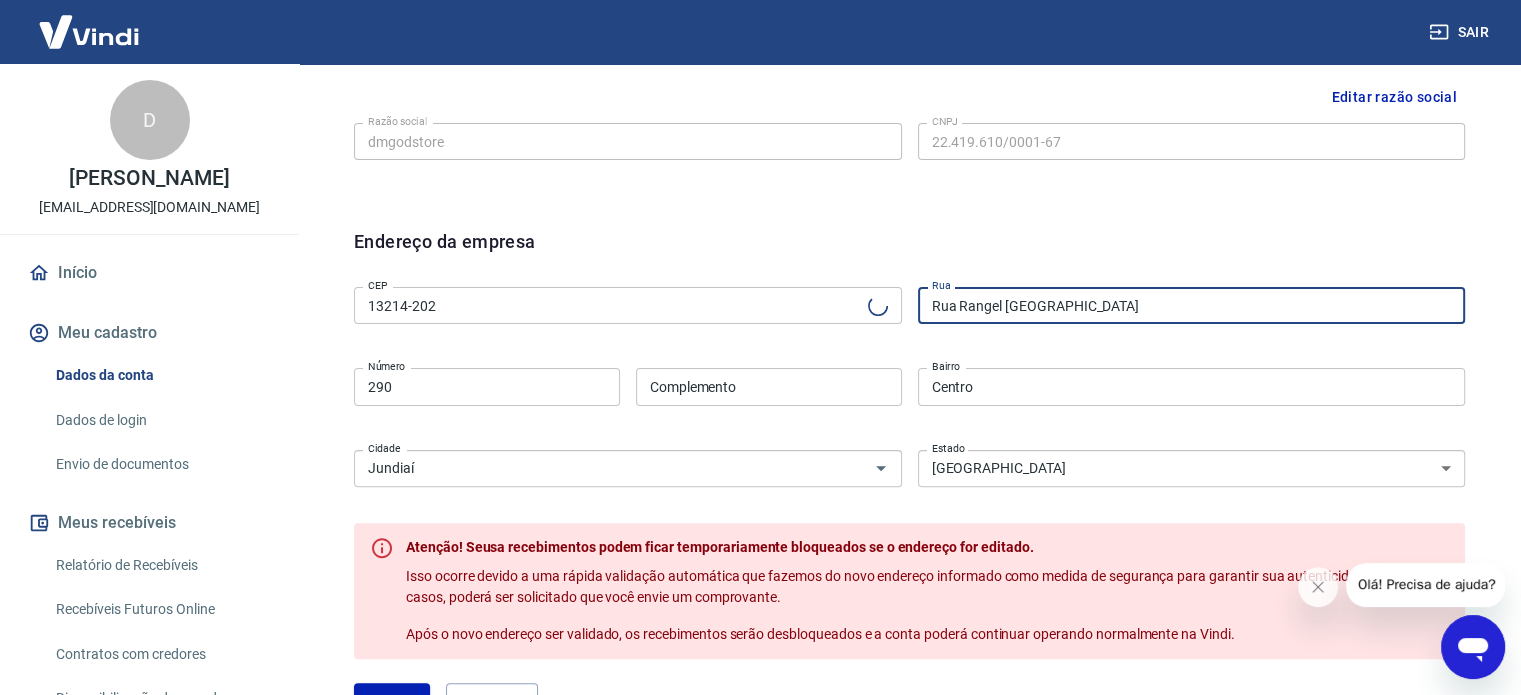type on "Rua Salto" 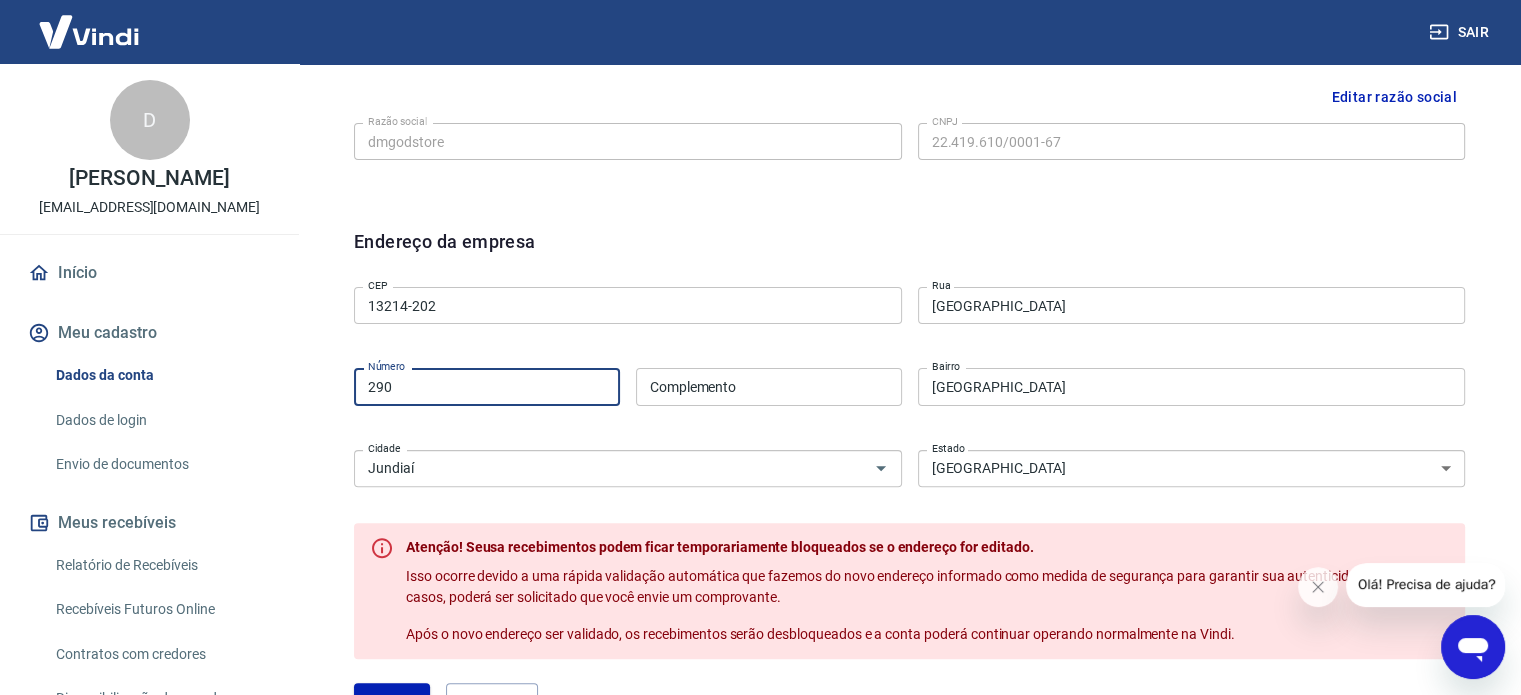 drag, startPoint x: 390, startPoint y: 384, endPoint x: 332, endPoint y: 401, distance: 60.440052 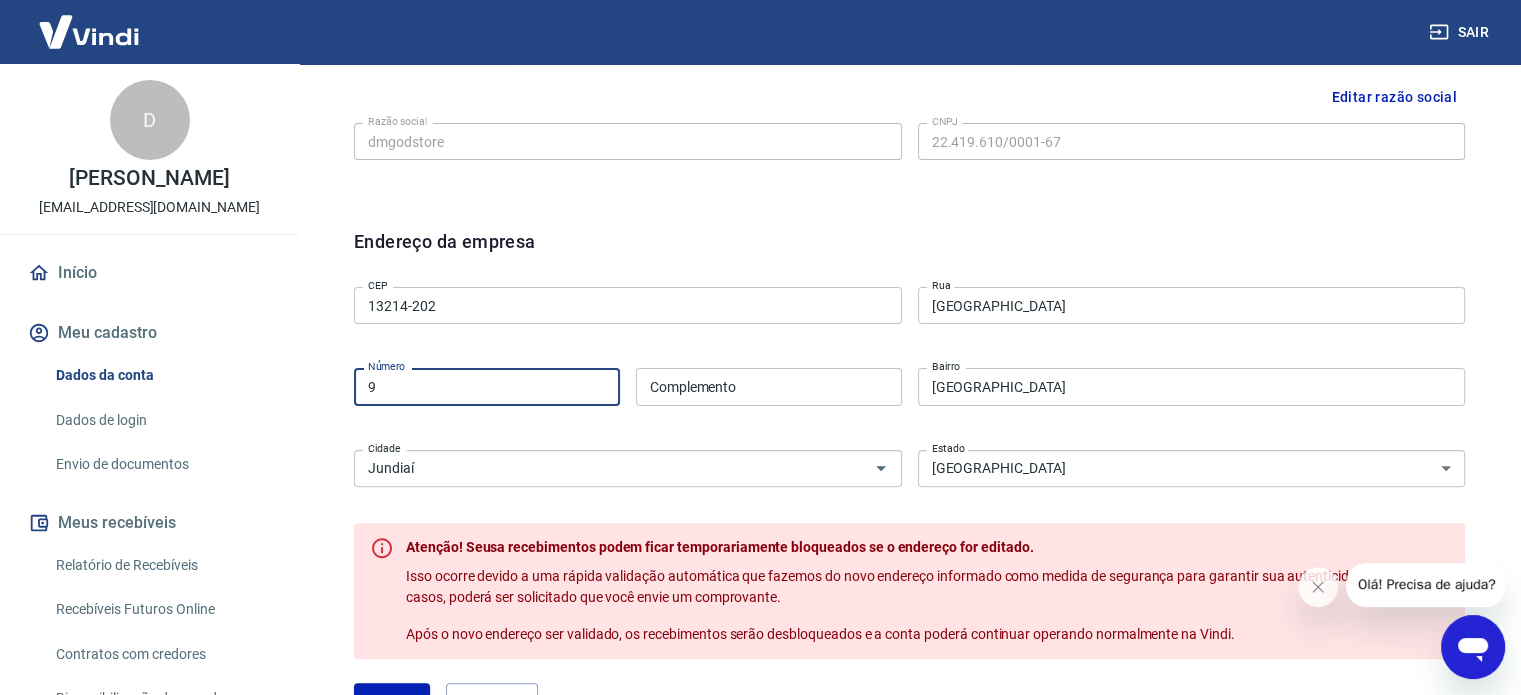 type on "91" 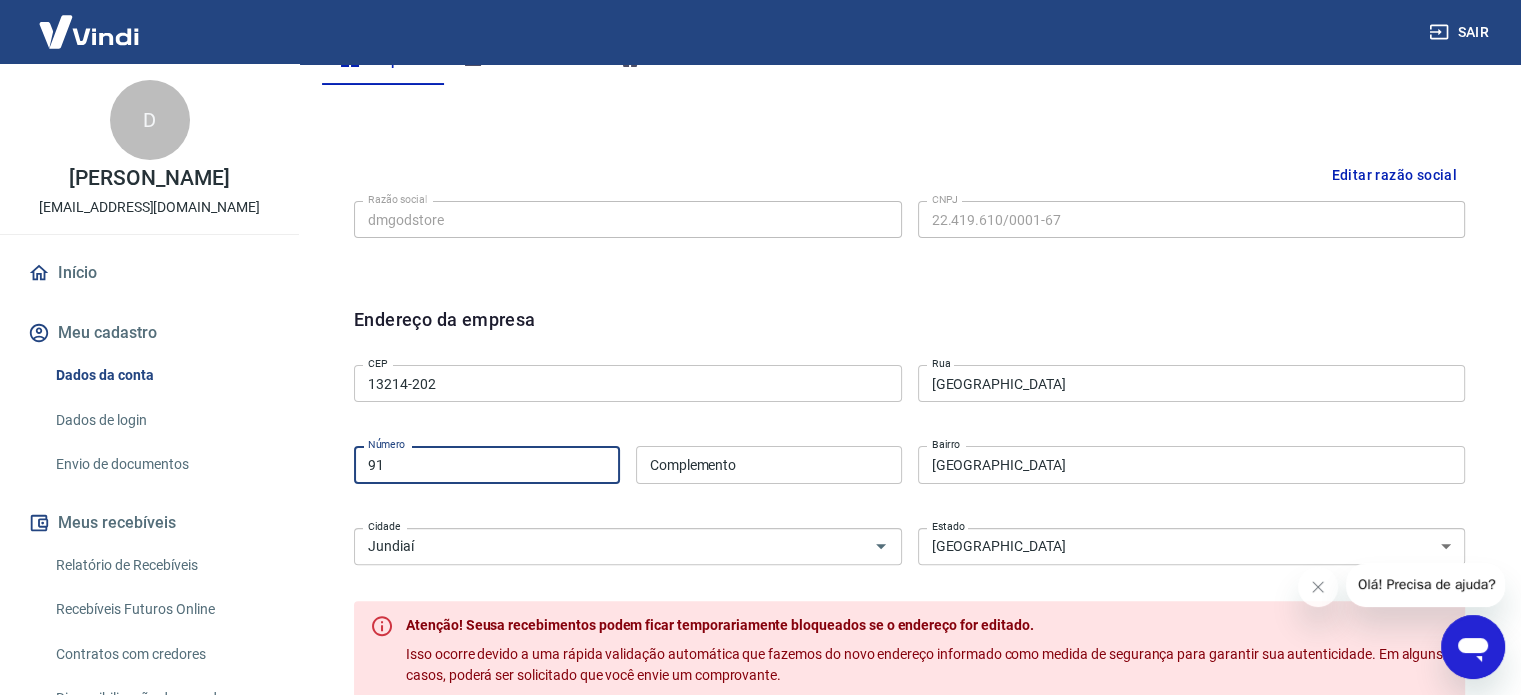 scroll, scrollTop: 100, scrollLeft: 0, axis: vertical 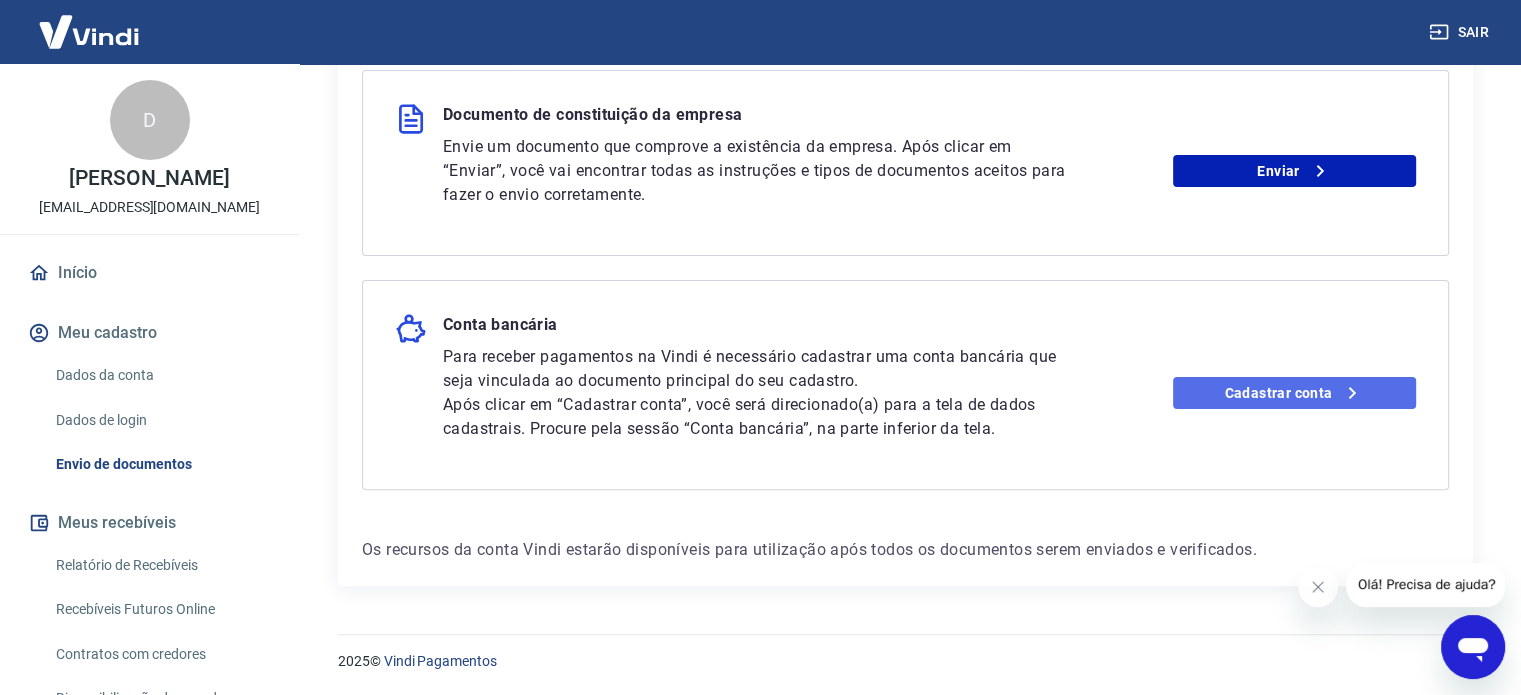 click 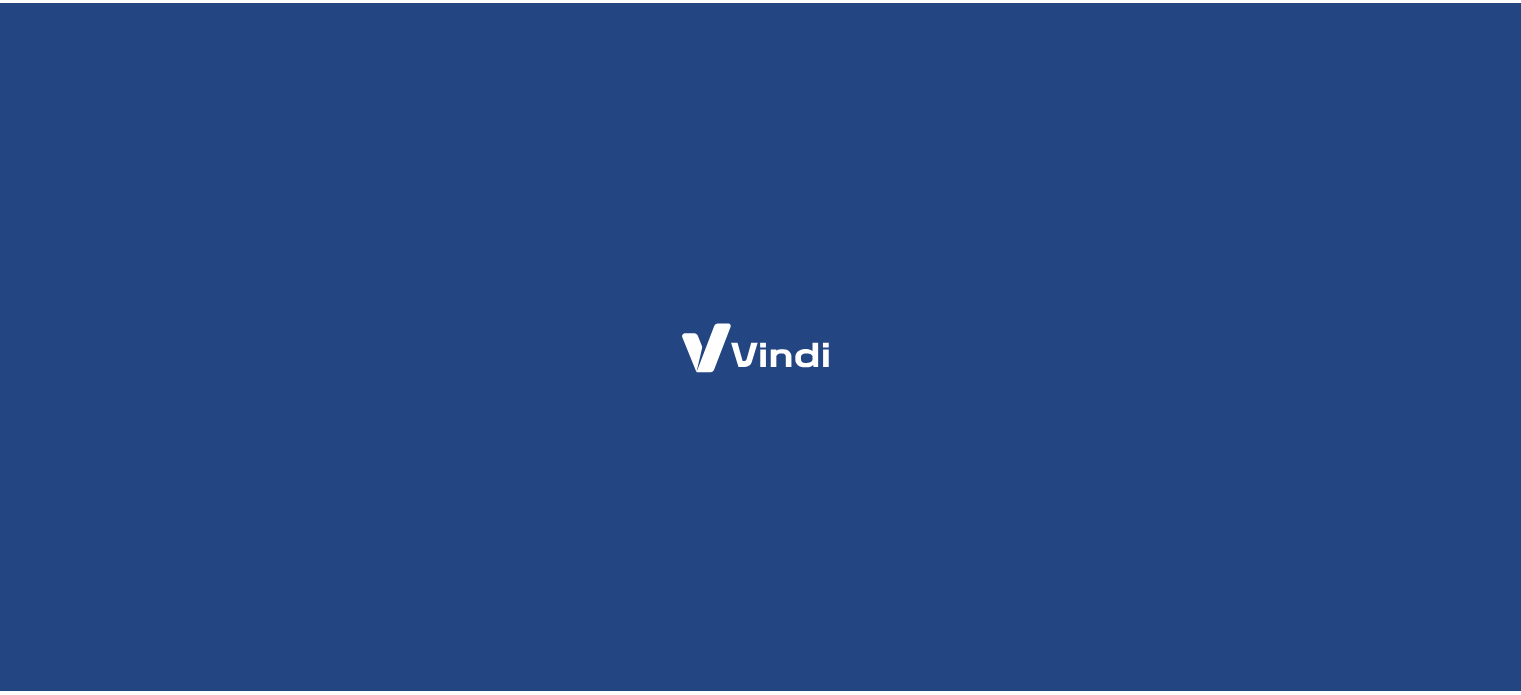 scroll, scrollTop: 0, scrollLeft: 0, axis: both 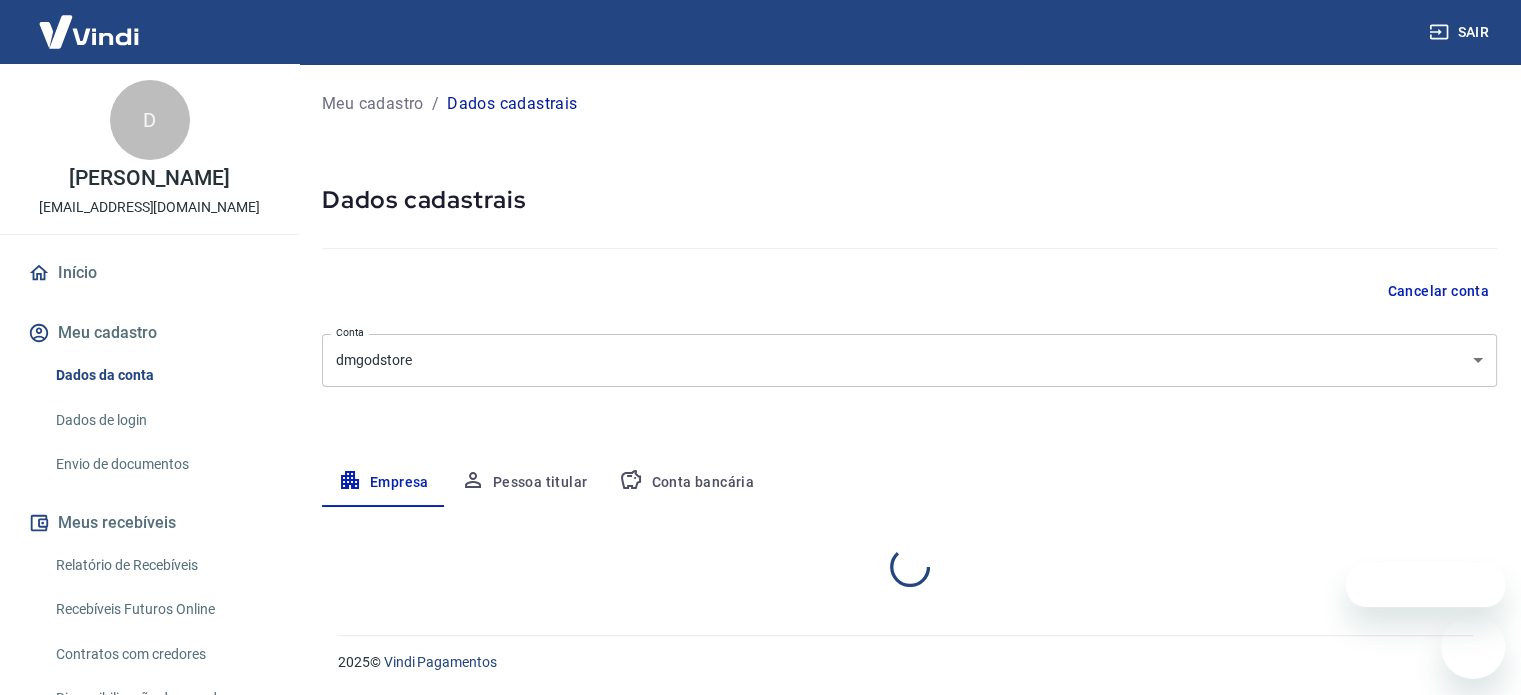 select on "SP" 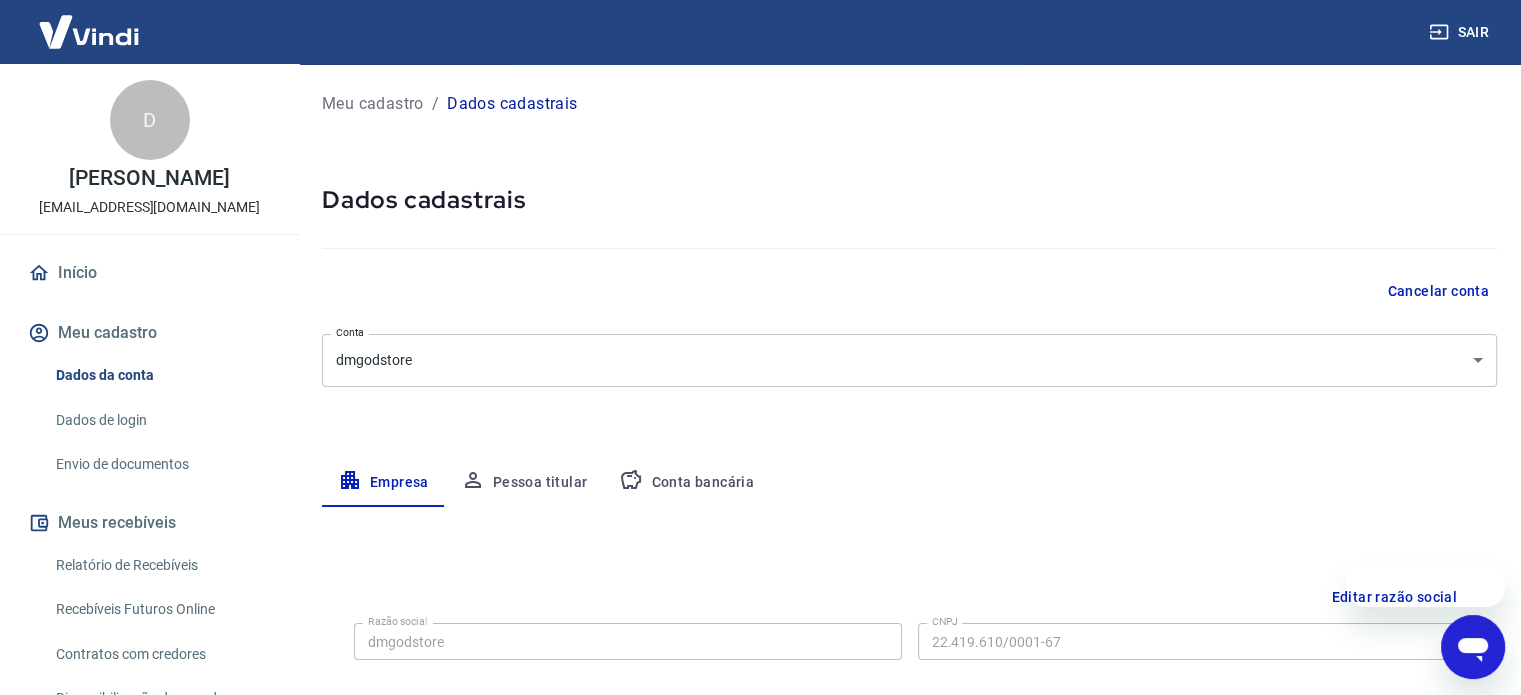 scroll, scrollTop: 0, scrollLeft: 0, axis: both 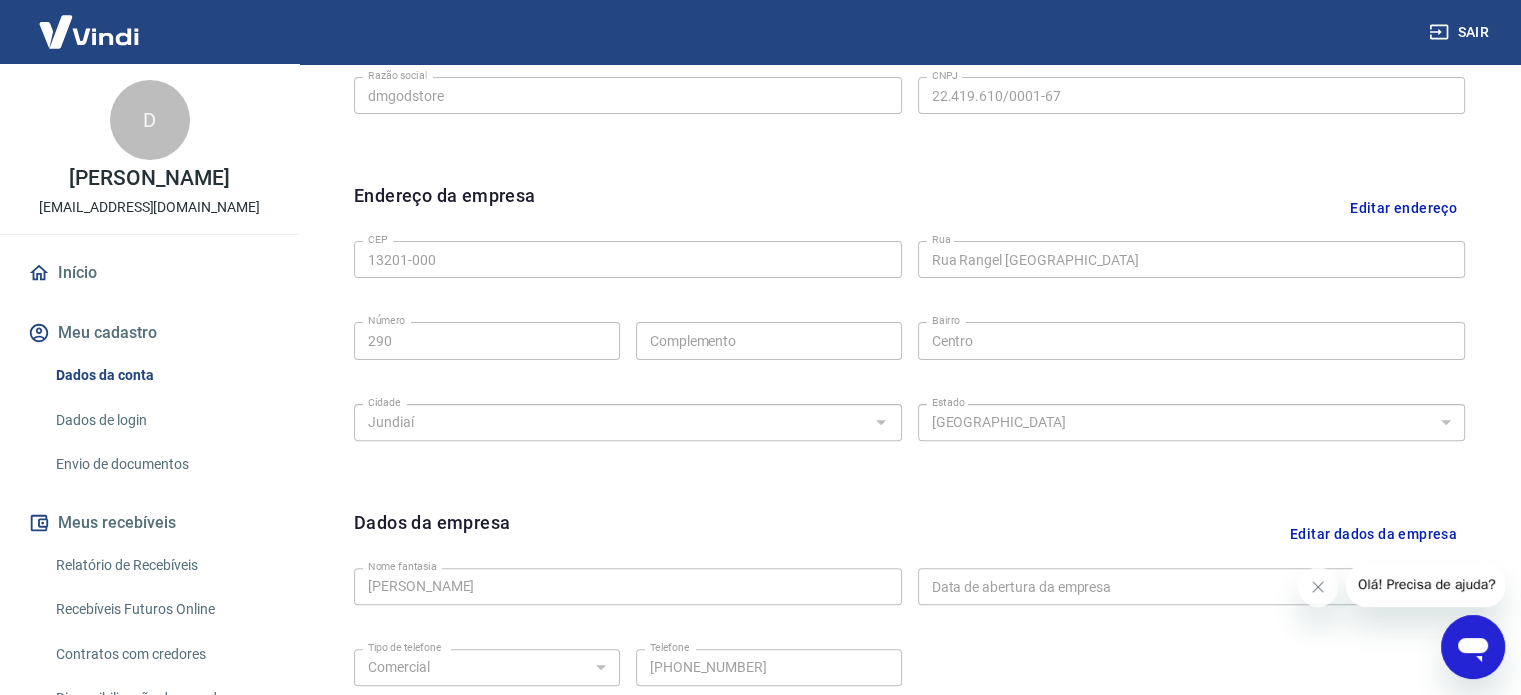 click on "Editar endereço" at bounding box center (1403, 207) 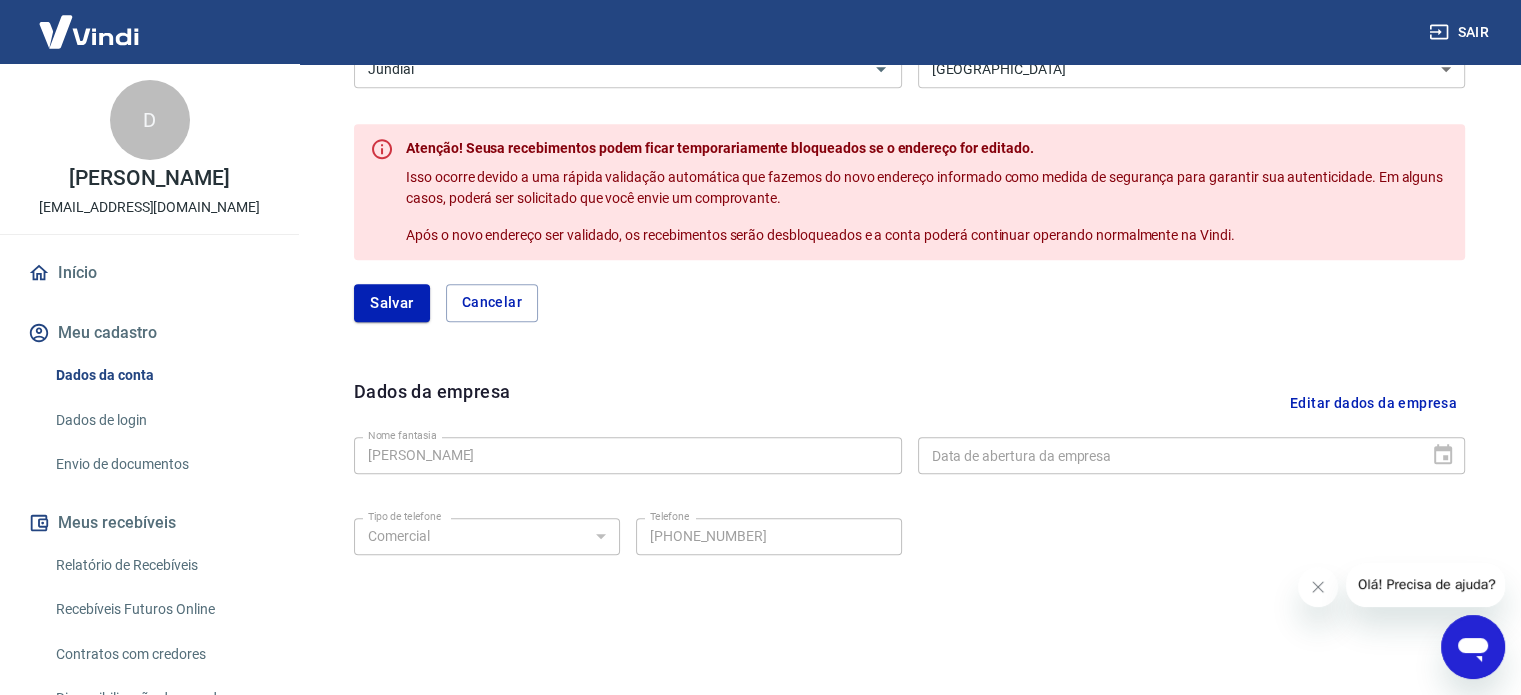 scroll, scrollTop: 946, scrollLeft: 0, axis: vertical 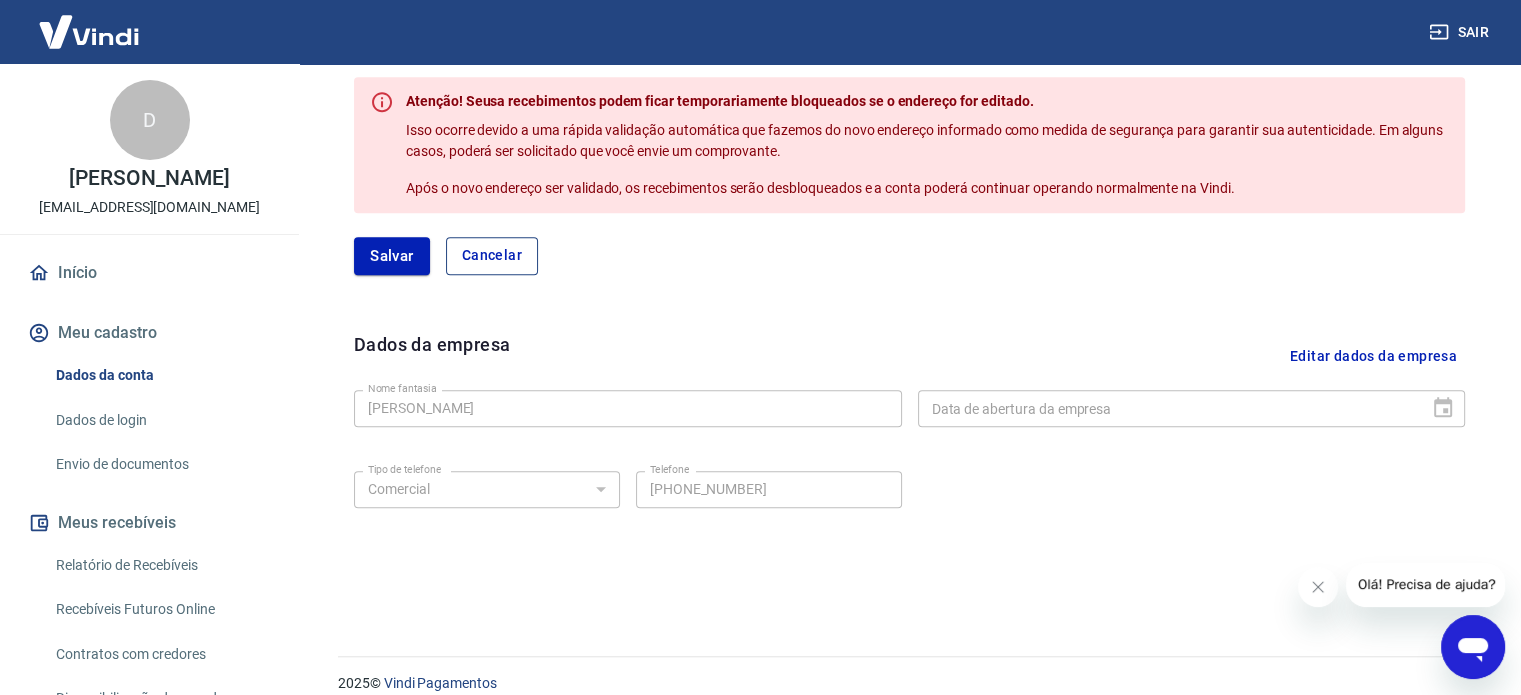 click on "Cancelar" at bounding box center (492, 256) 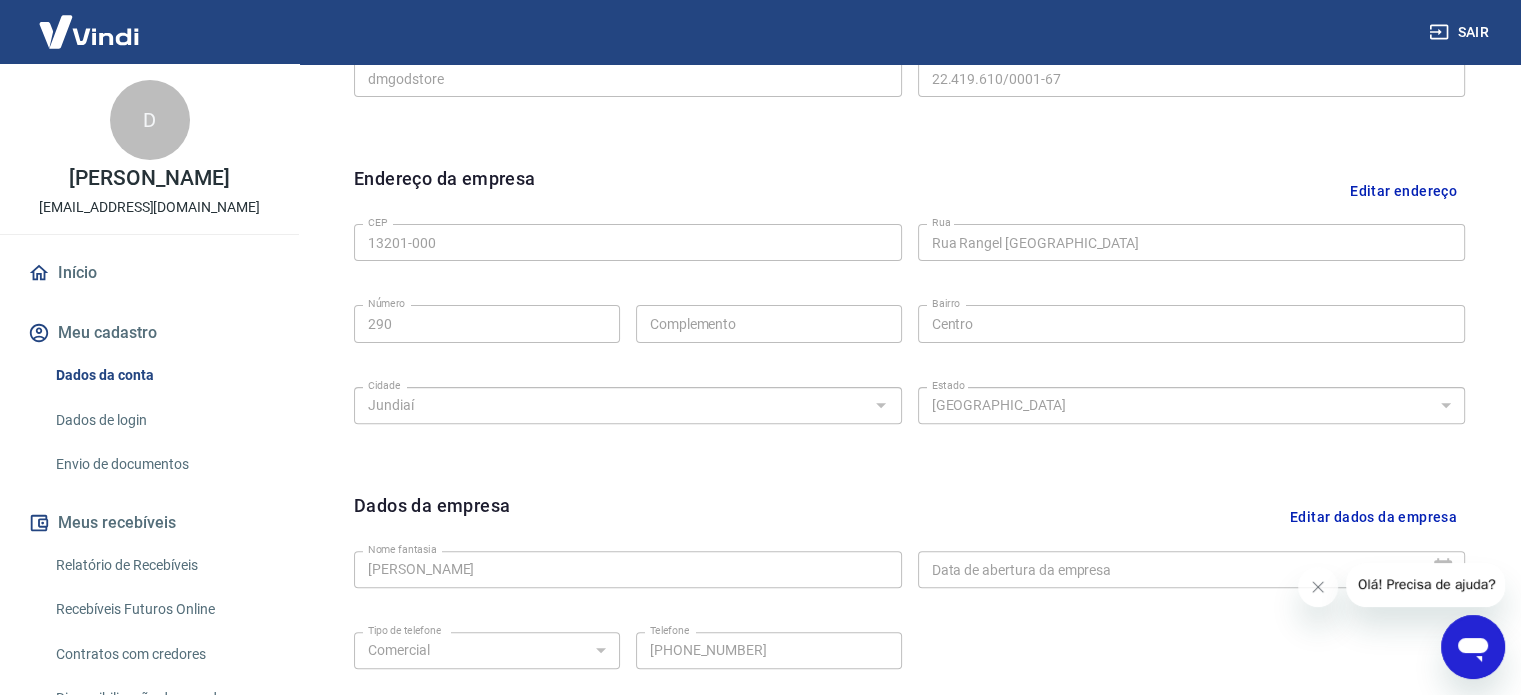 scroll, scrollTop: 546, scrollLeft: 0, axis: vertical 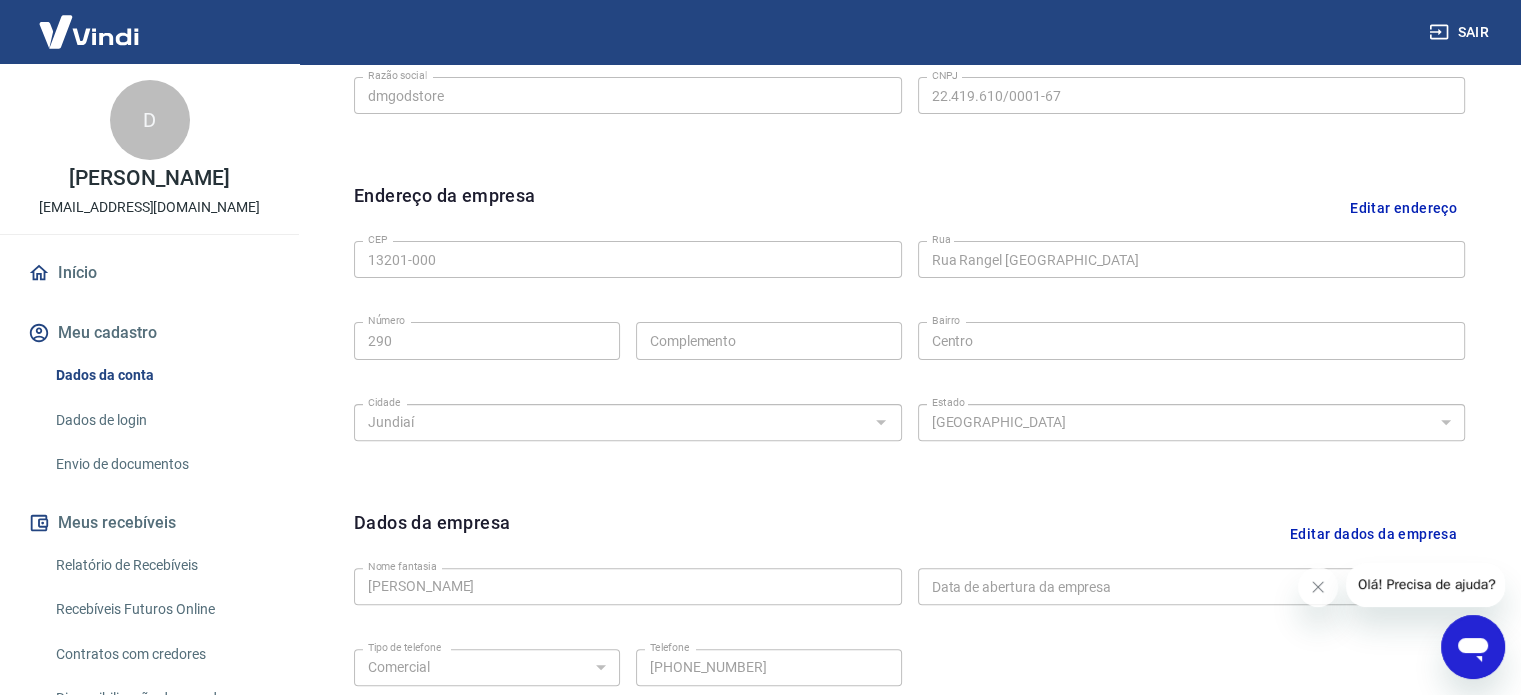 click on "Editar endereço" at bounding box center (1403, 207) 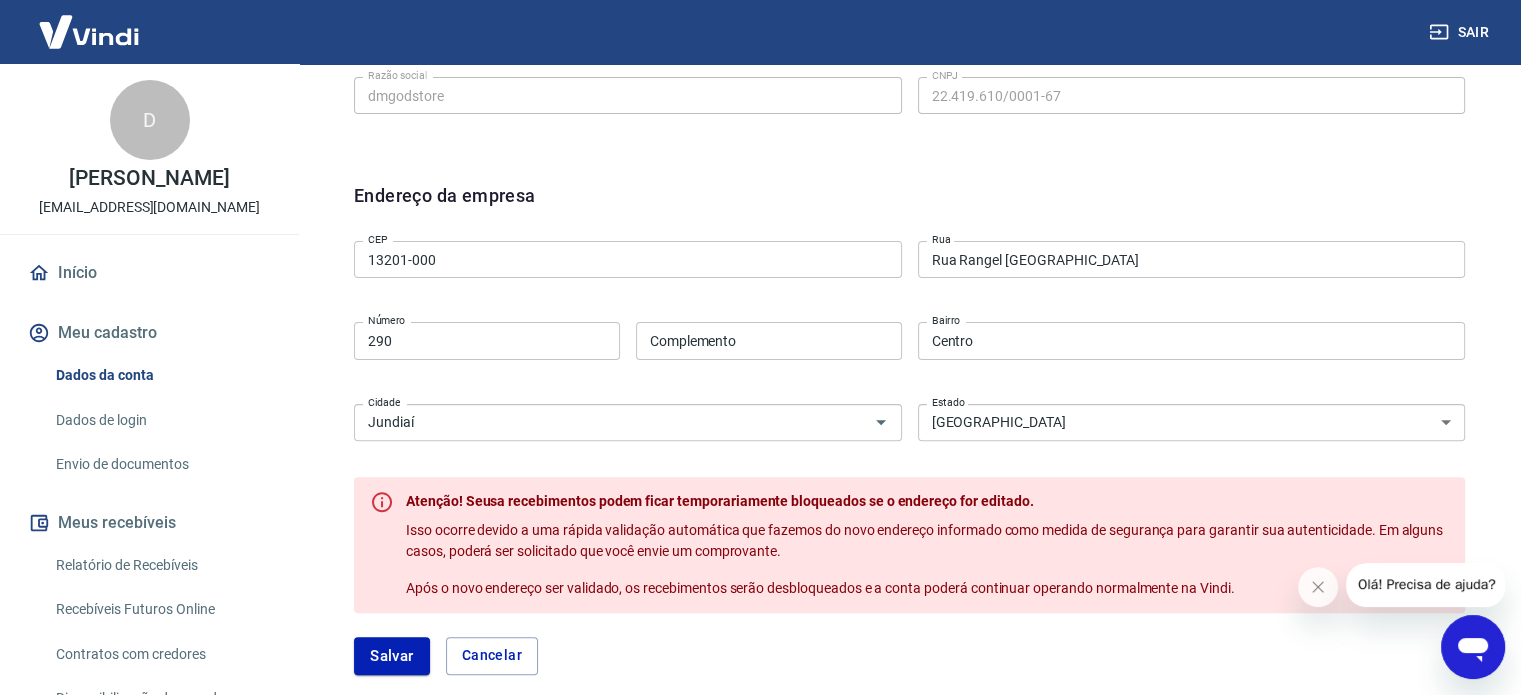 click on "13201-000" at bounding box center (628, 259) 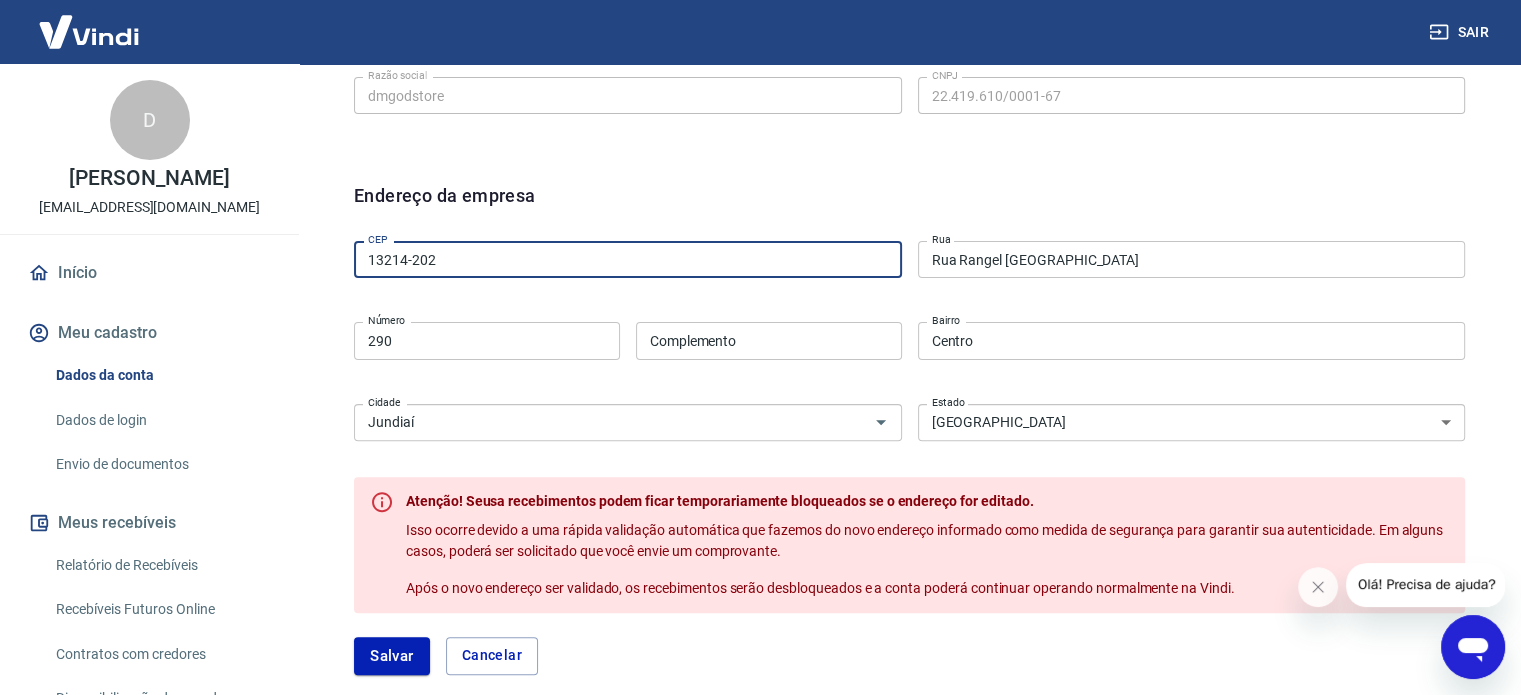 type on "13214-202" 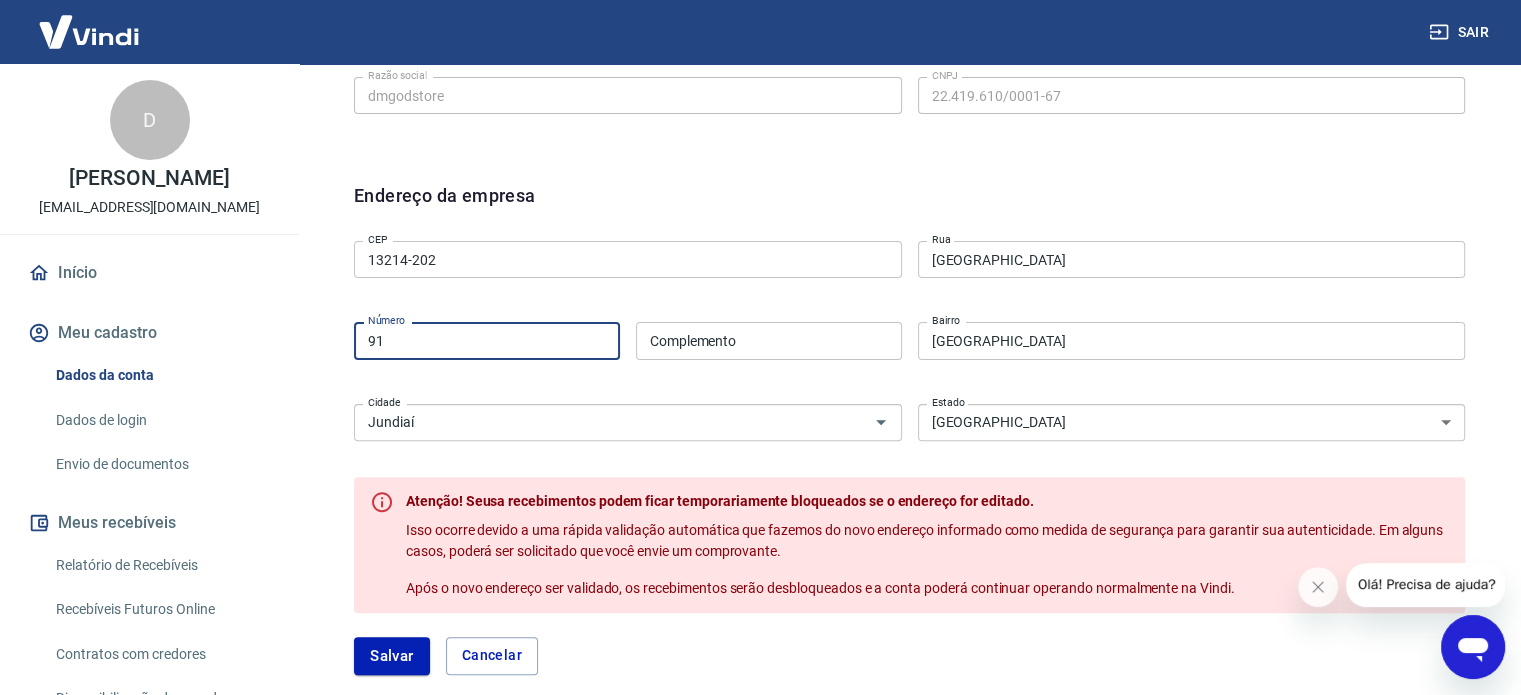 type on "91" 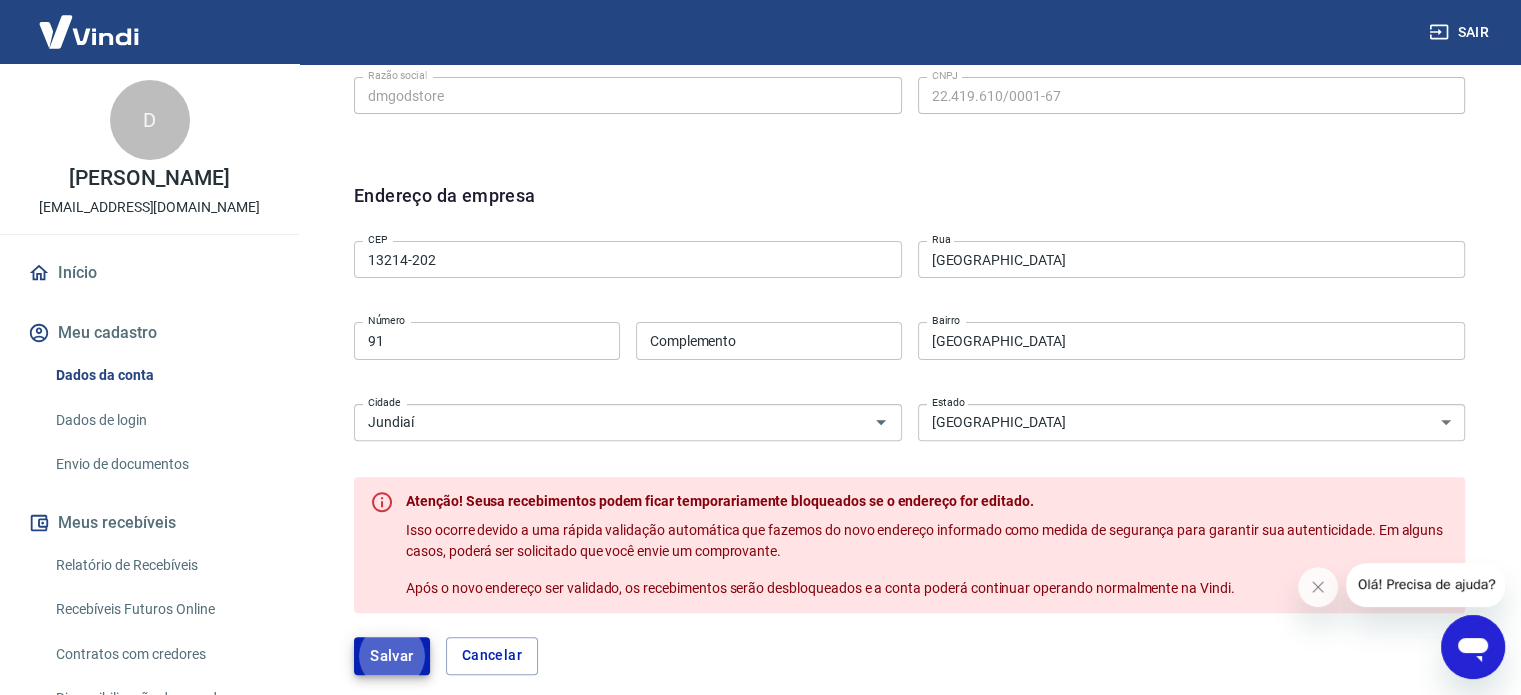 type 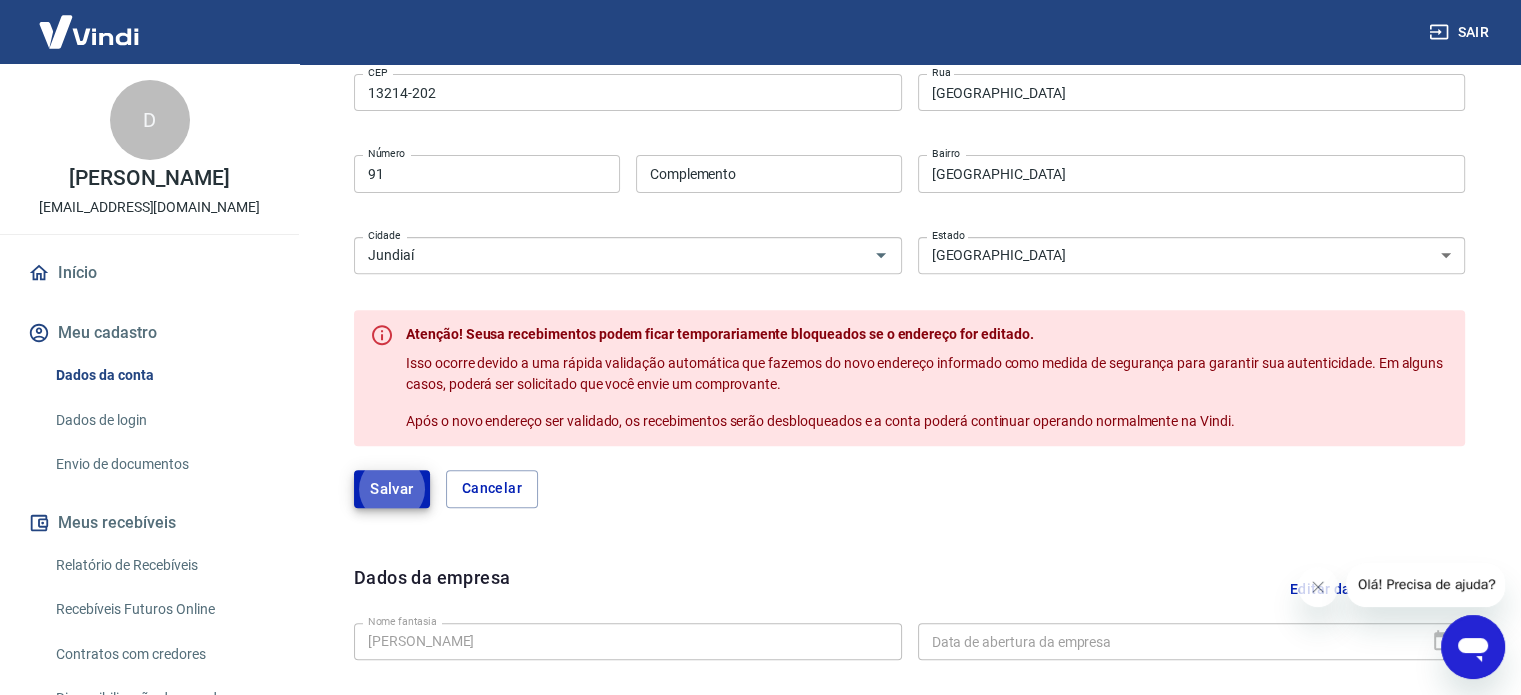 scroll, scrollTop: 746, scrollLeft: 0, axis: vertical 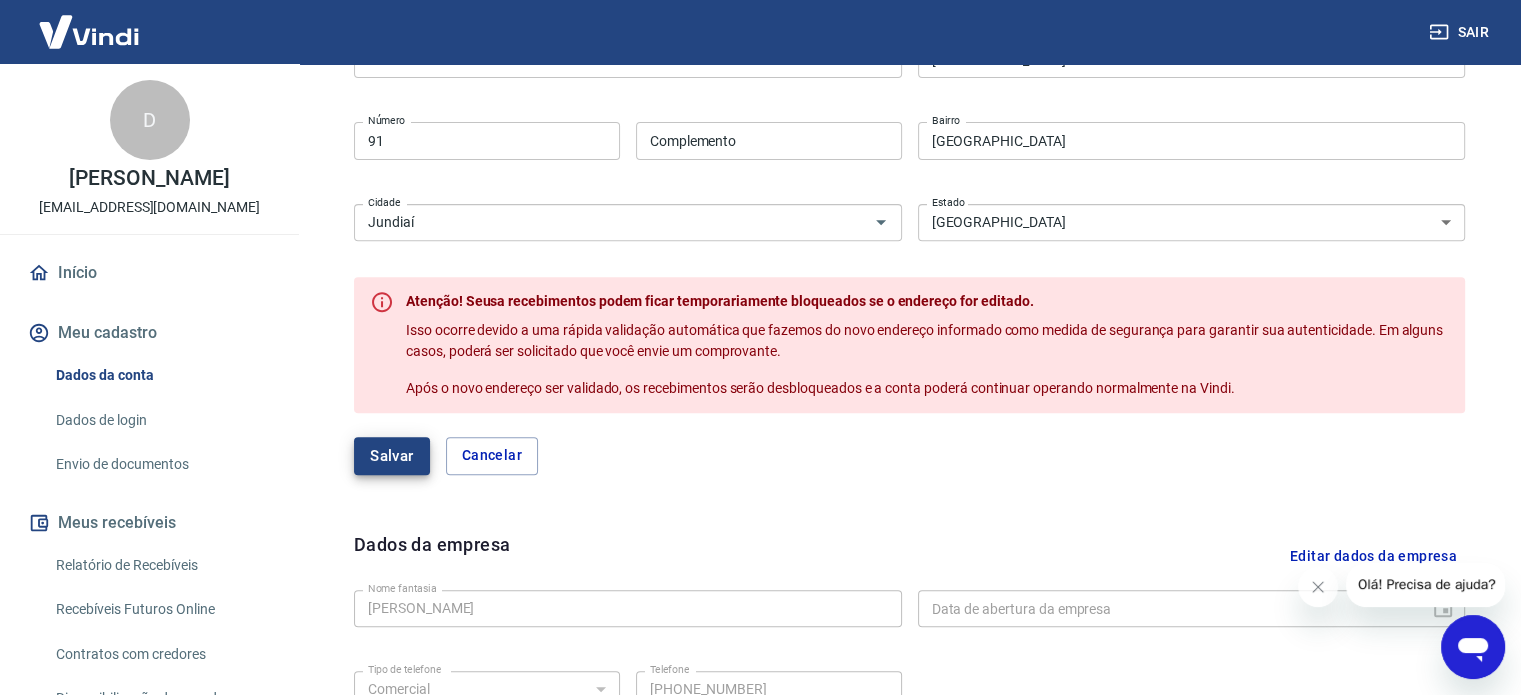 drag, startPoint x: 392, startPoint y: 478, endPoint x: 391, endPoint y: 462, distance: 16.03122 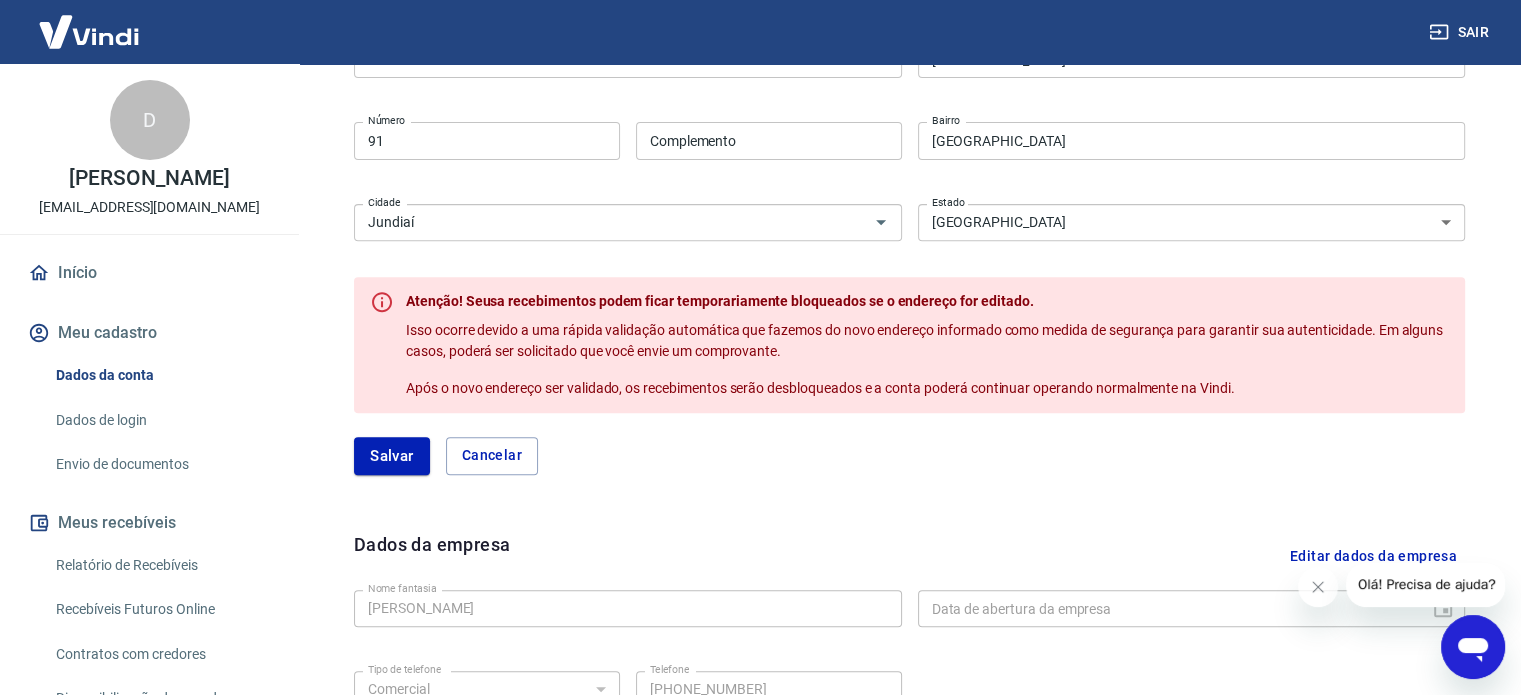 click on "Salvar" at bounding box center [392, 456] 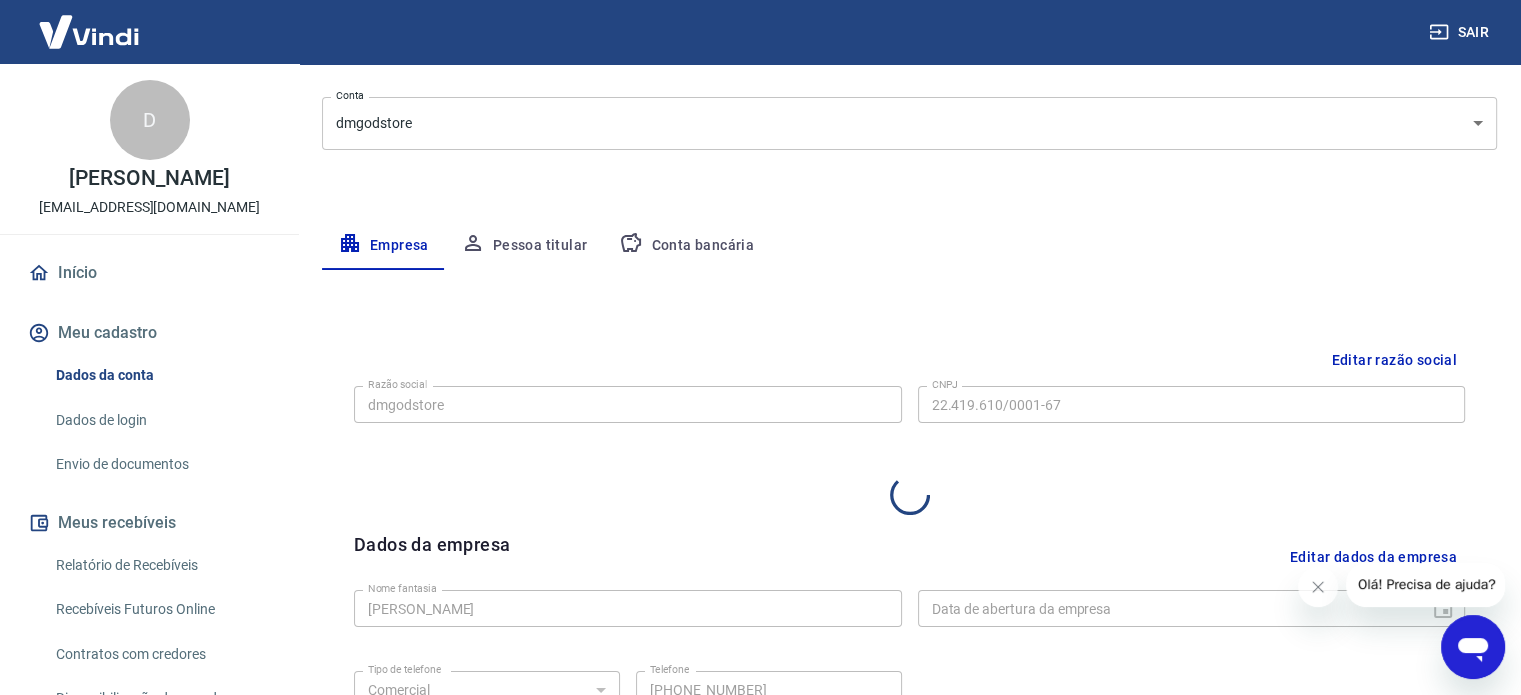 select on "SP" 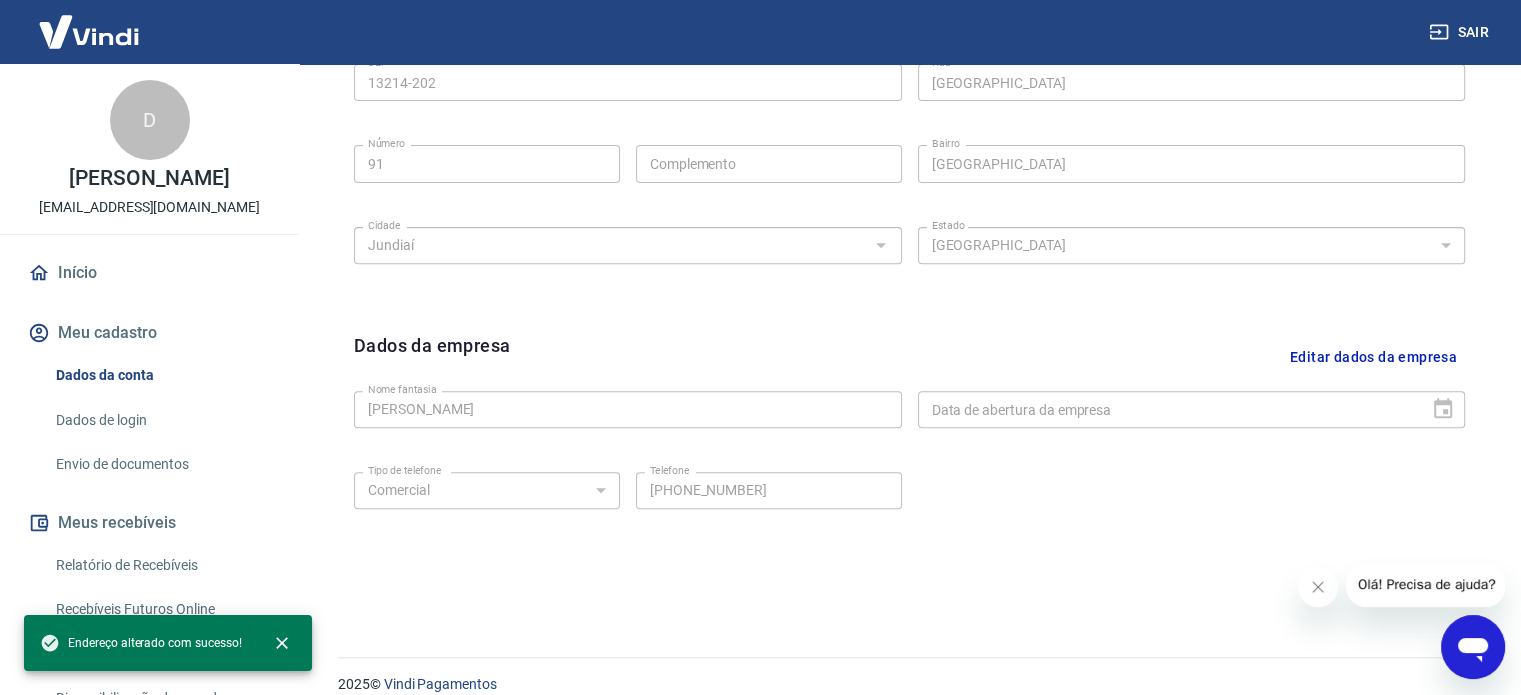scroll, scrollTop: 724, scrollLeft: 0, axis: vertical 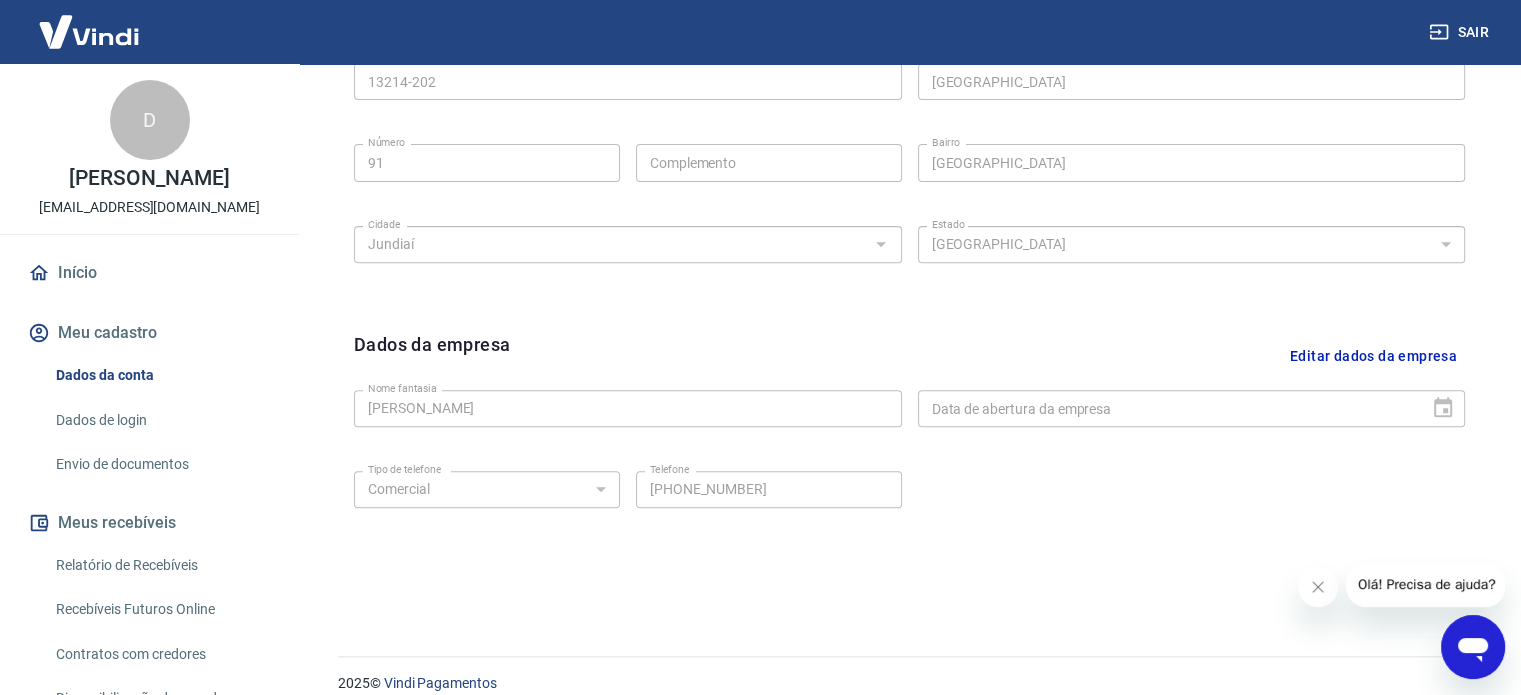 click on "Editar dados da empresa" at bounding box center [1373, 356] 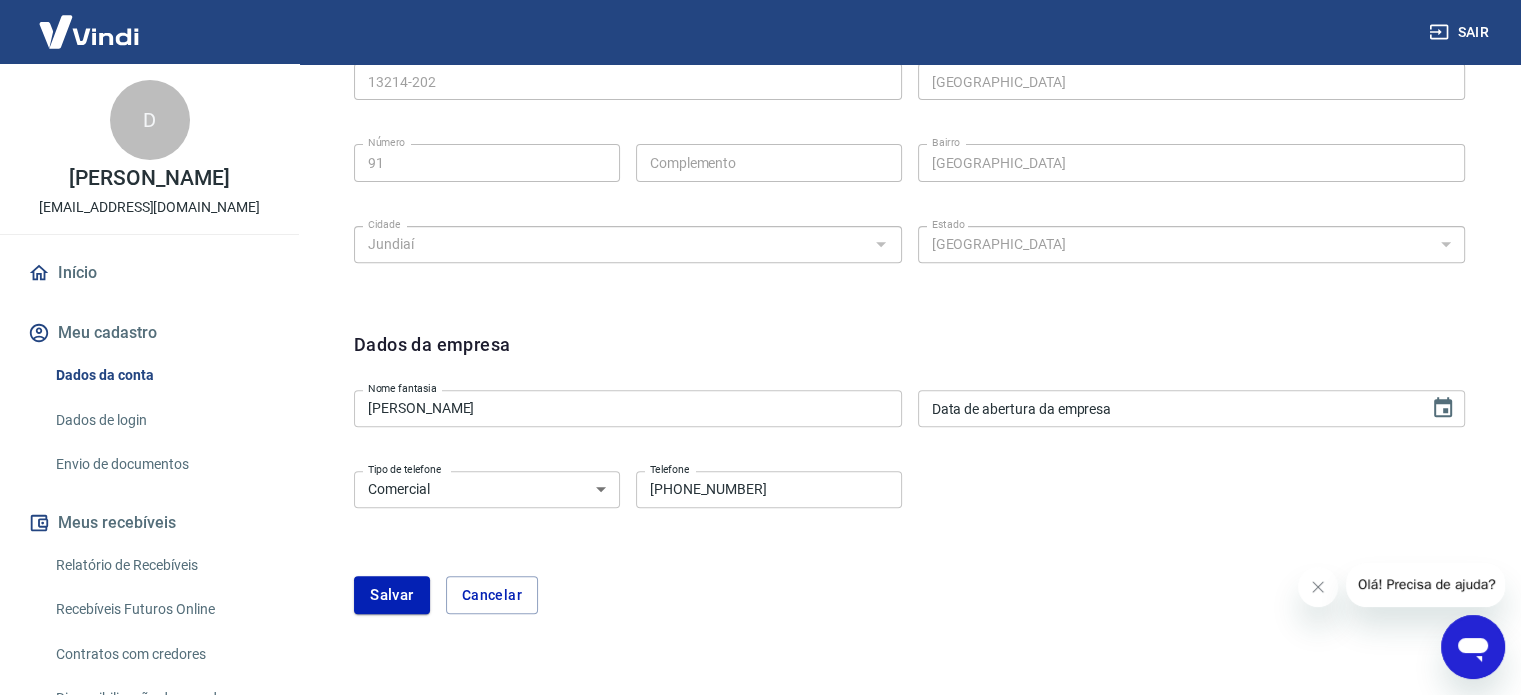 type on "DD/MM/YYYY" 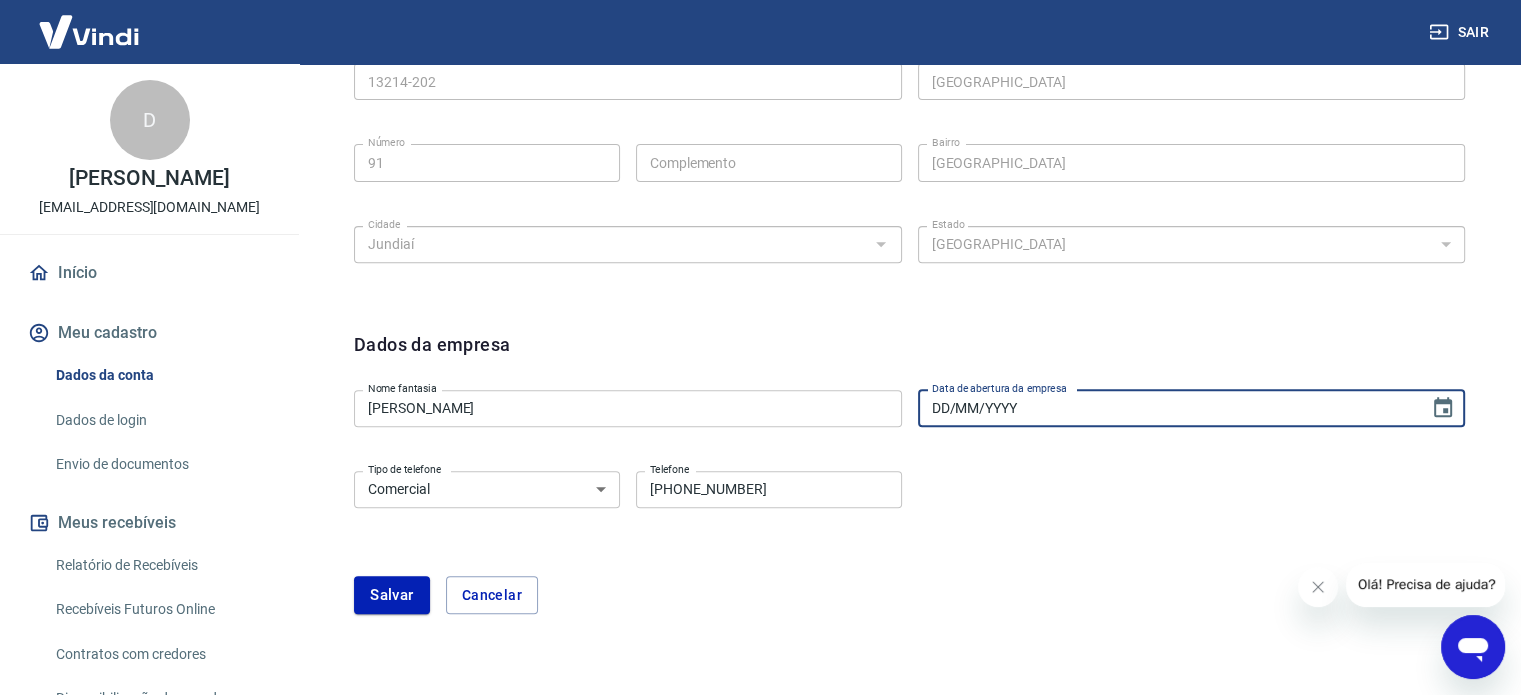 click on "DD/MM/YYYY" at bounding box center (1167, 408) 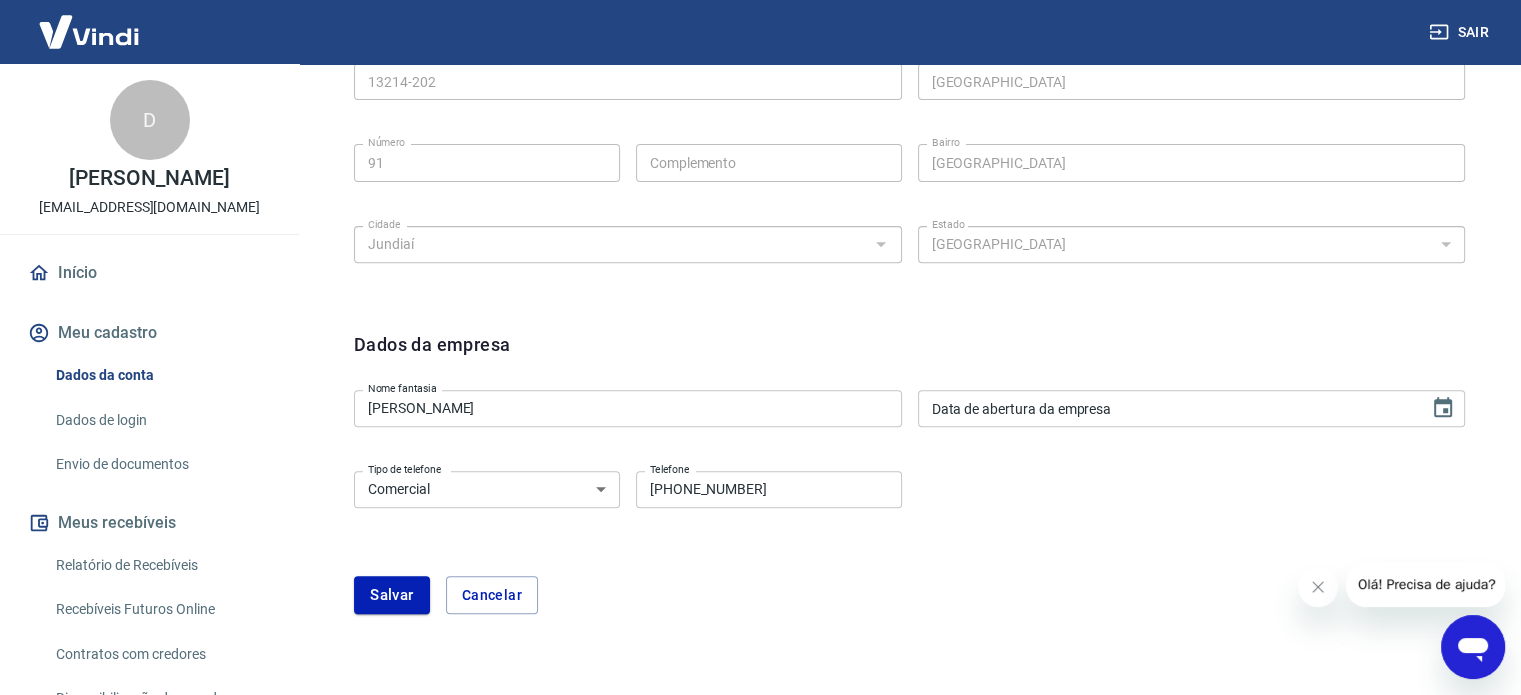 drag, startPoint x: 383, startPoint y: 588, endPoint x: 912, endPoint y: 576, distance: 529.1361 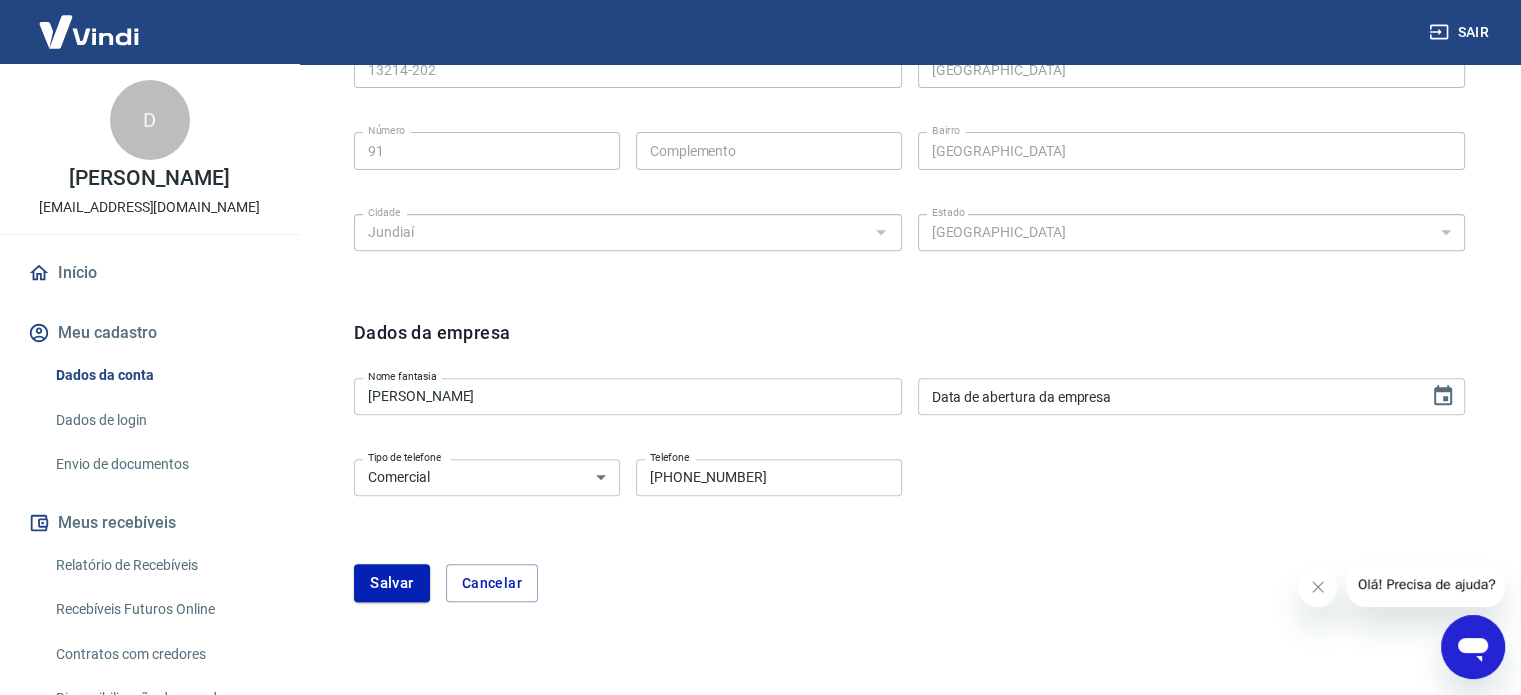 scroll, scrollTop: 808, scrollLeft: 0, axis: vertical 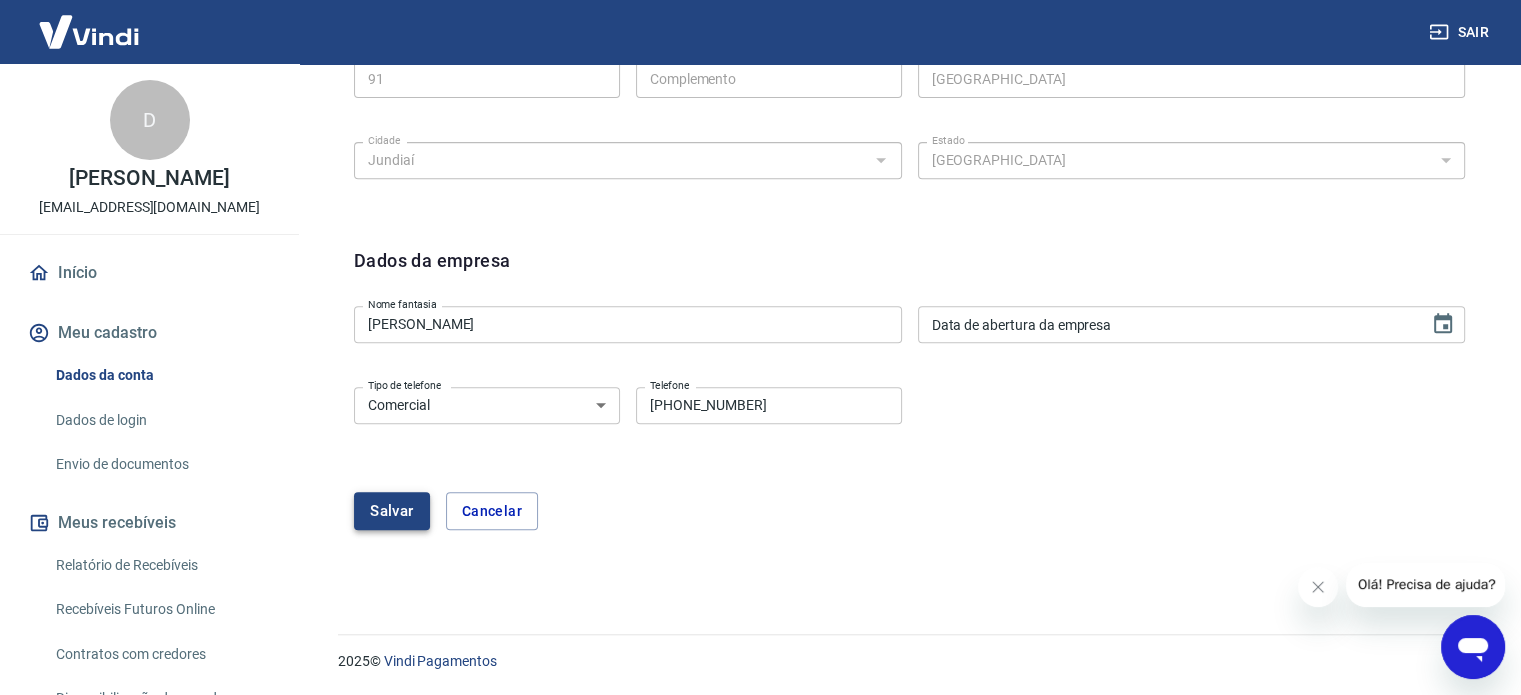 click on "Salvar" at bounding box center [392, 511] 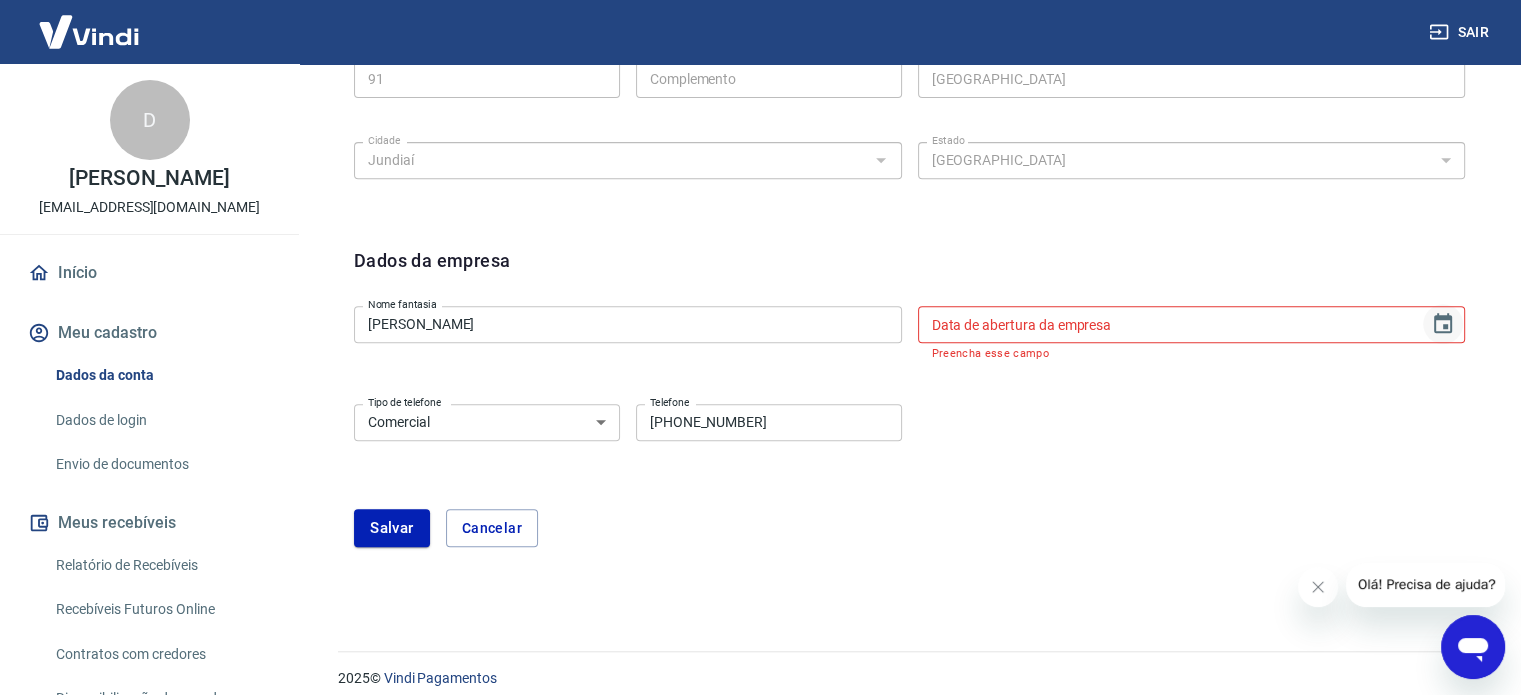 click 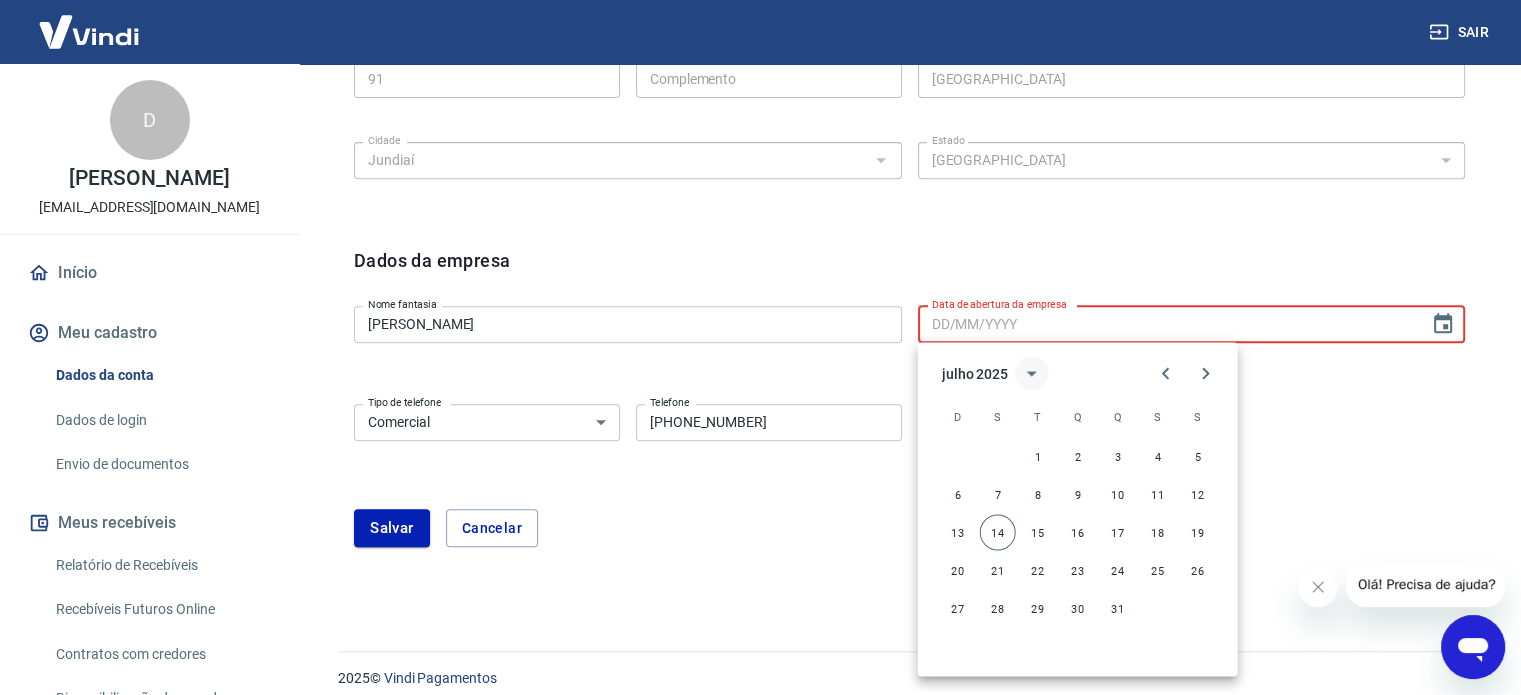 click 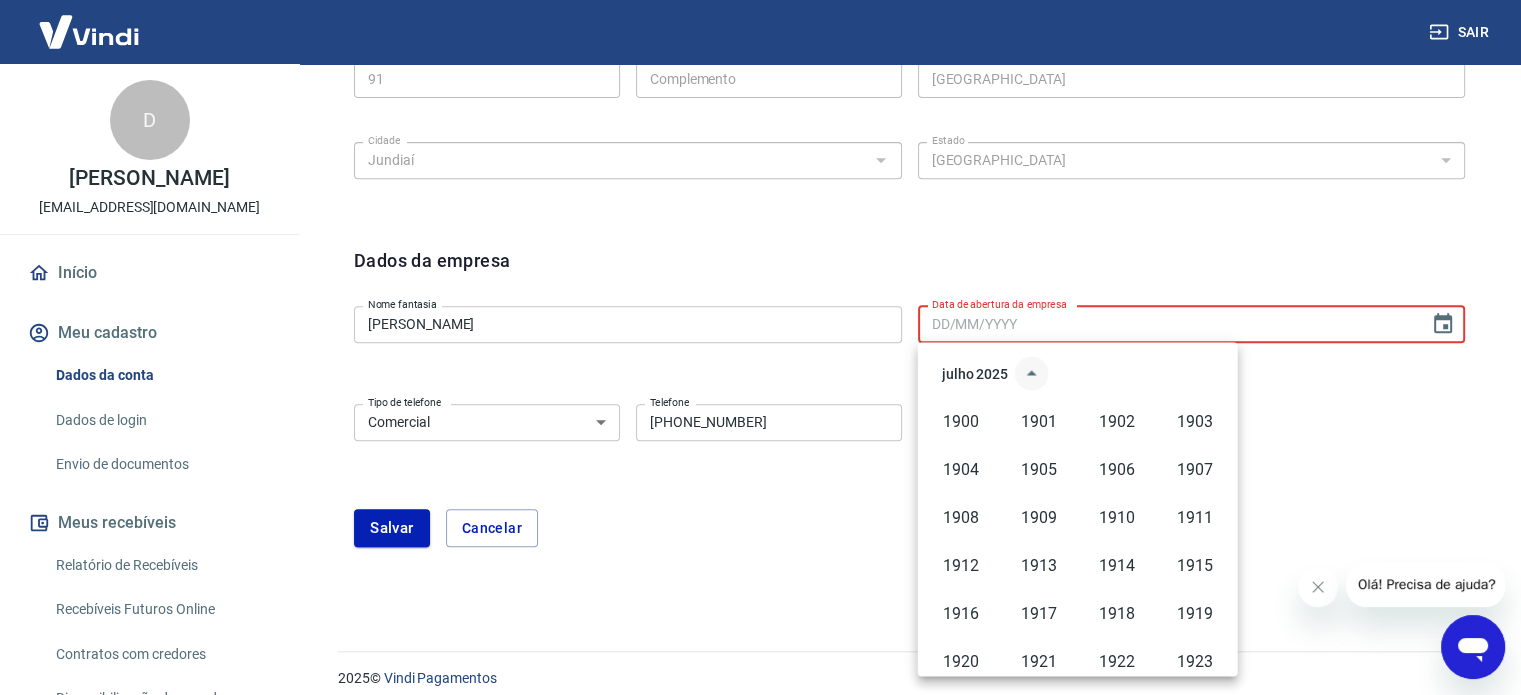 scroll, scrollTop: 1372, scrollLeft: 0, axis: vertical 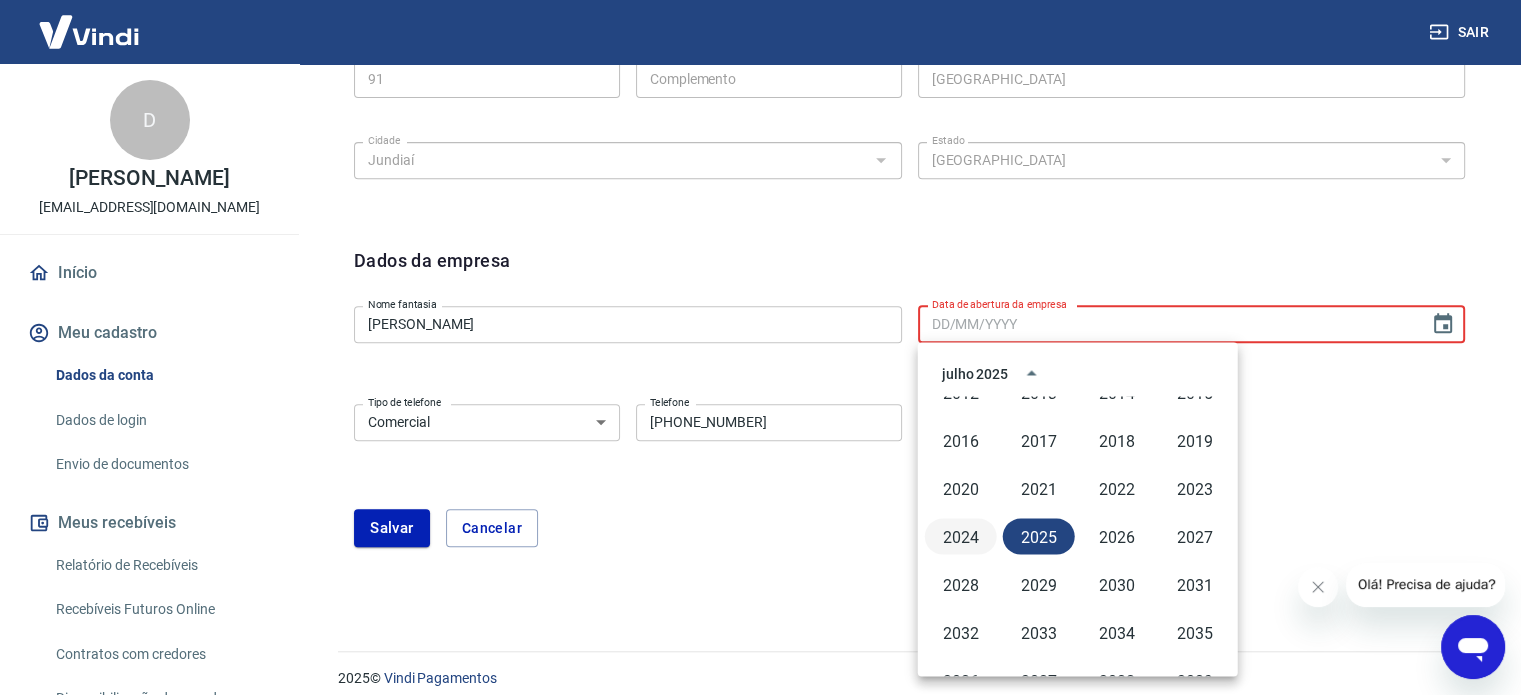 click on "2024" at bounding box center [961, 536] 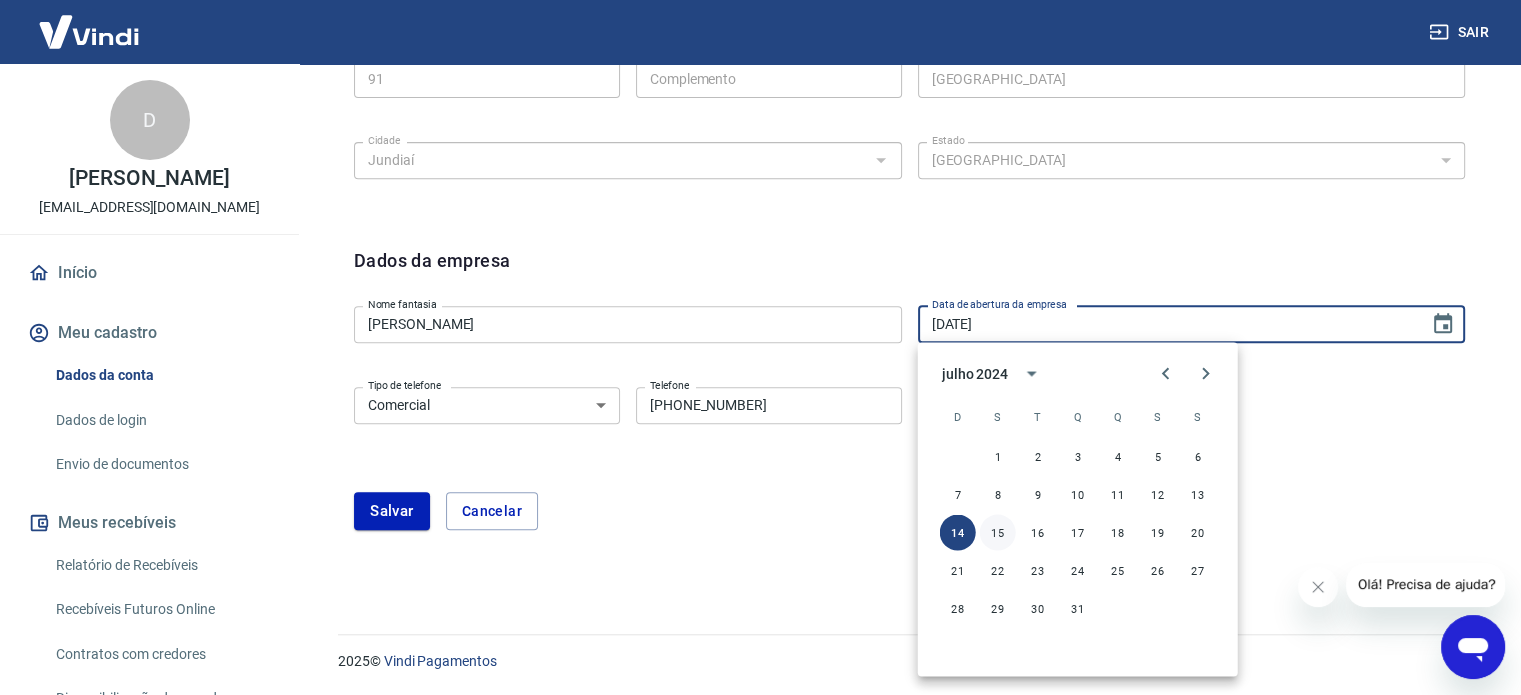 click on "15" at bounding box center [998, 532] 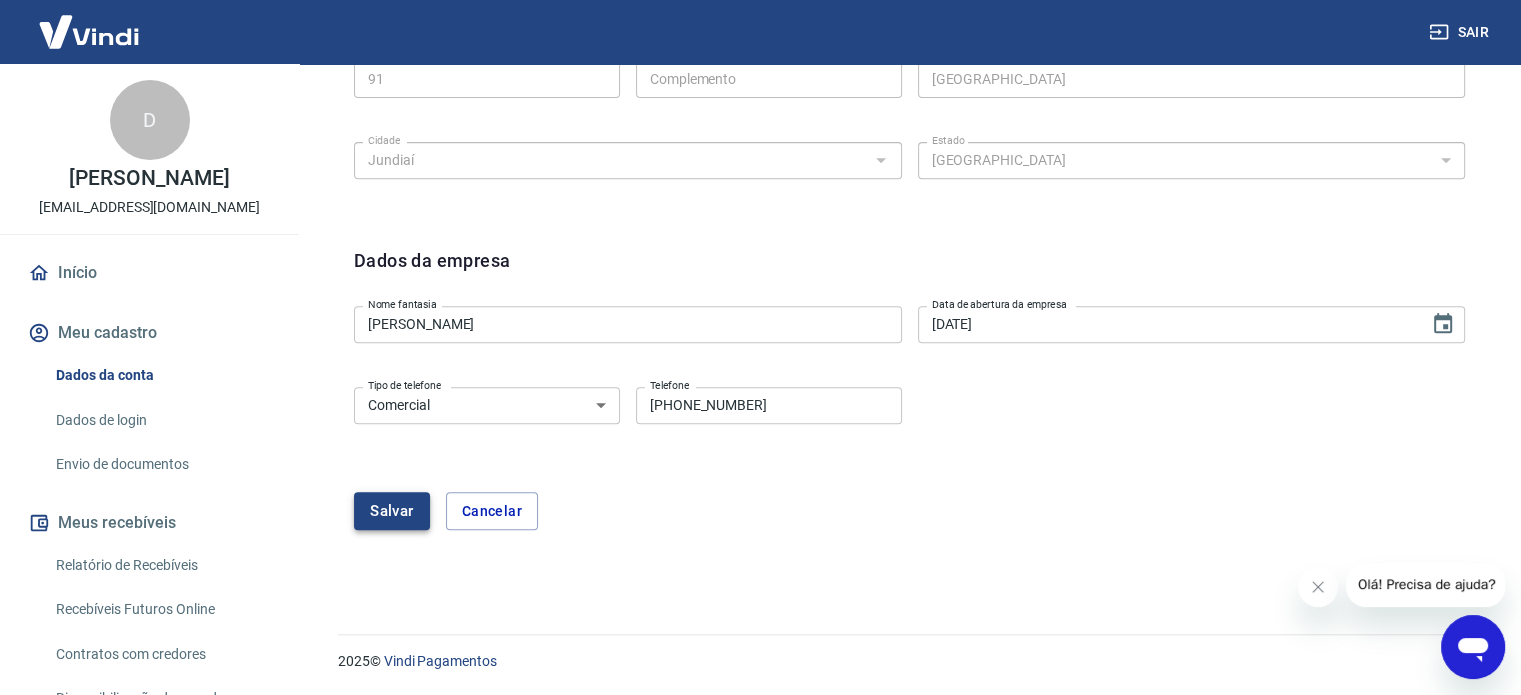 click on "Salvar" at bounding box center (392, 511) 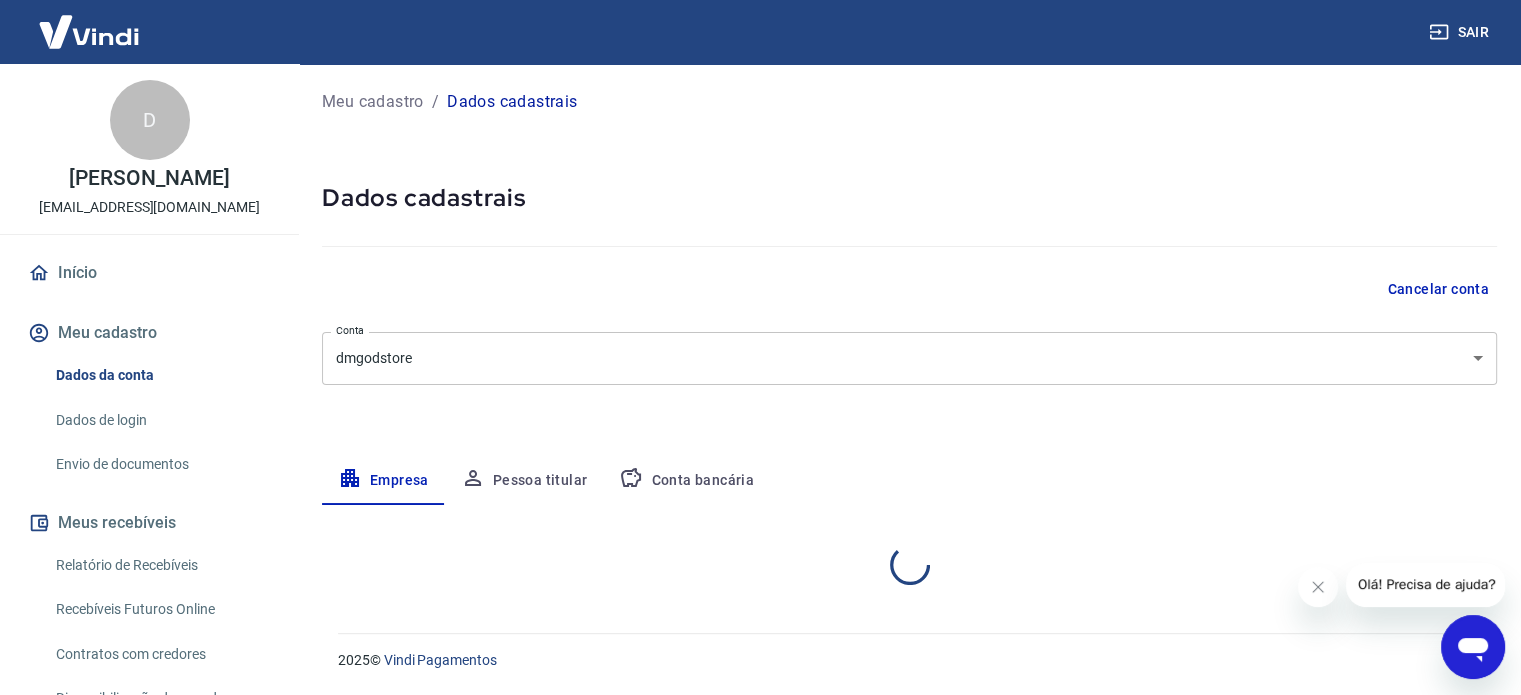 scroll, scrollTop: 0, scrollLeft: 0, axis: both 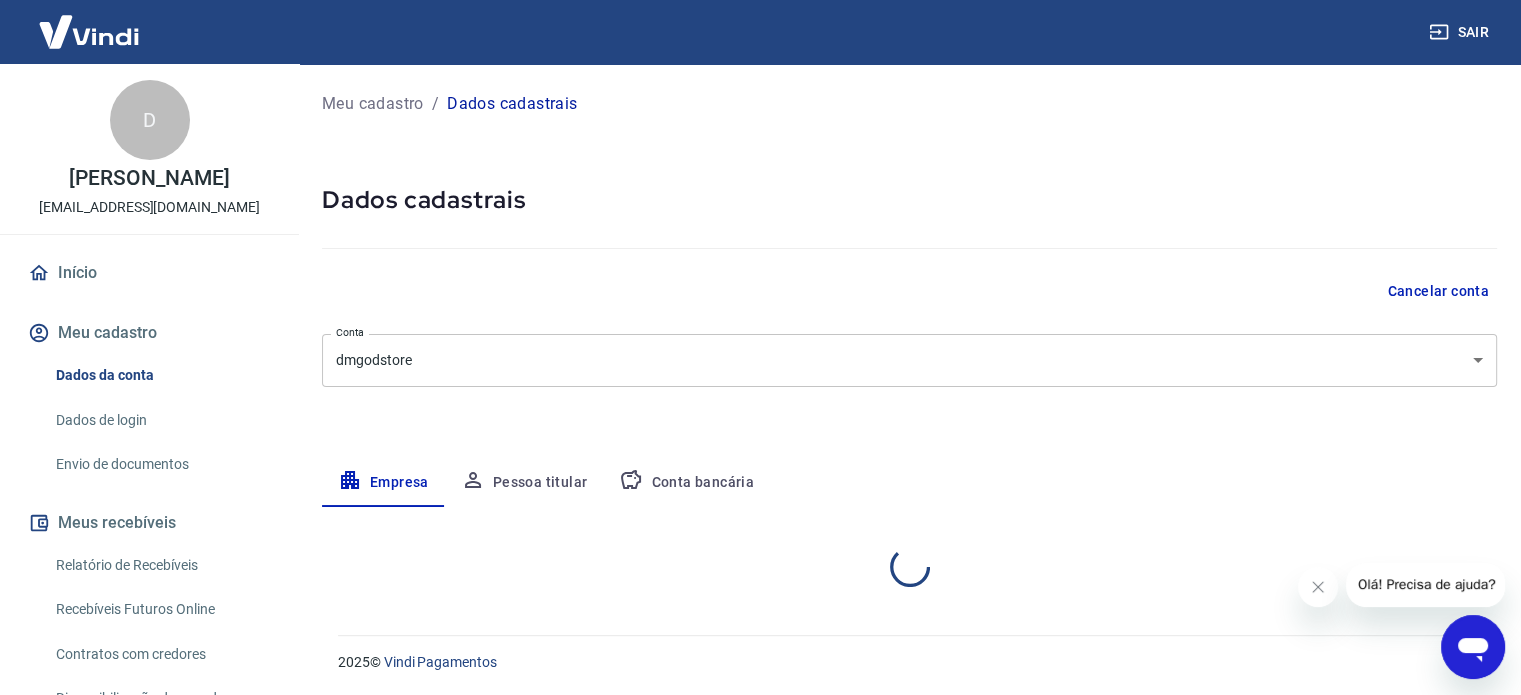 select on "SP" 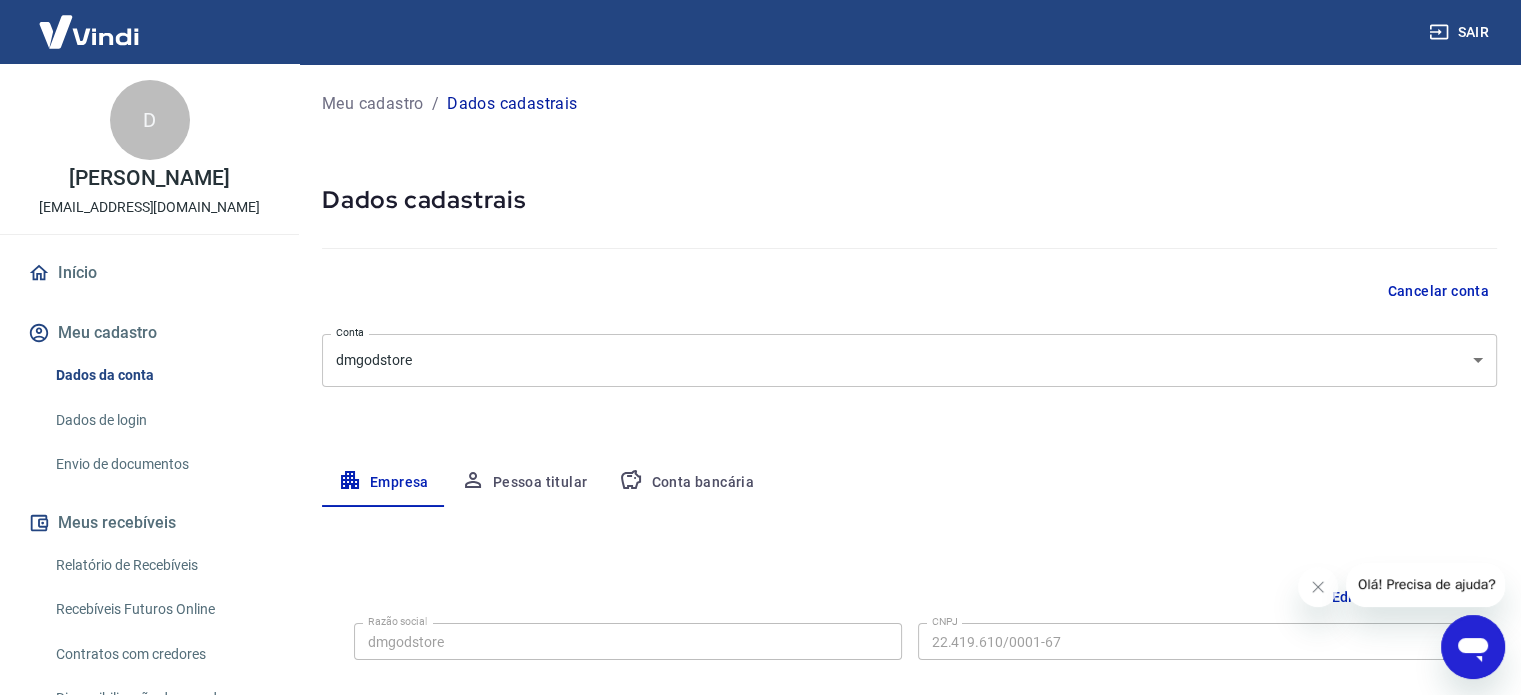 scroll, scrollTop: 0, scrollLeft: 0, axis: both 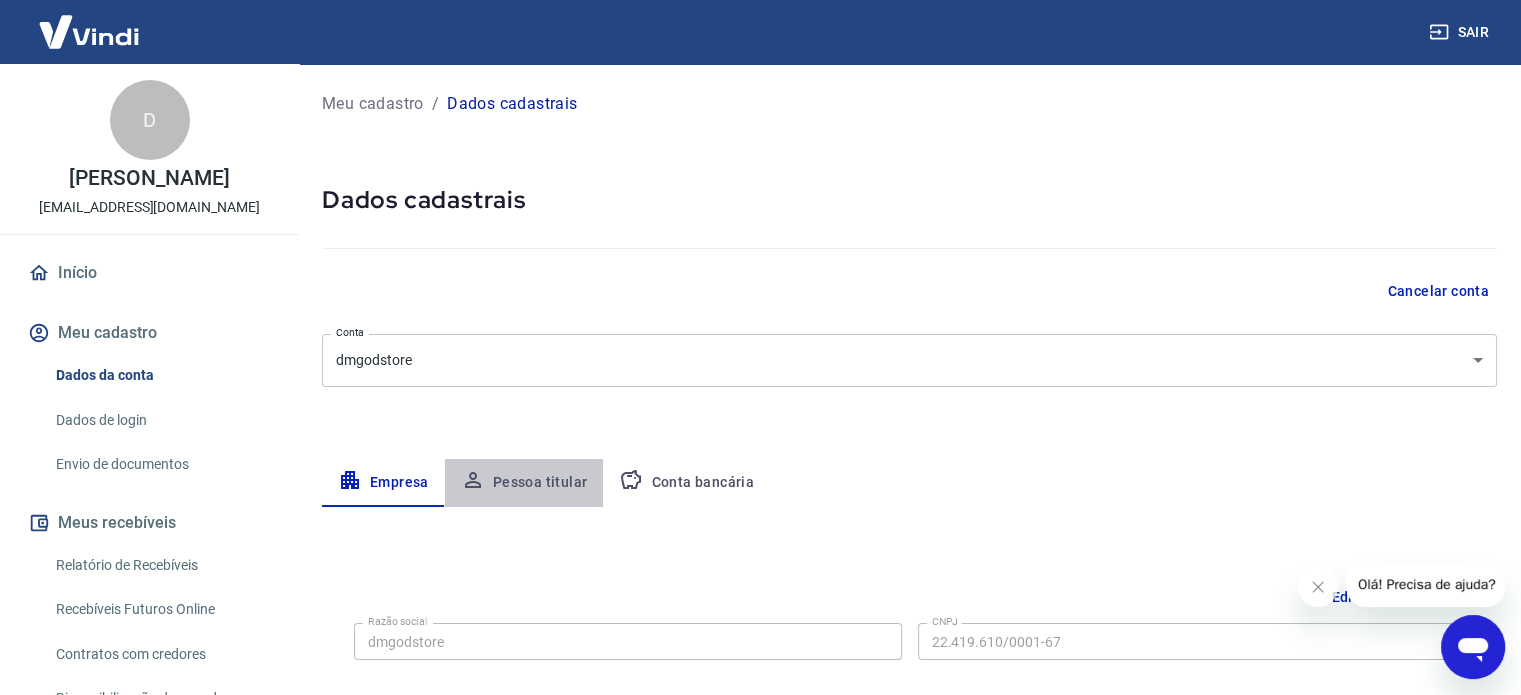 click on "Pessoa titular" at bounding box center (524, 483) 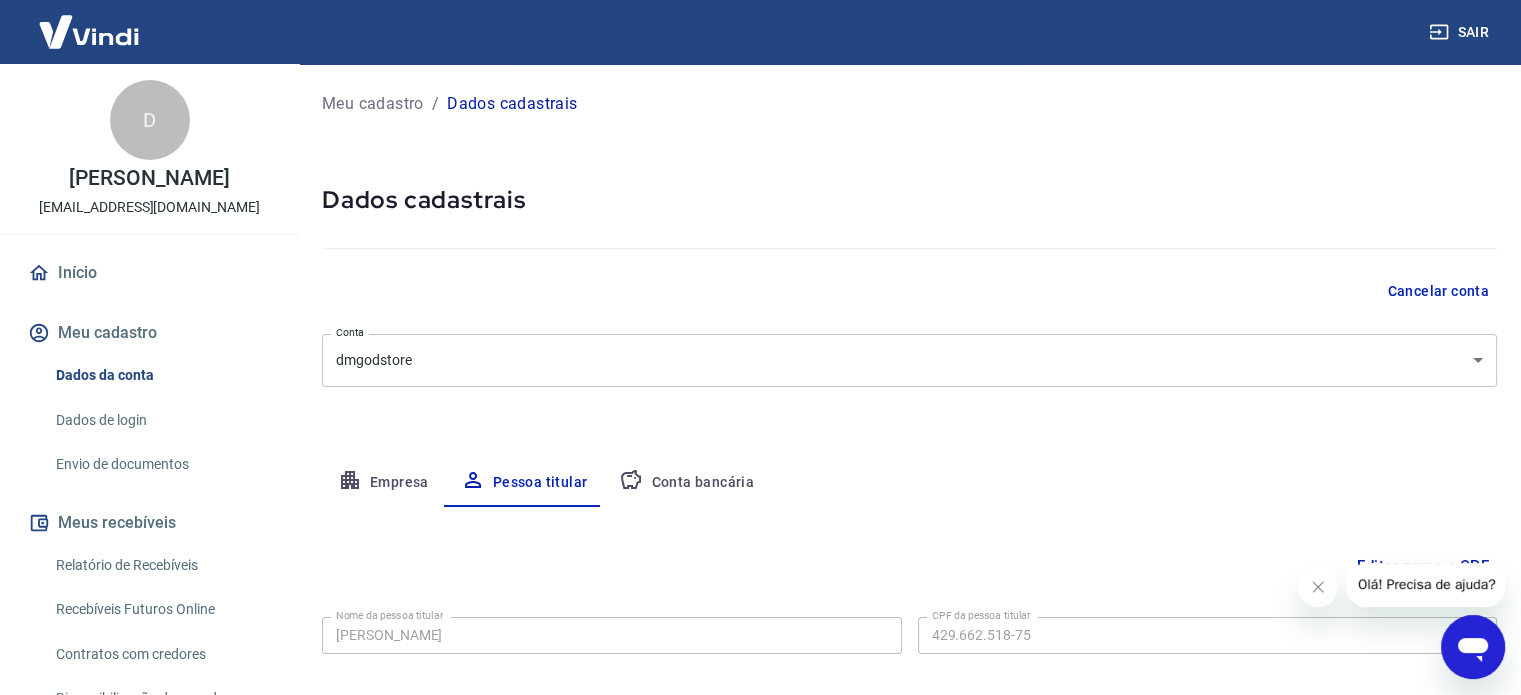 scroll, scrollTop: 104, scrollLeft: 0, axis: vertical 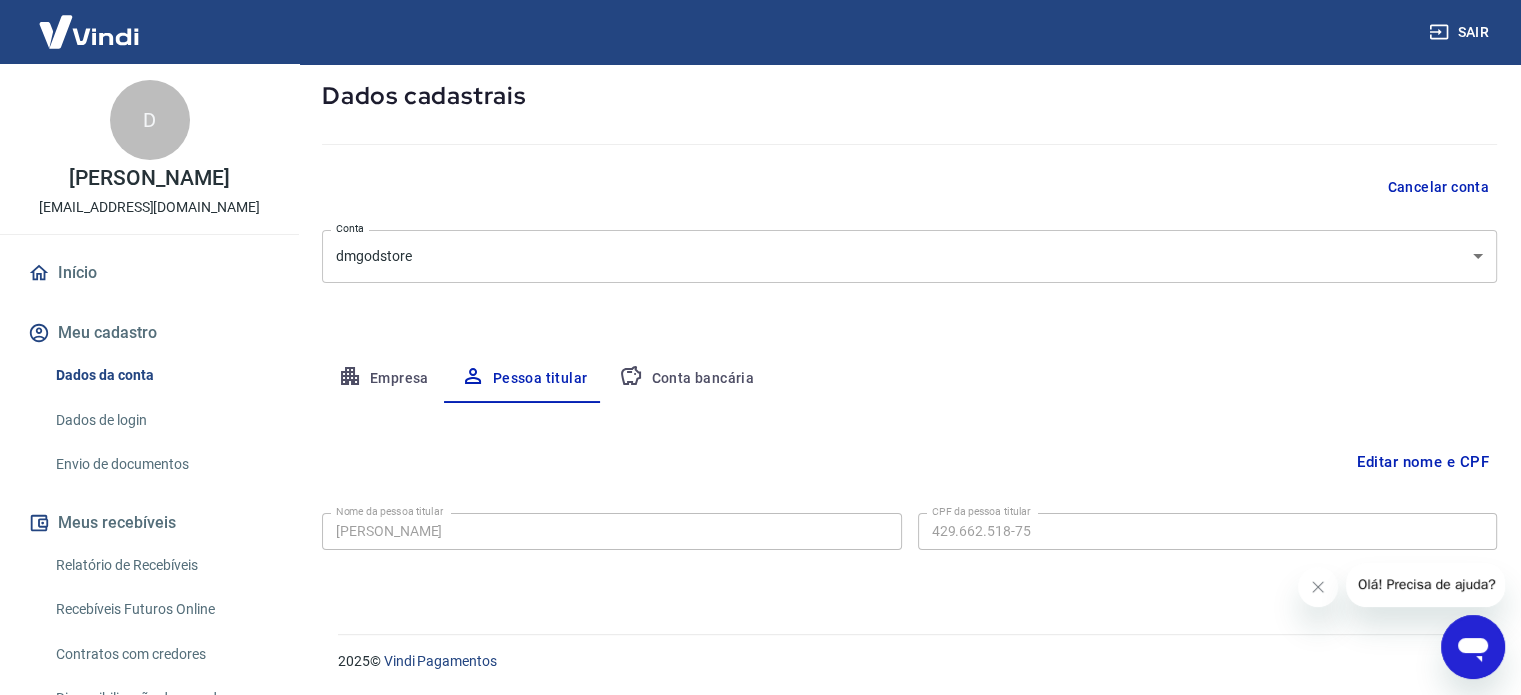 click on "Conta bancária" at bounding box center (686, 379) 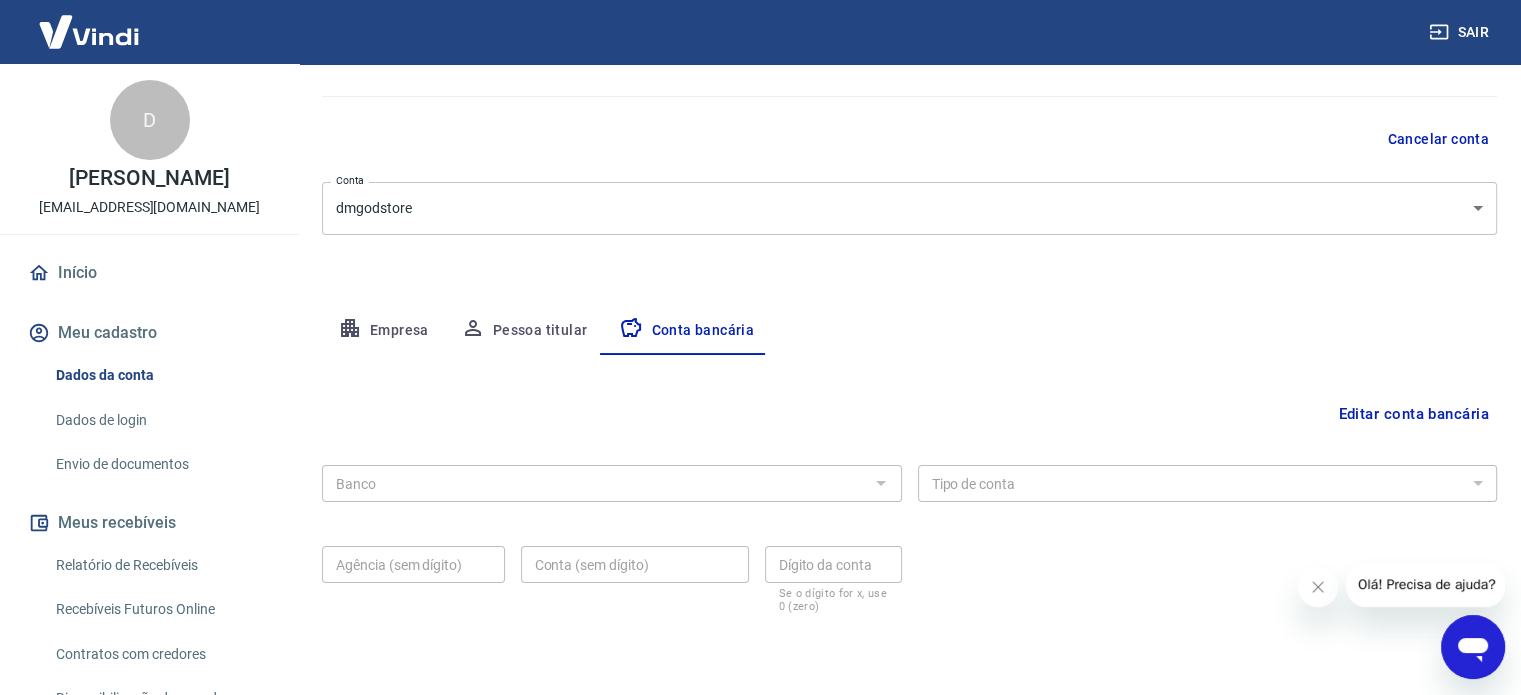scroll, scrollTop: 215, scrollLeft: 0, axis: vertical 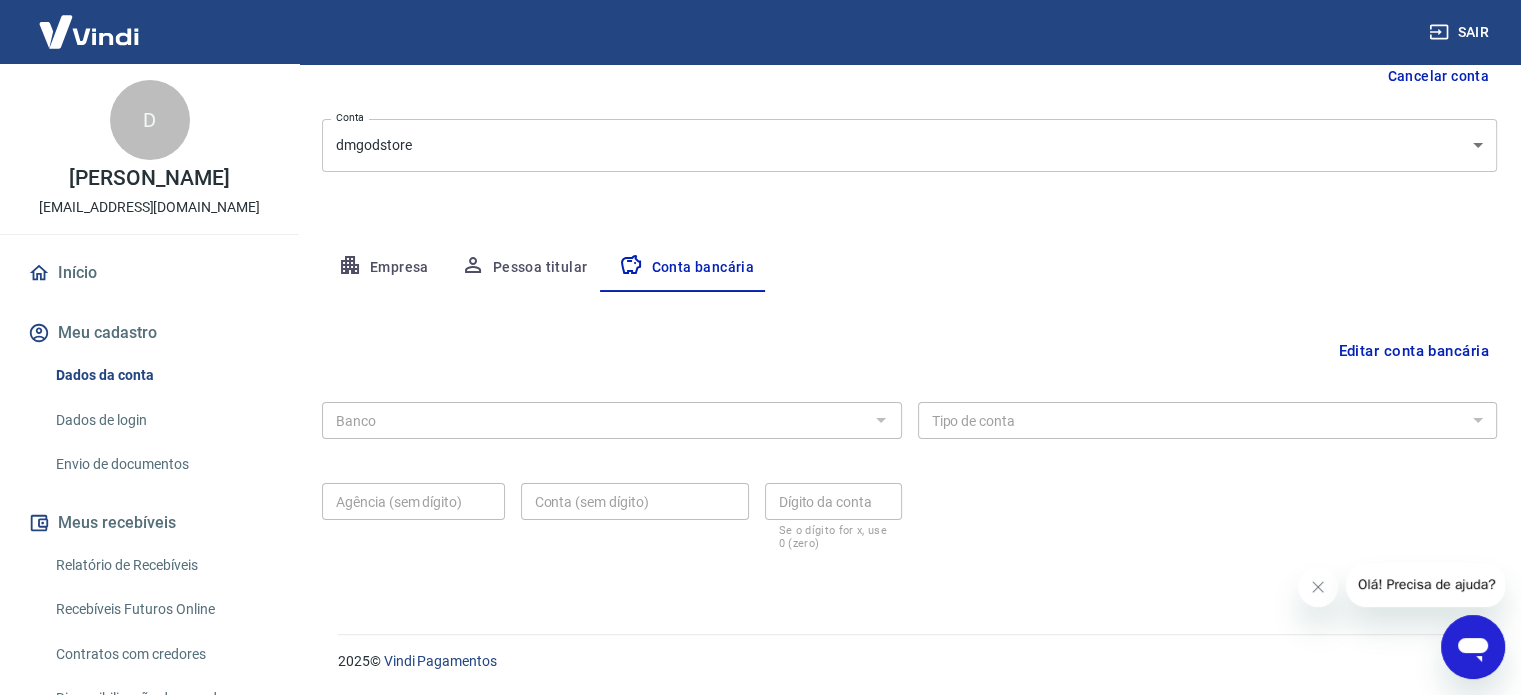 click at bounding box center (880, 420) 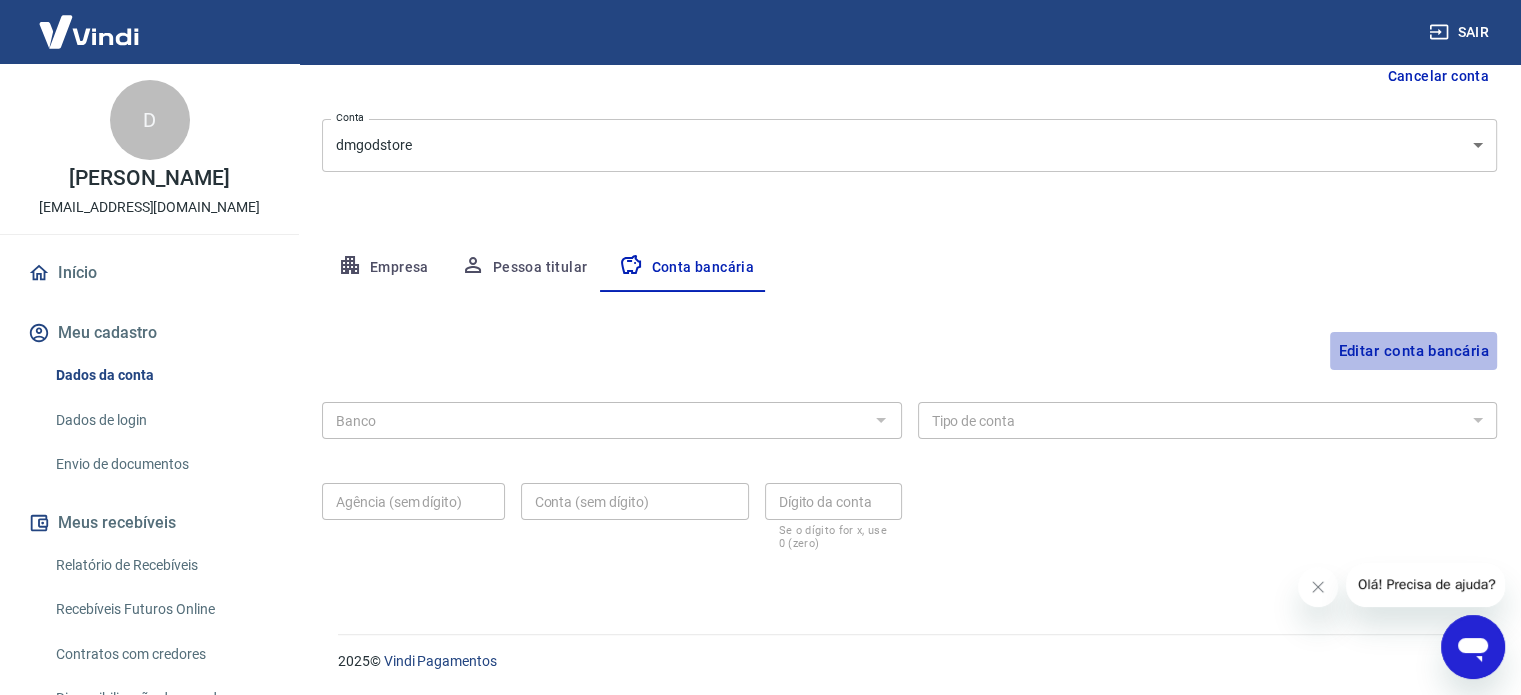 click on "Editar conta bancária" at bounding box center [1413, 351] 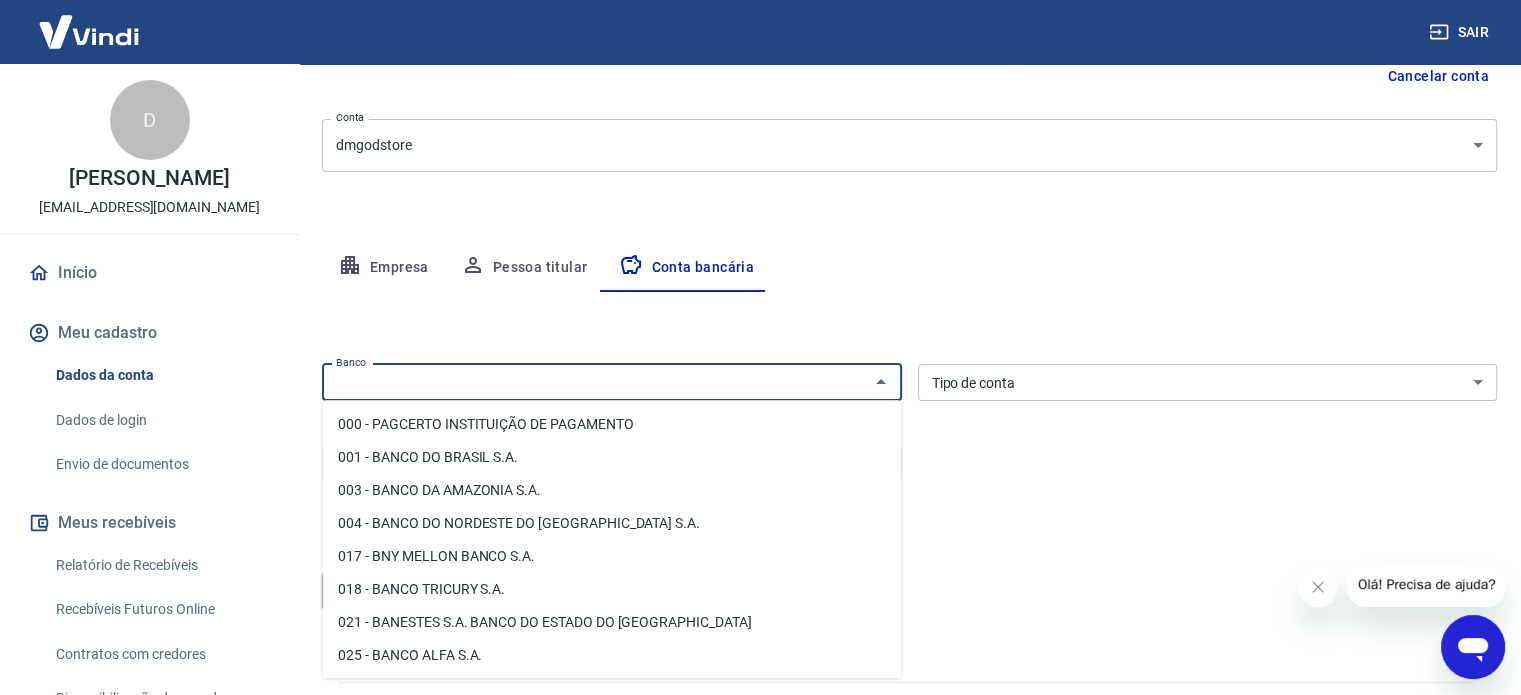 click on "Banco" at bounding box center [595, 382] 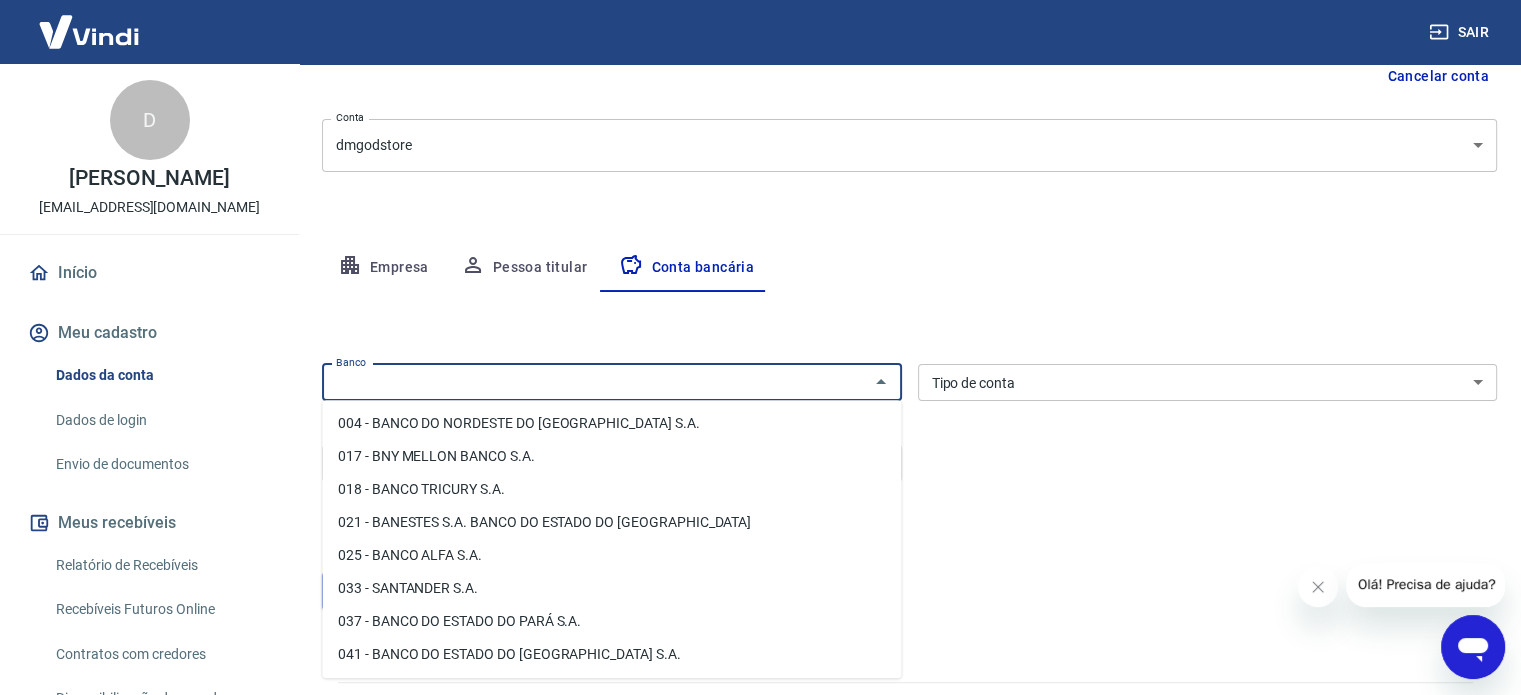 scroll, scrollTop: 0, scrollLeft: 0, axis: both 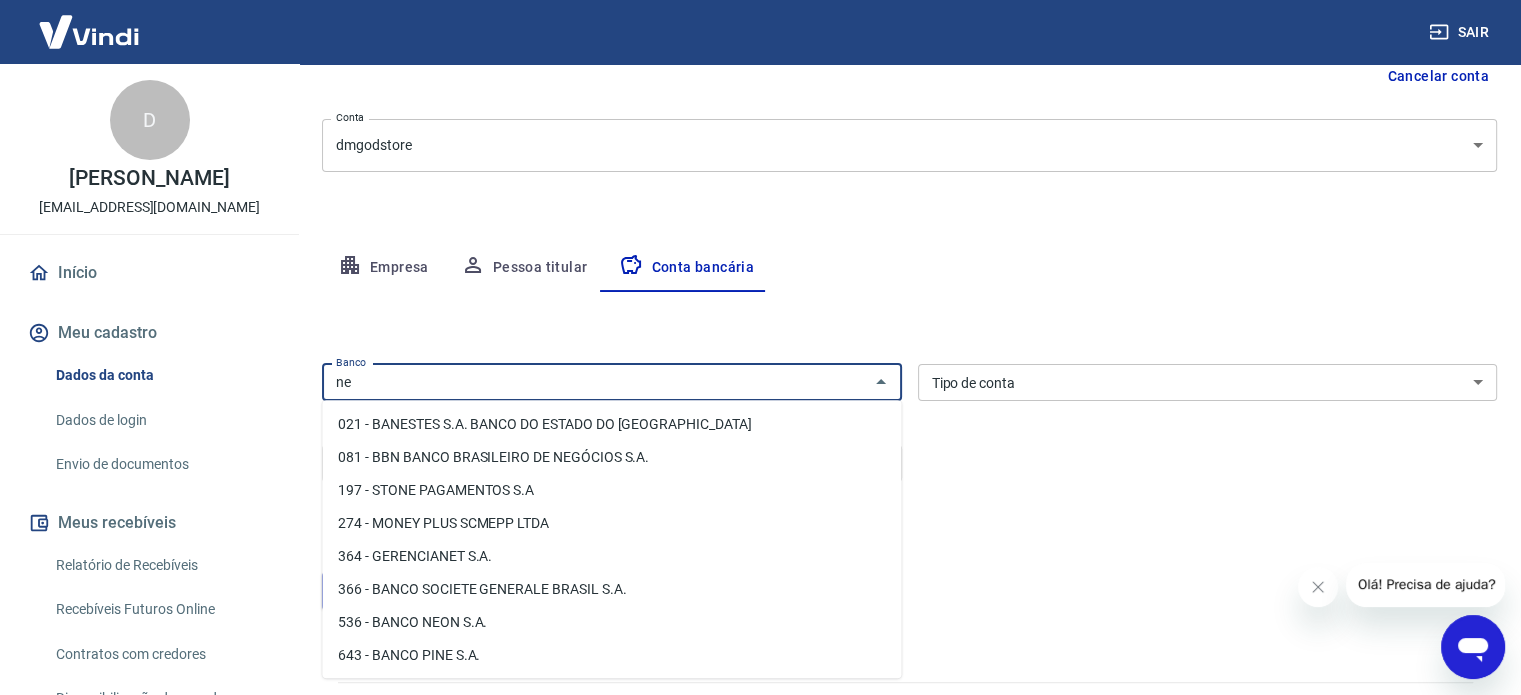 type on "n" 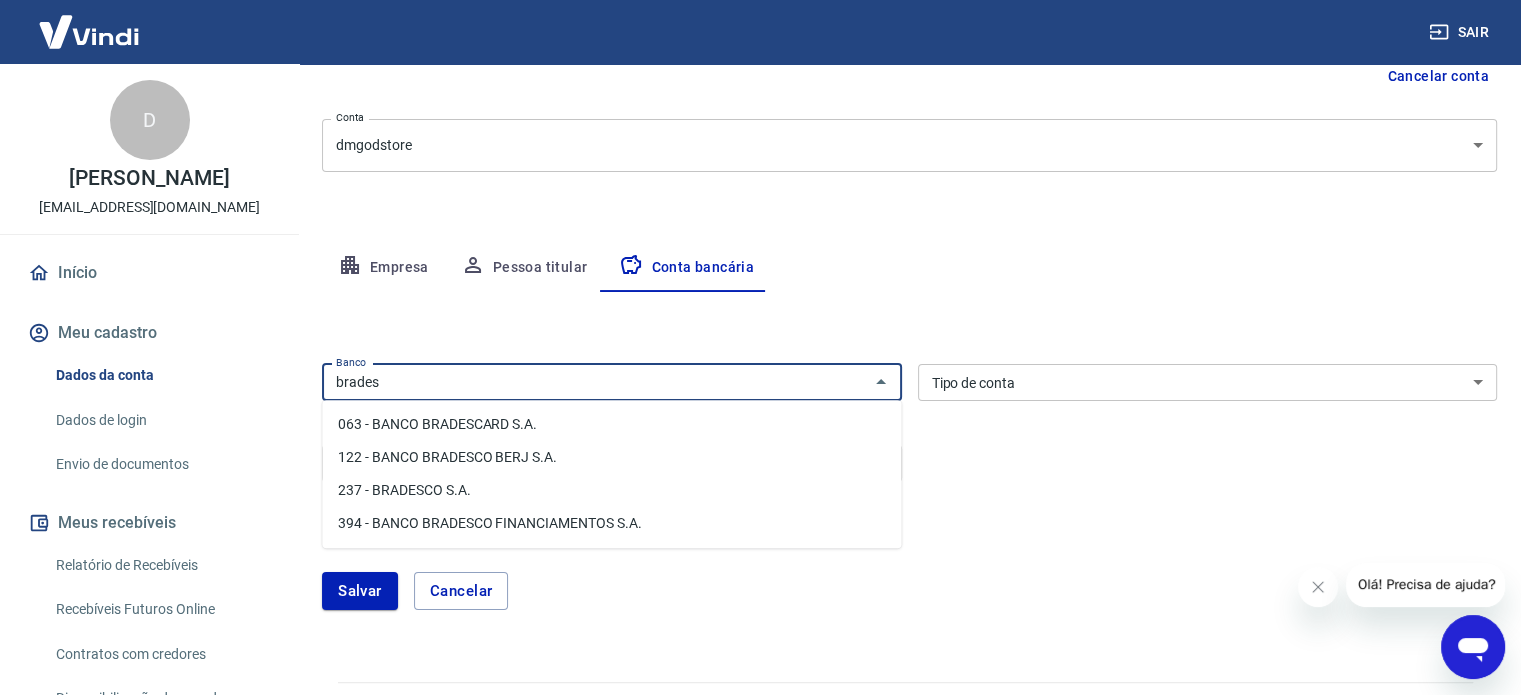 click on "237 - BRADESCO S.A." at bounding box center (611, 490) 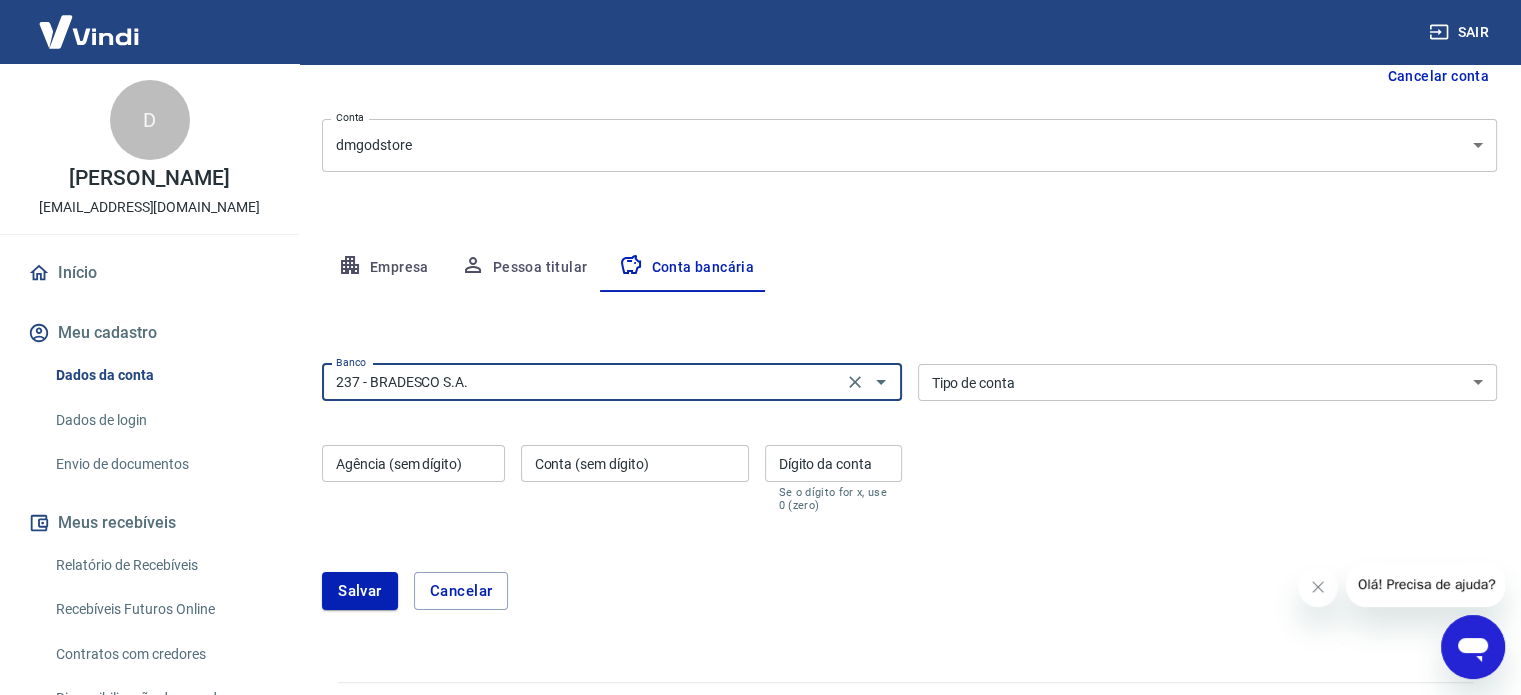 type on "237 - BRADESCO S.A." 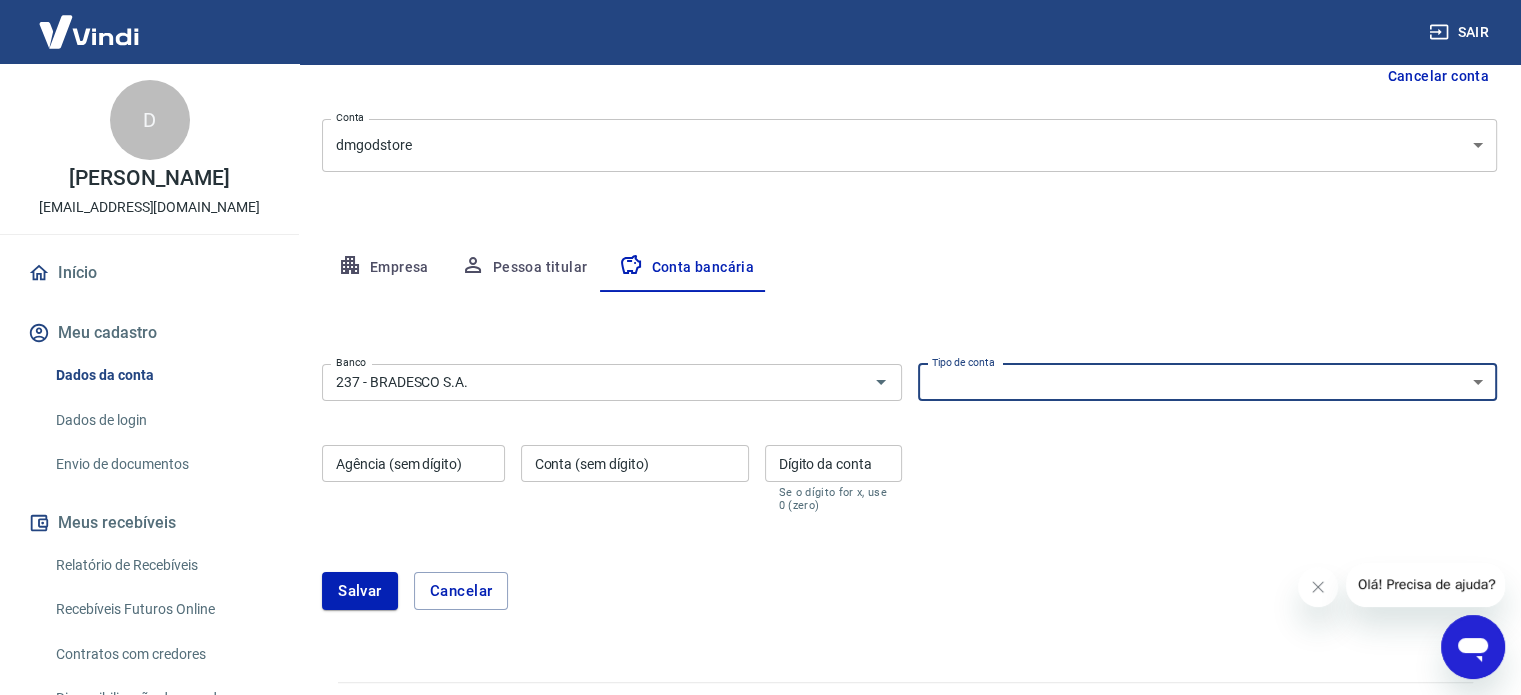 select on "1" 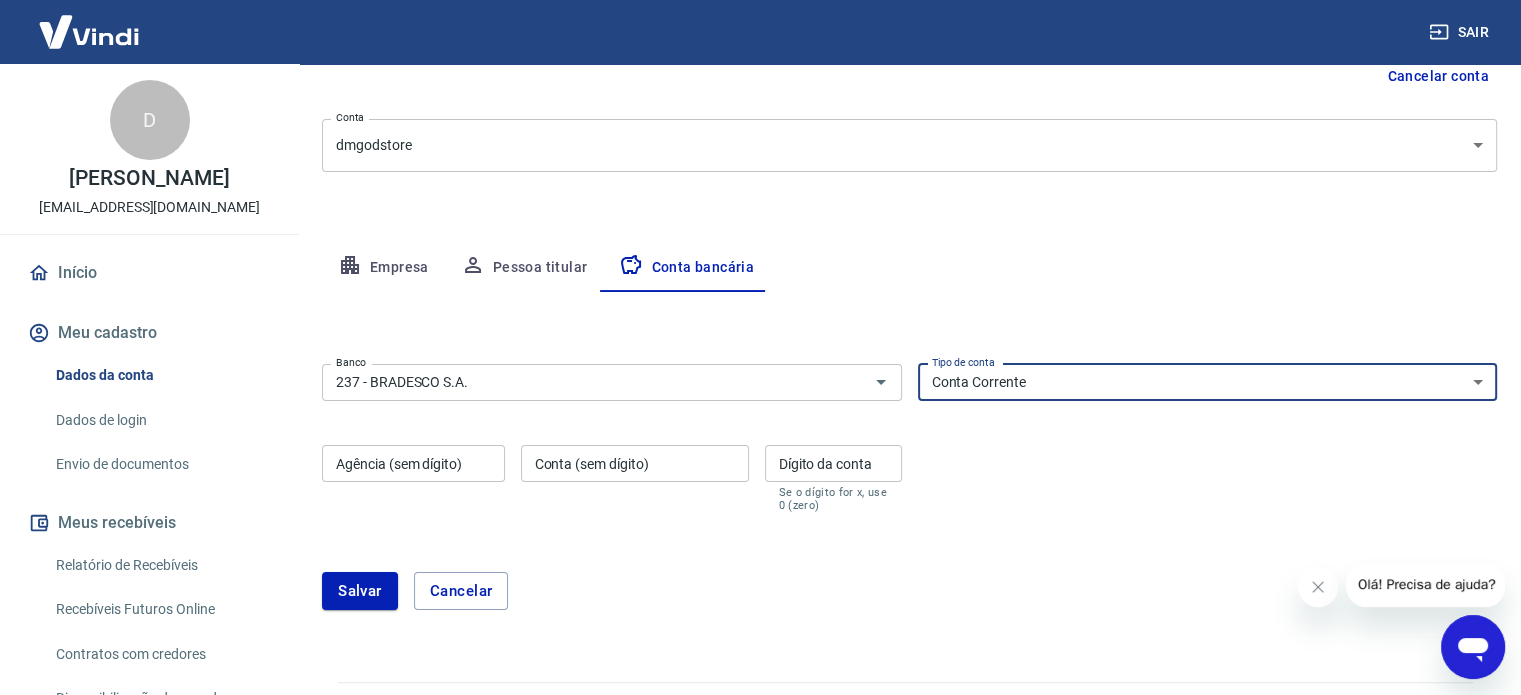 click on "Conta Corrente Conta Poupança" at bounding box center (1208, 382) 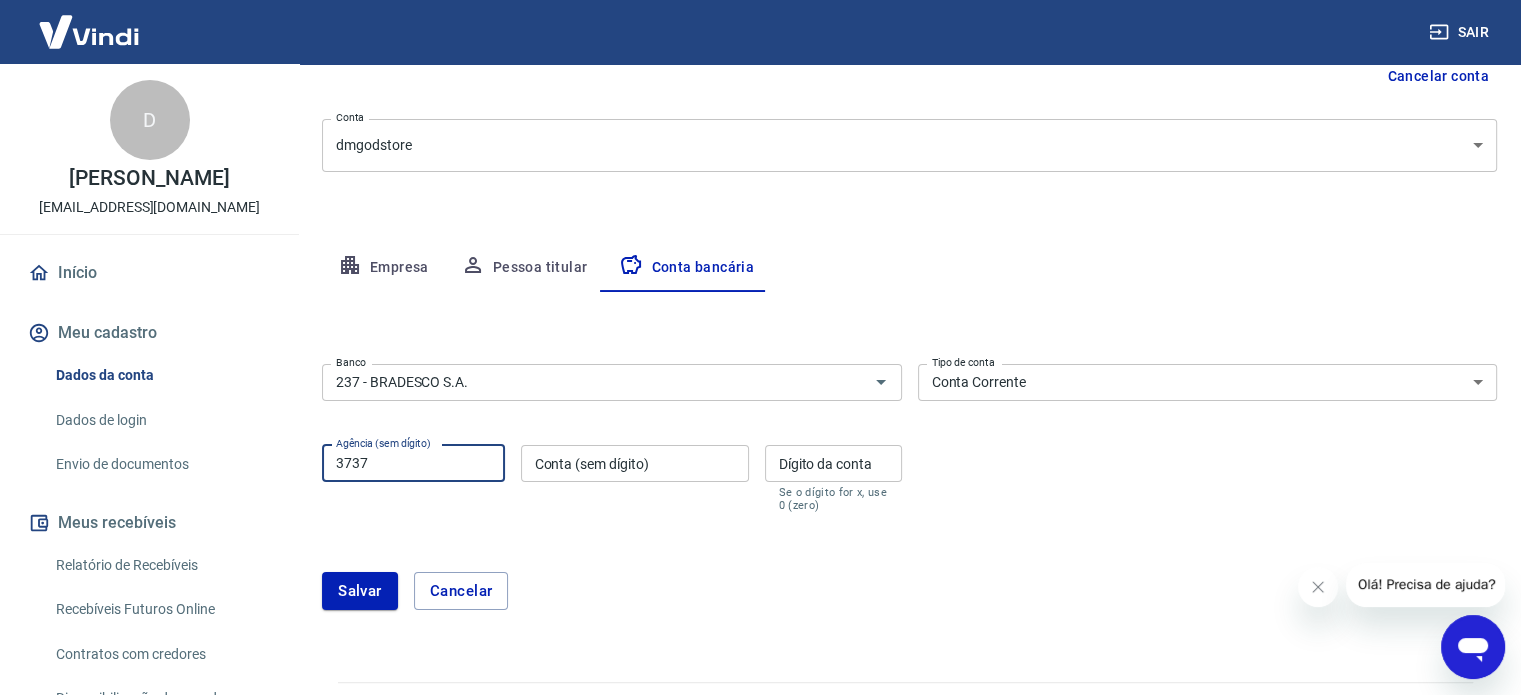 type on "3737" 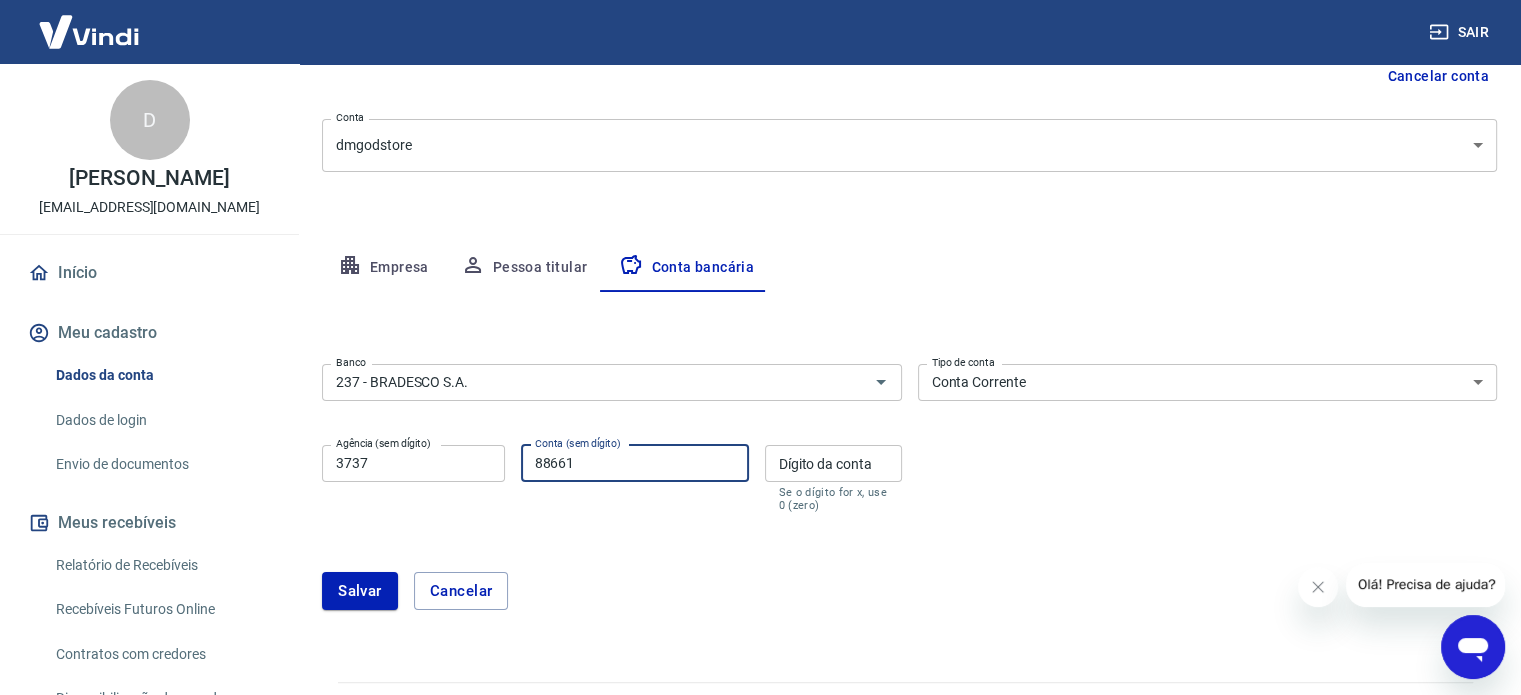 type on "88661" 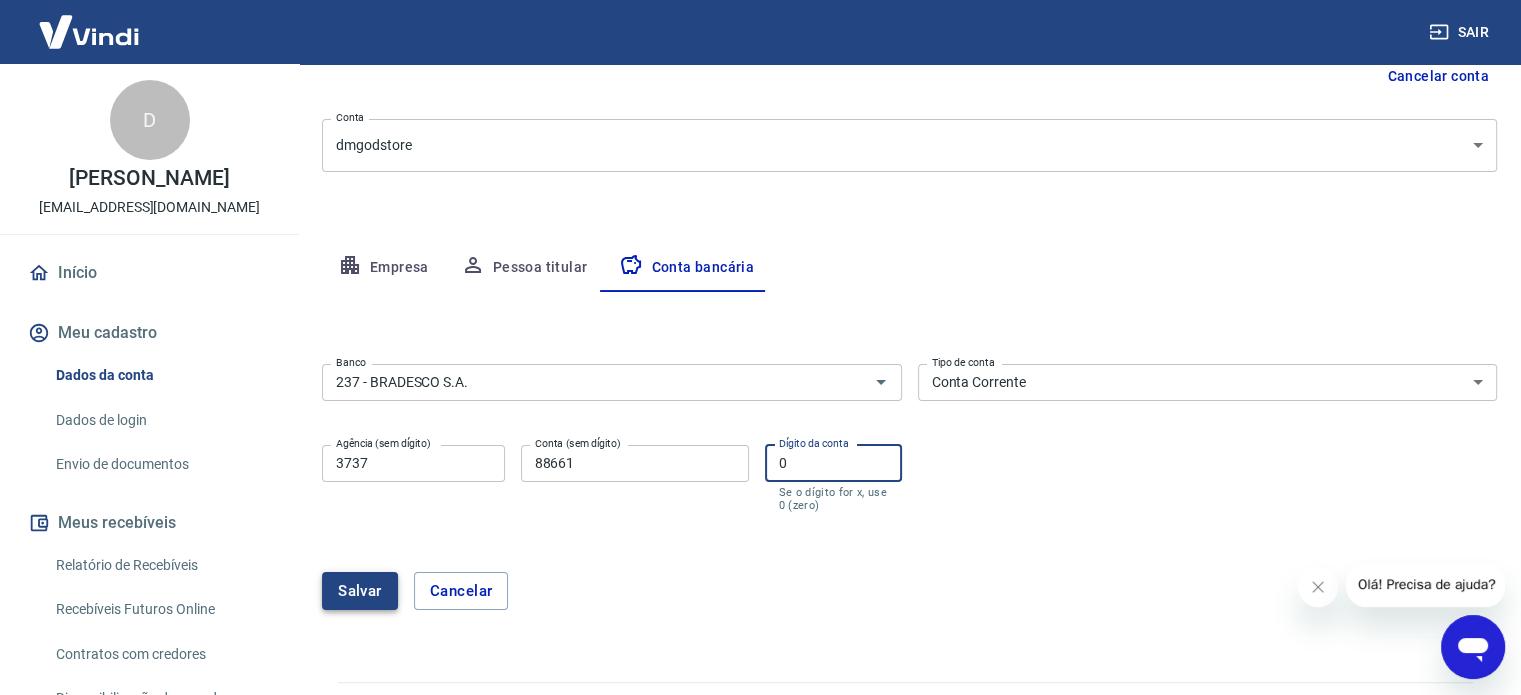 type on "0" 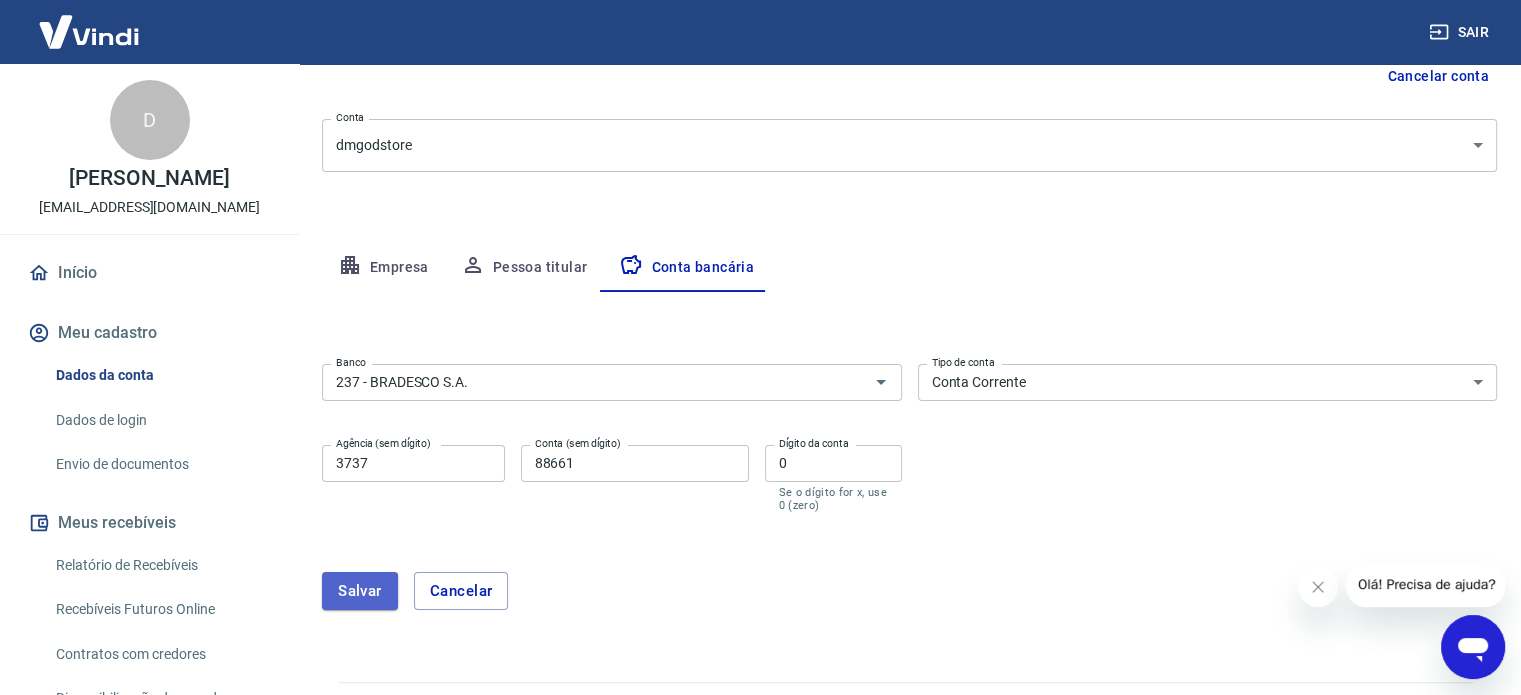 click on "Salvar" at bounding box center [360, 591] 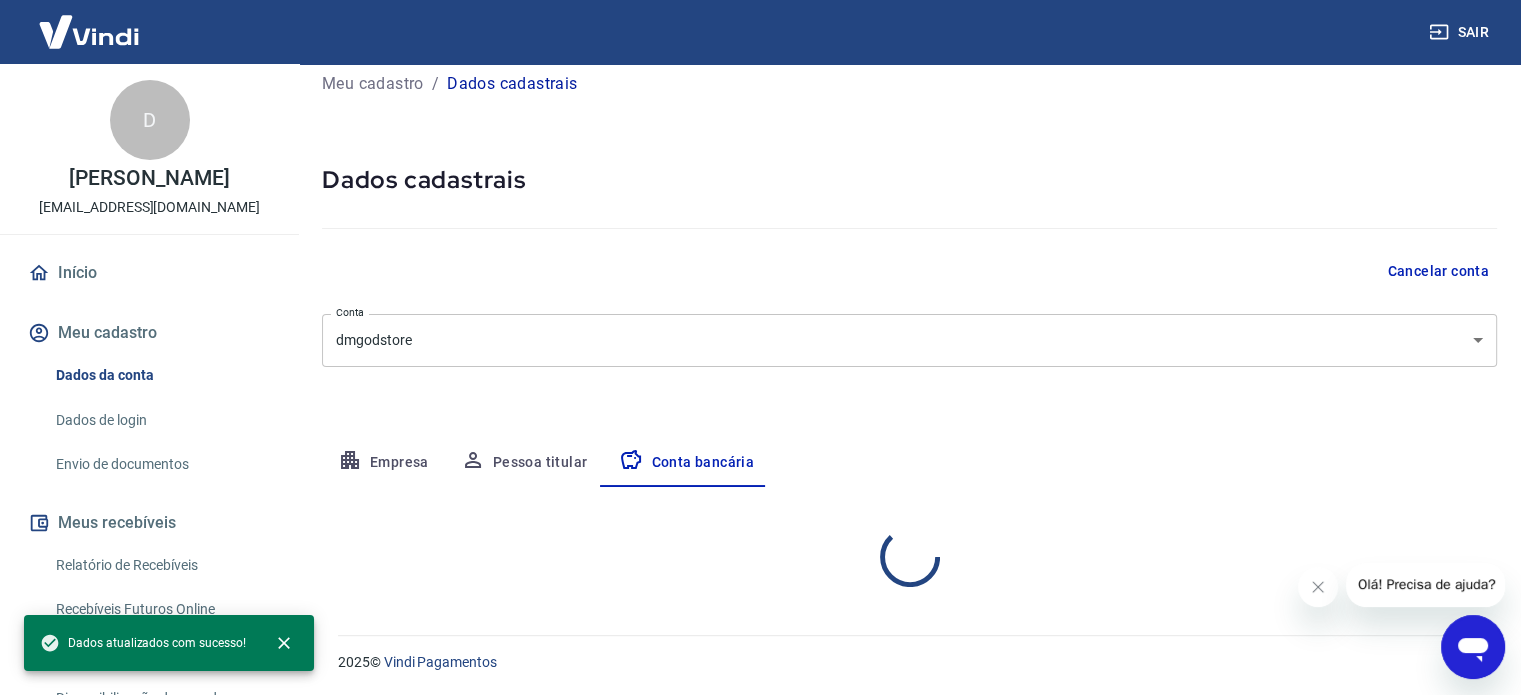 select on "1" 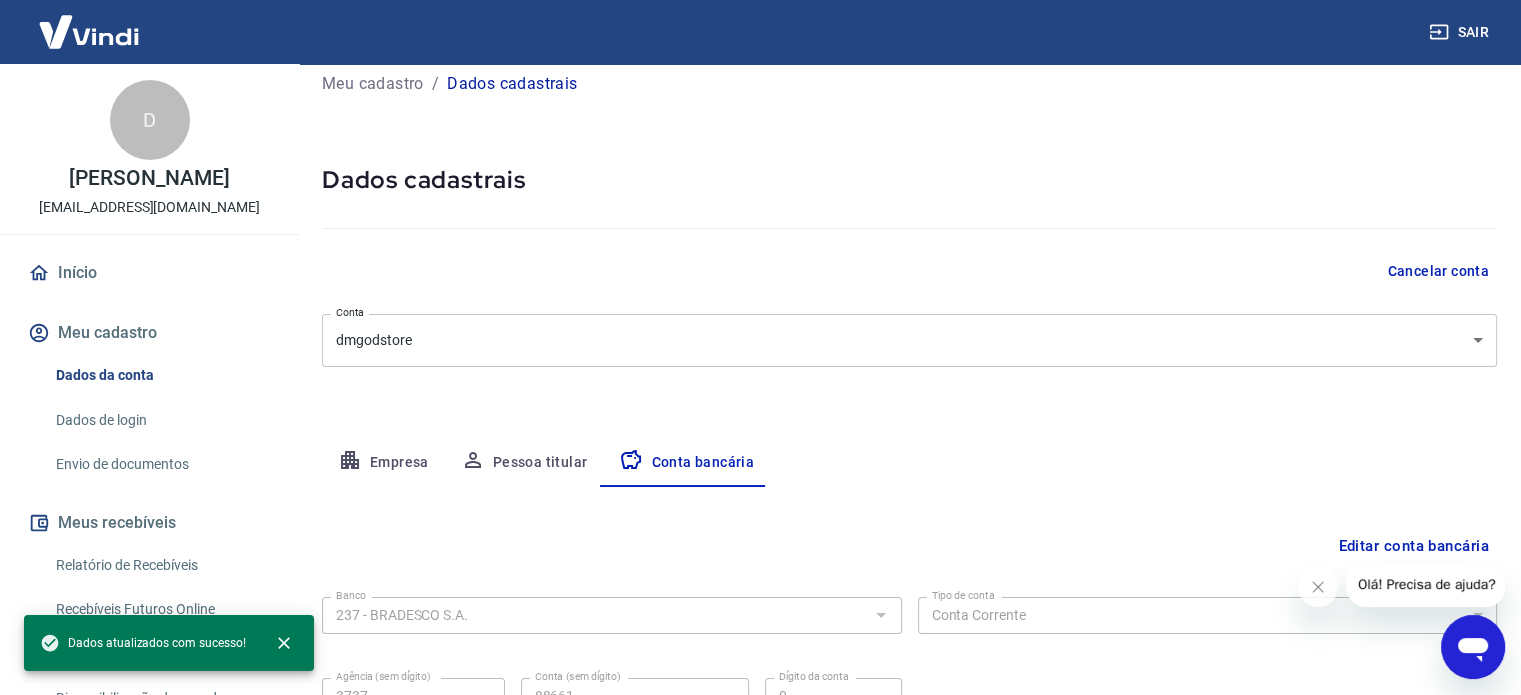scroll, scrollTop: 215, scrollLeft: 0, axis: vertical 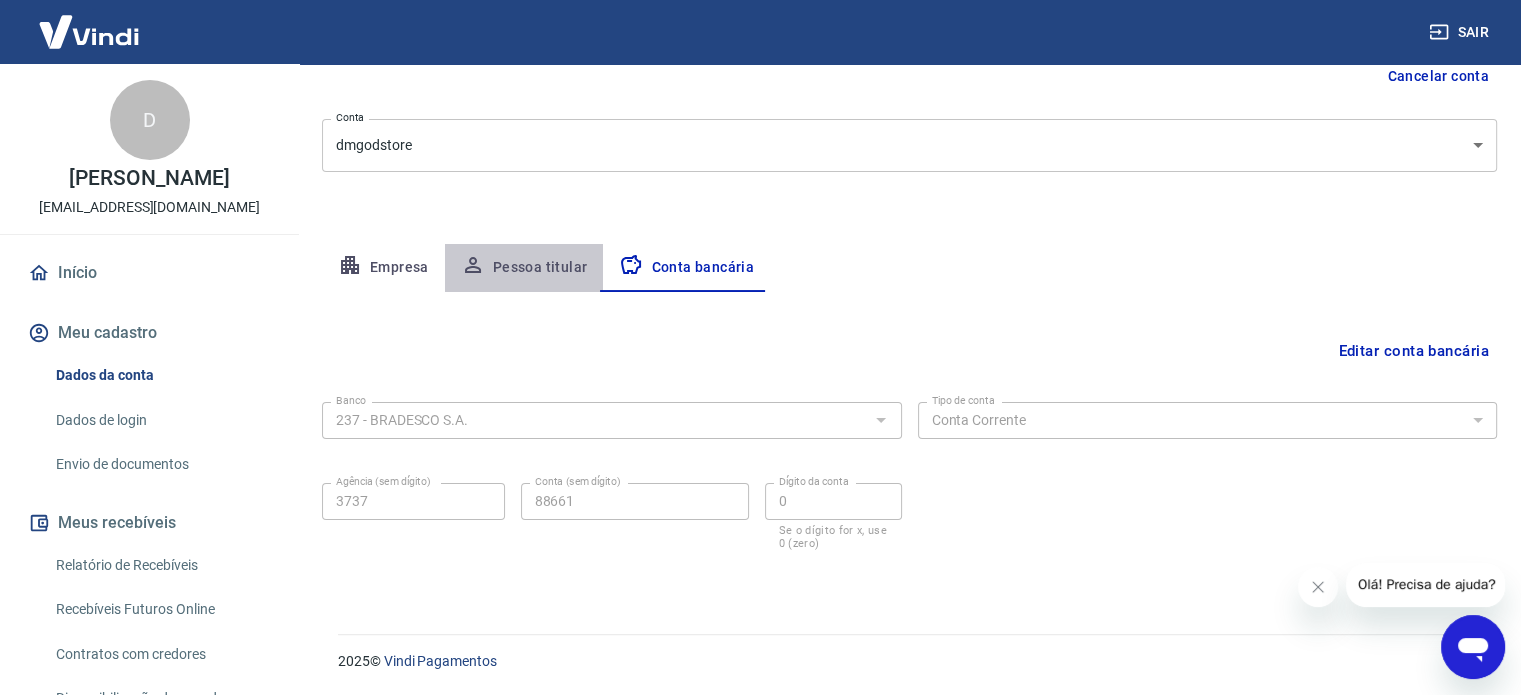 click on "Pessoa titular" at bounding box center [524, 268] 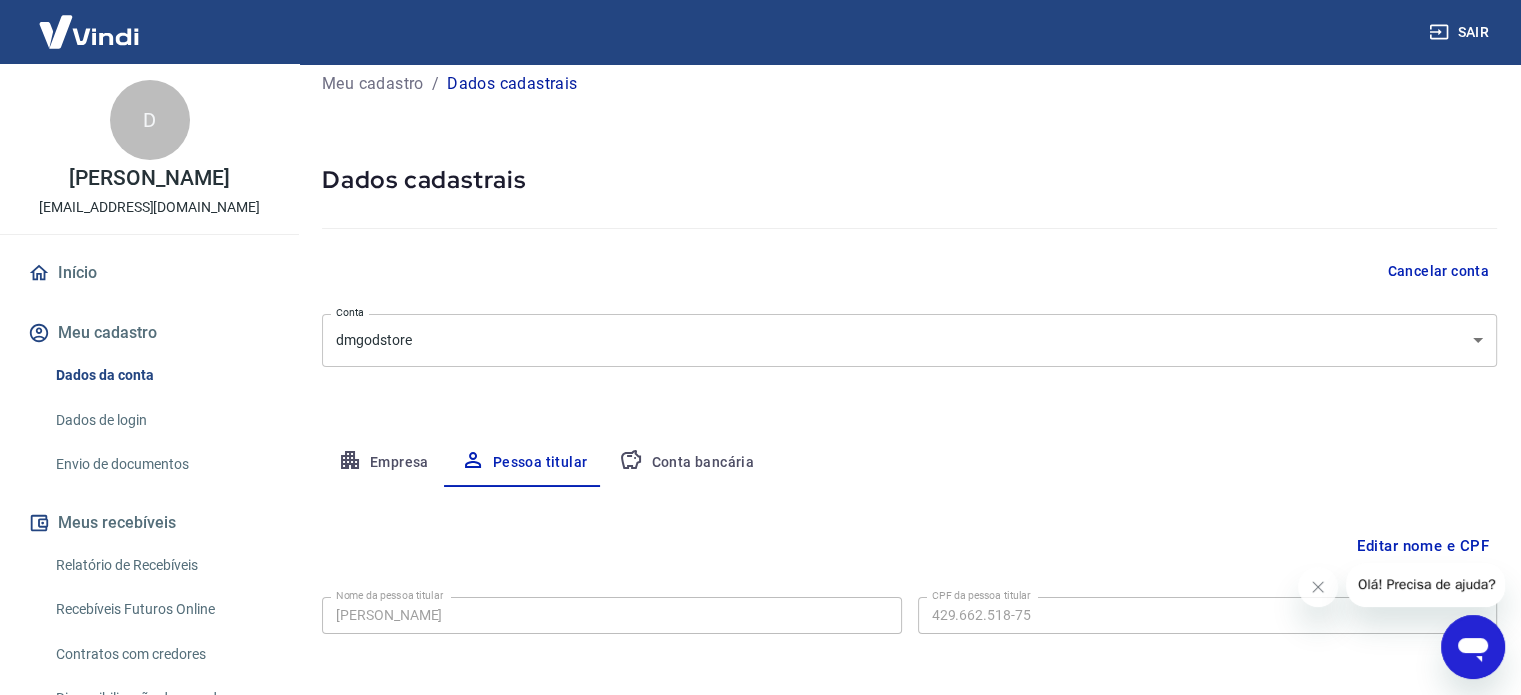 scroll, scrollTop: 104, scrollLeft: 0, axis: vertical 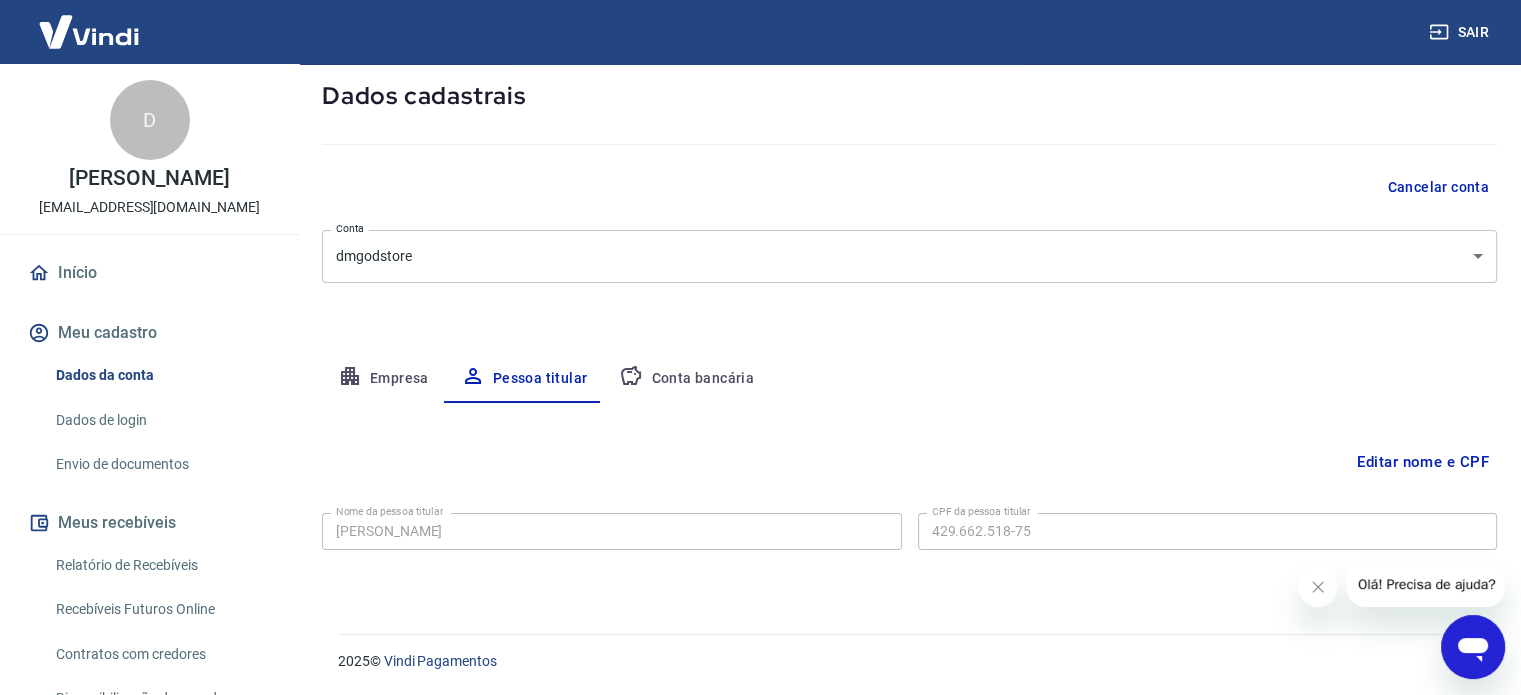 click on "Conta bancária" at bounding box center (686, 379) 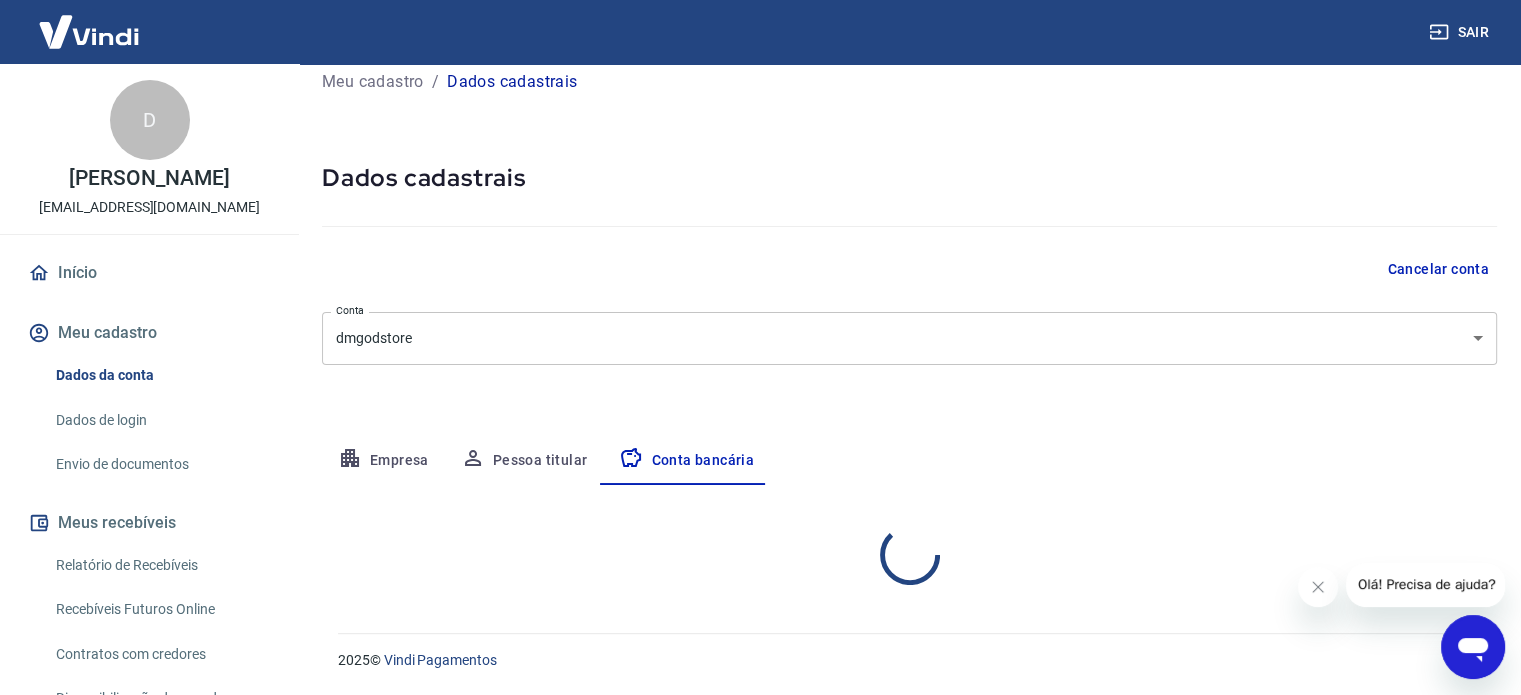 select on "1" 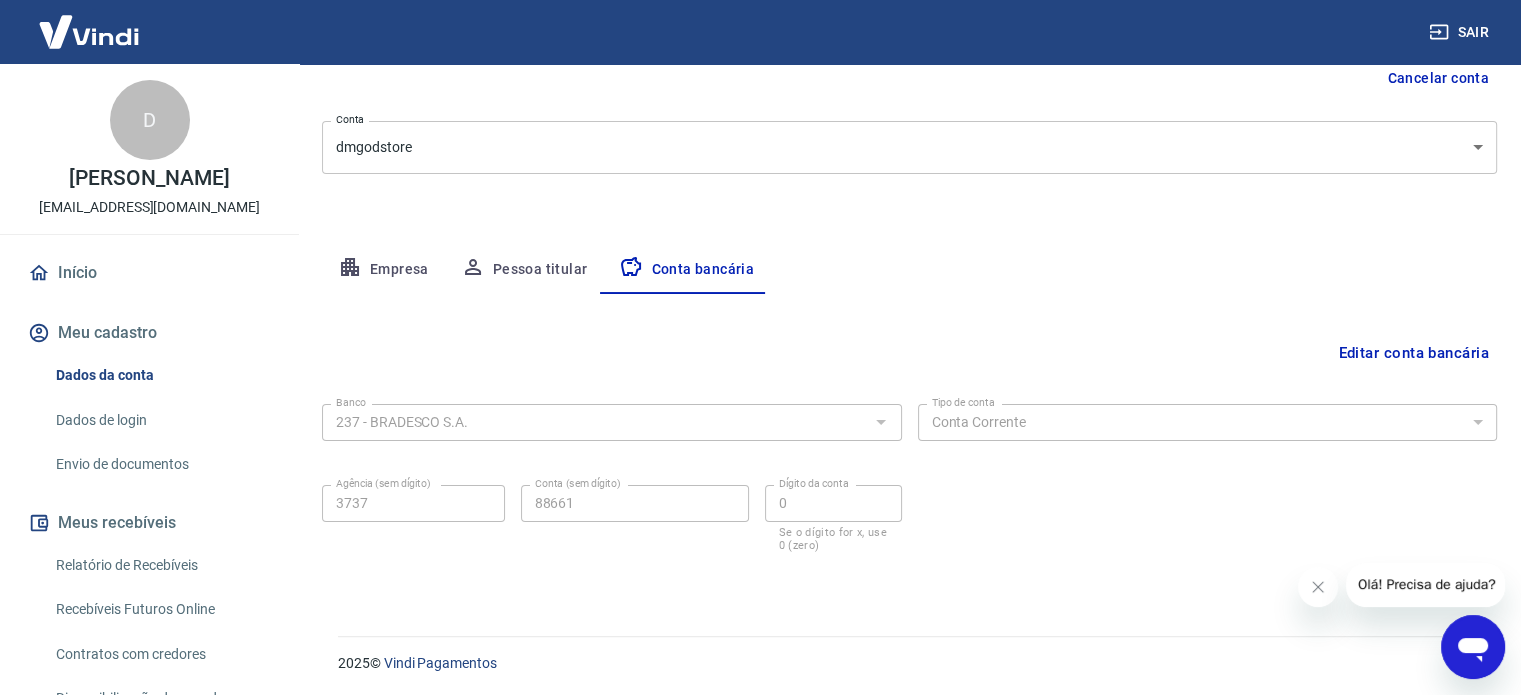 scroll, scrollTop: 215, scrollLeft: 0, axis: vertical 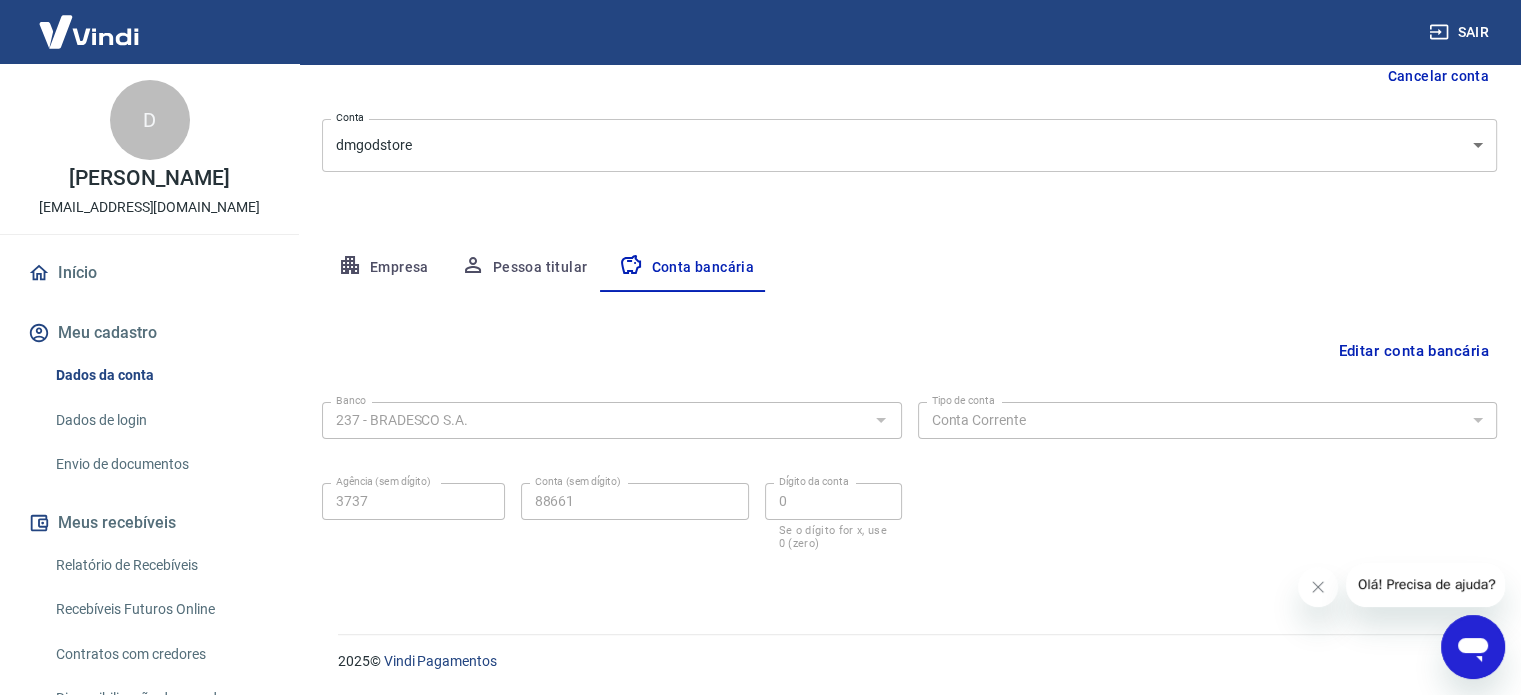 click on "Meu cadastro" at bounding box center [149, 333] 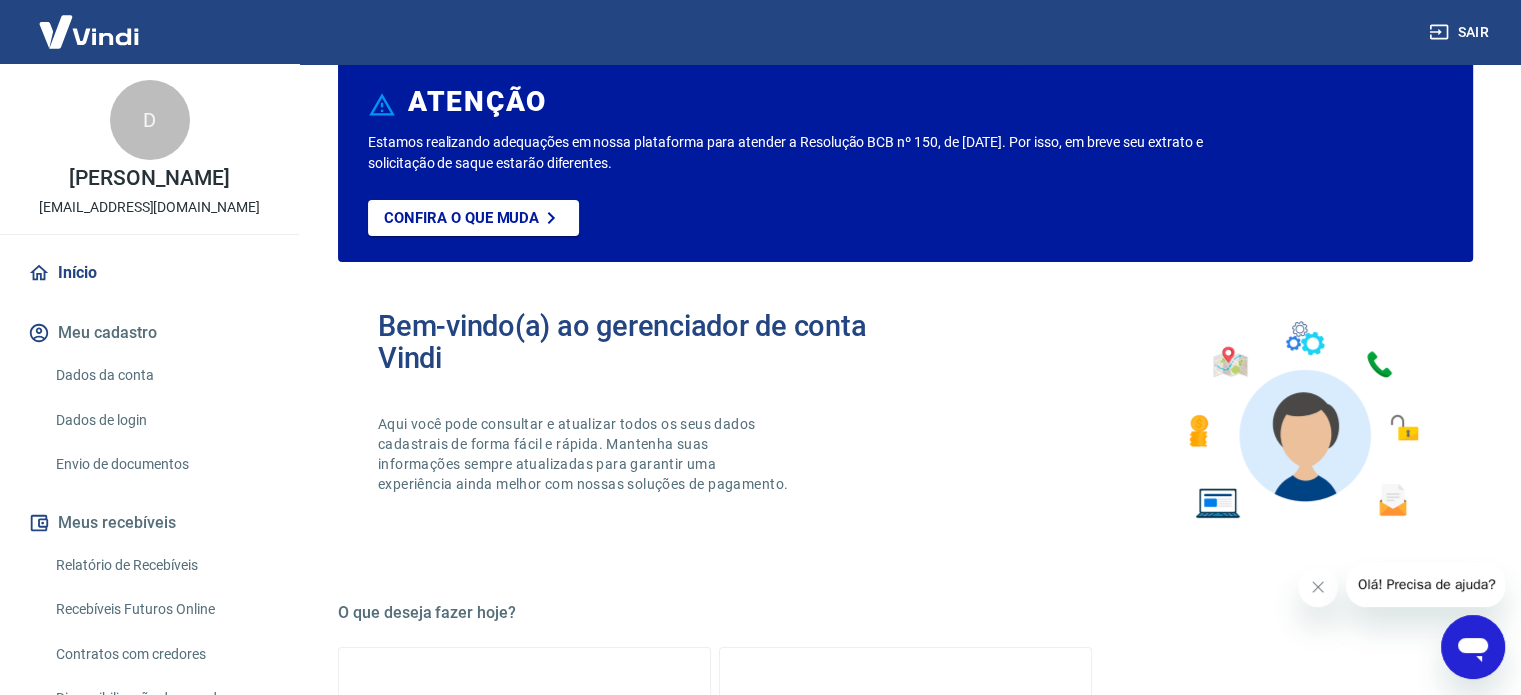 scroll, scrollTop: 0, scrollLeft: 0, axis: both 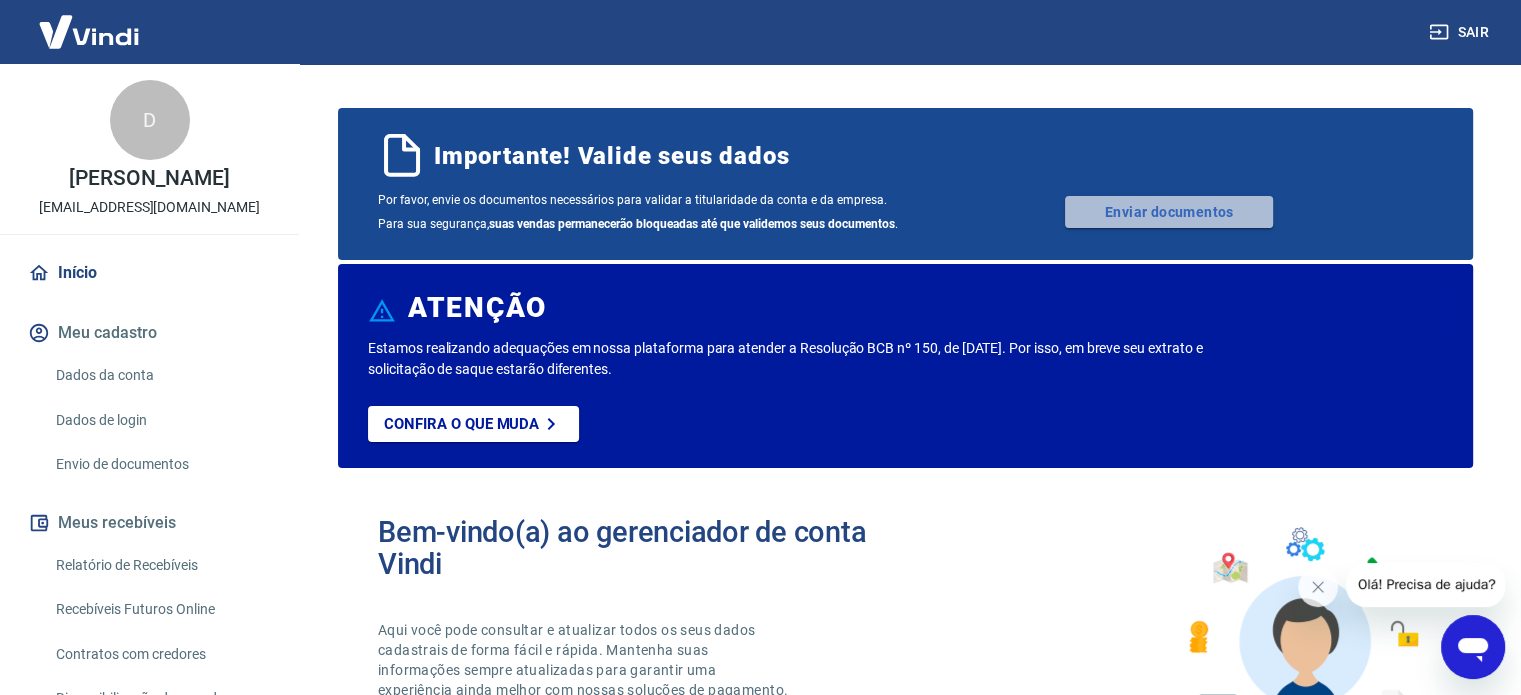 click on "Enviar documentos" at bounding box center [1169, 212] 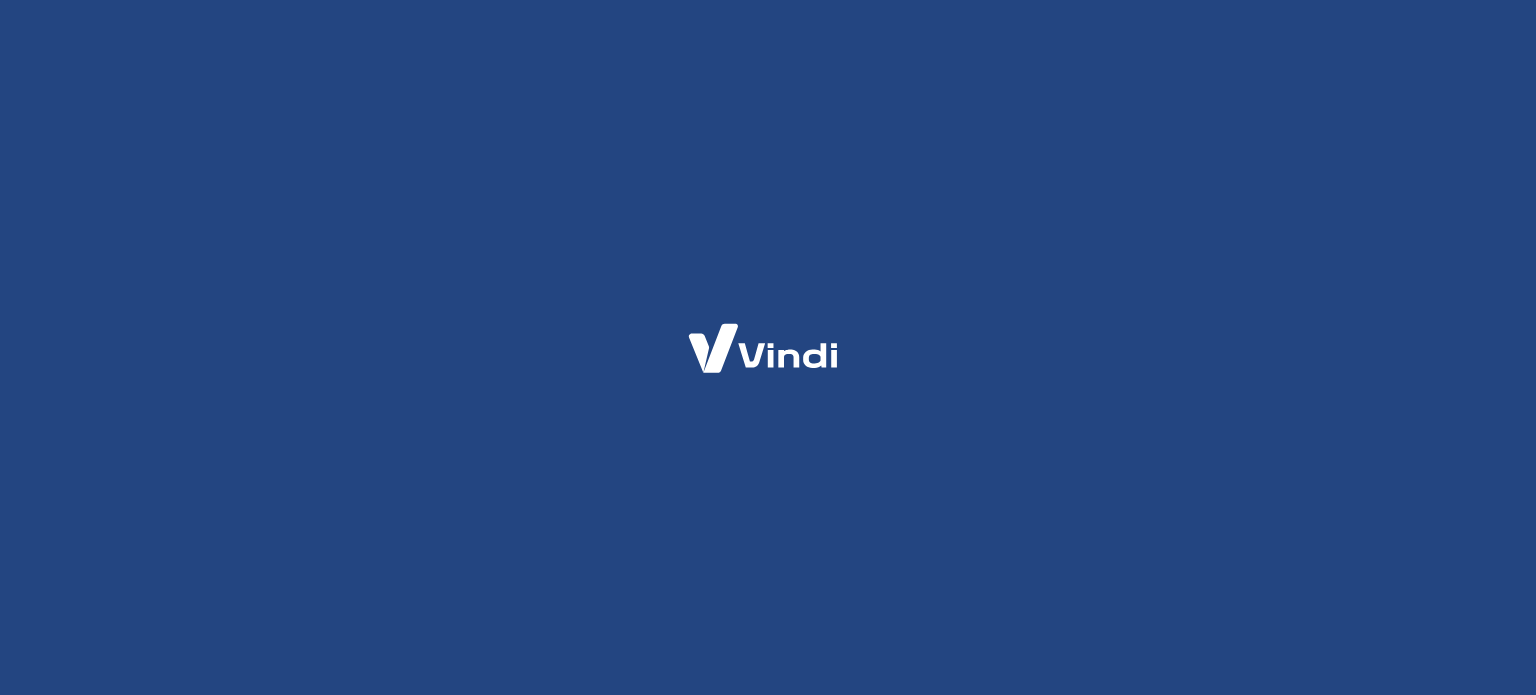 scroll, scrollTop: 0, scrollLeft: 0, axis: both 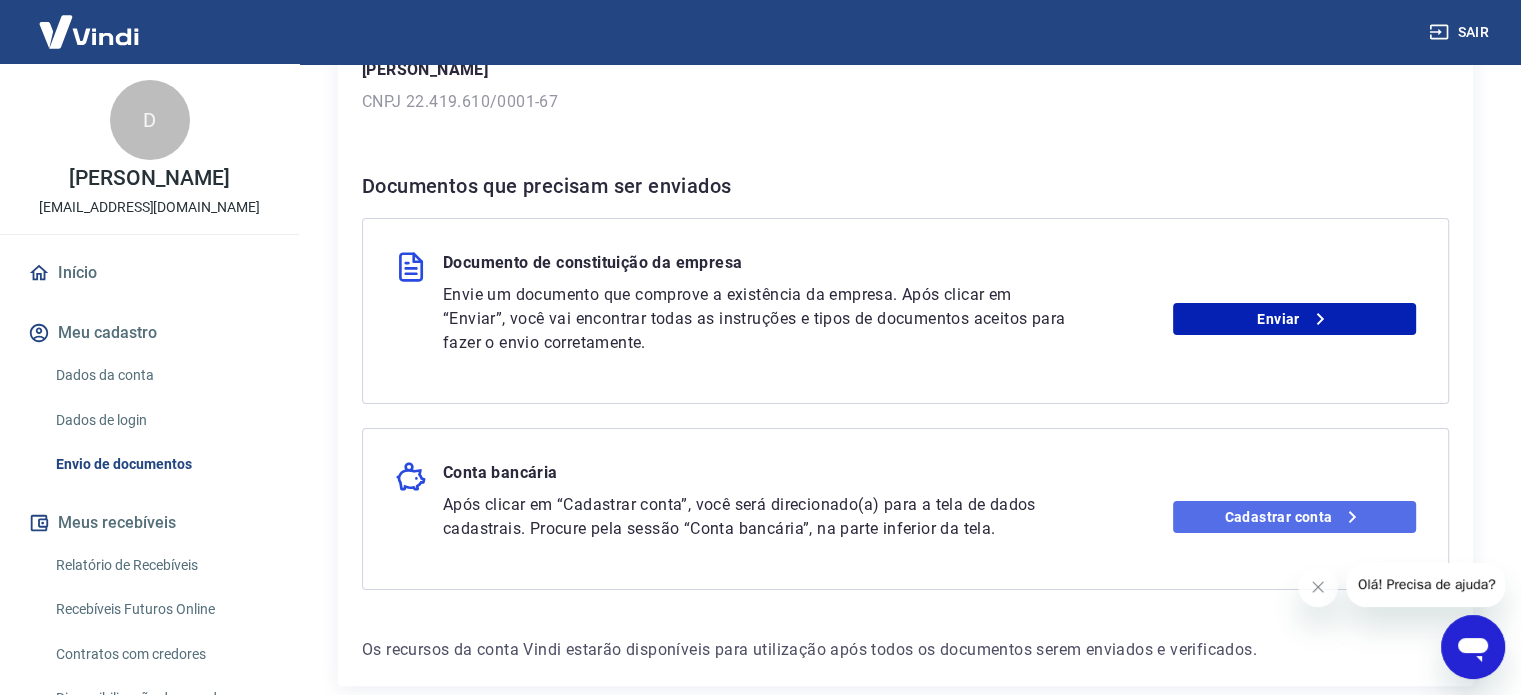 click on "Cadastrar conta" at bounding box center [1294, 517] 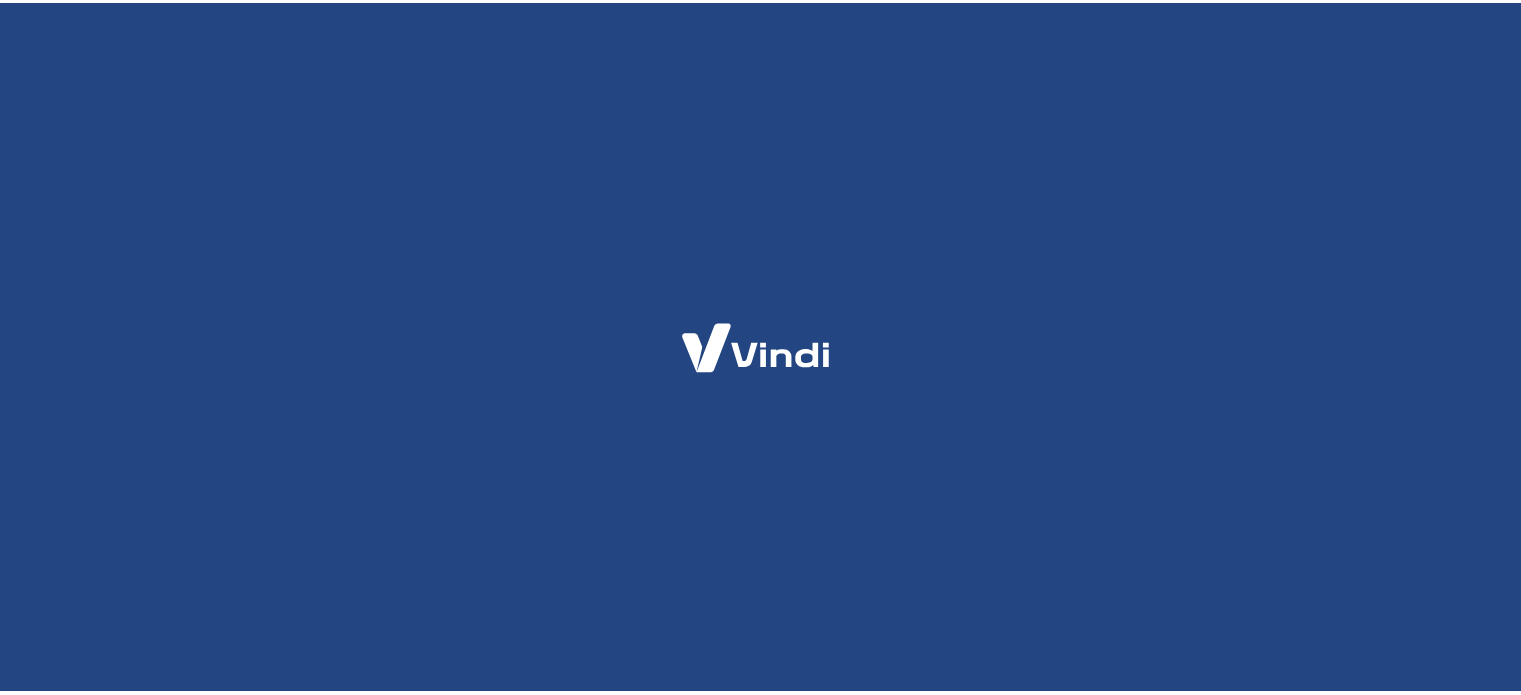 scroll, scrollTop: 0, scrollLeft: 0, axis: both 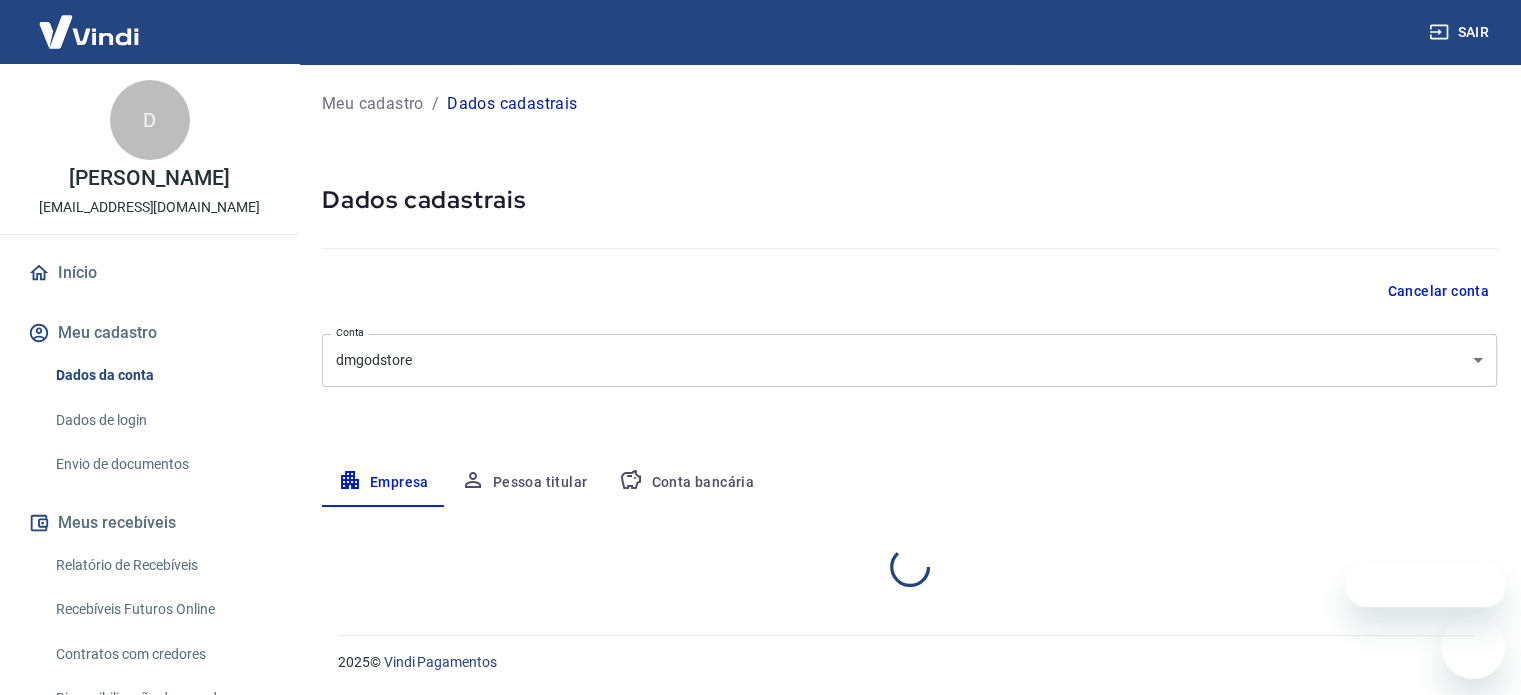 select on "SP" 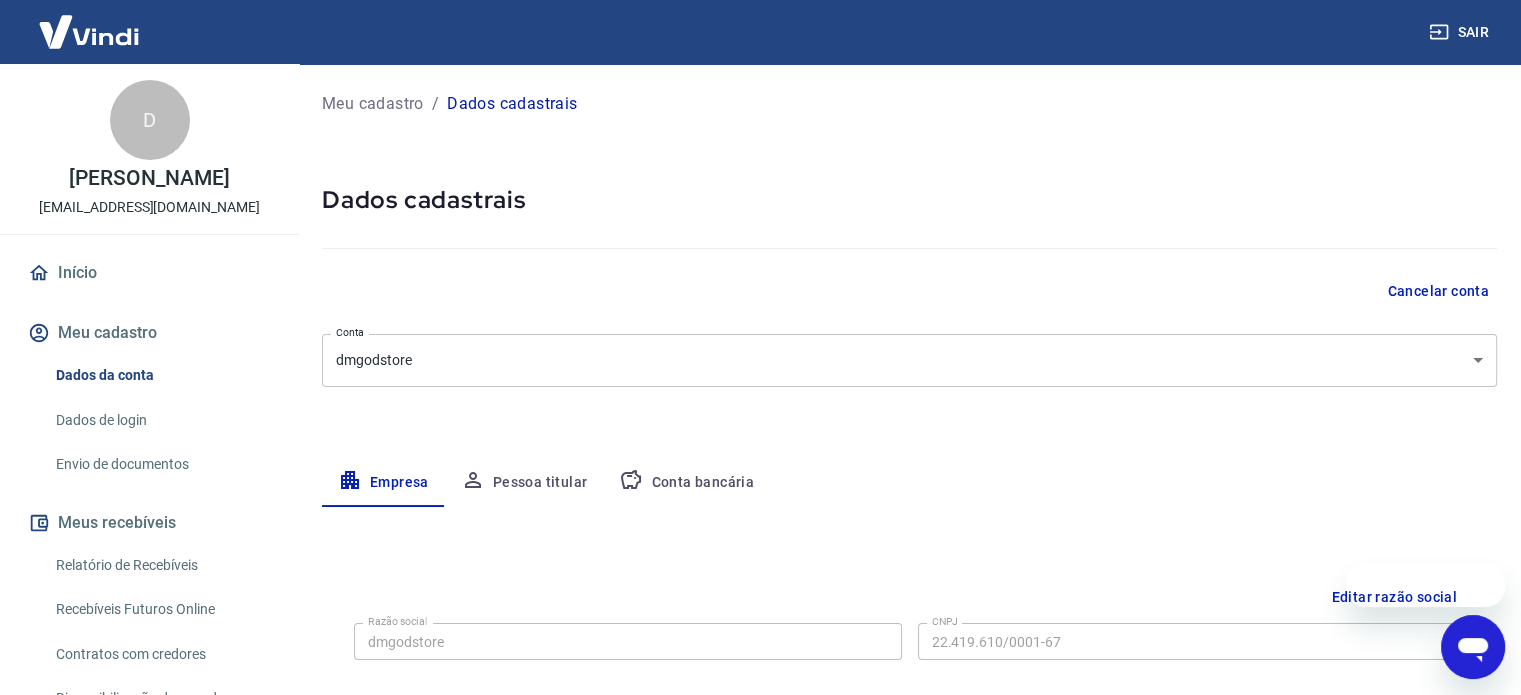 scroll, scrollTop: 0, scrollLeft: 0, axis: both 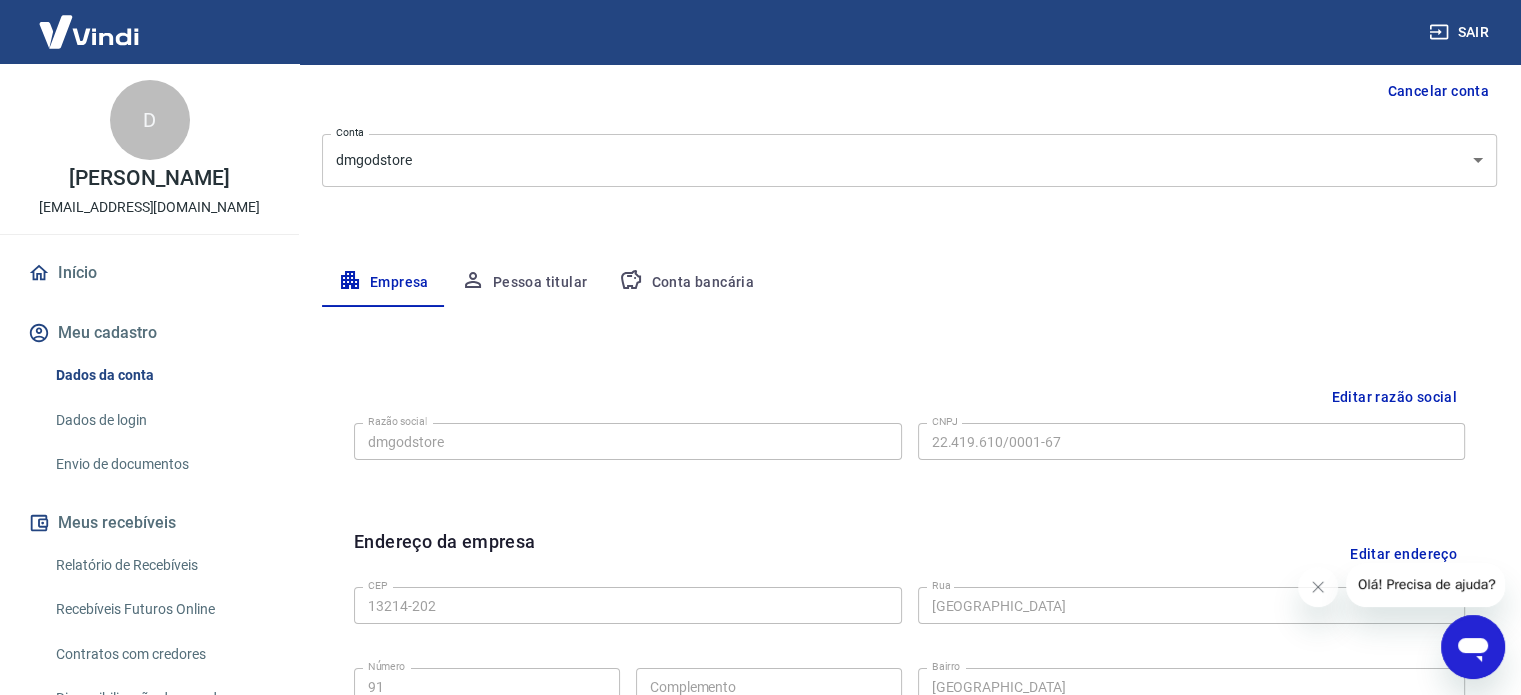 click on "Pessoa titular" at bounding box center [524, 283] 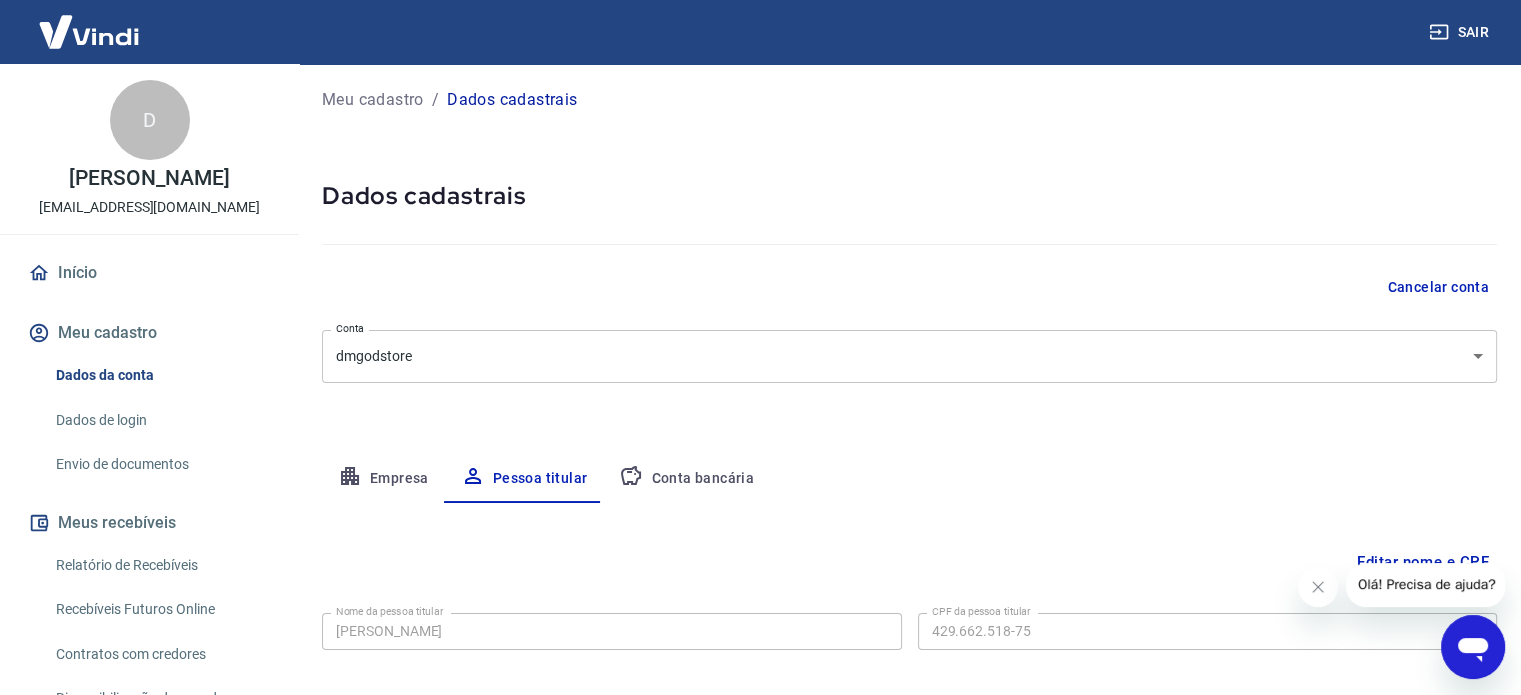 scroll, scrollTop: 104, scrollLeft: 0, axis: vertical 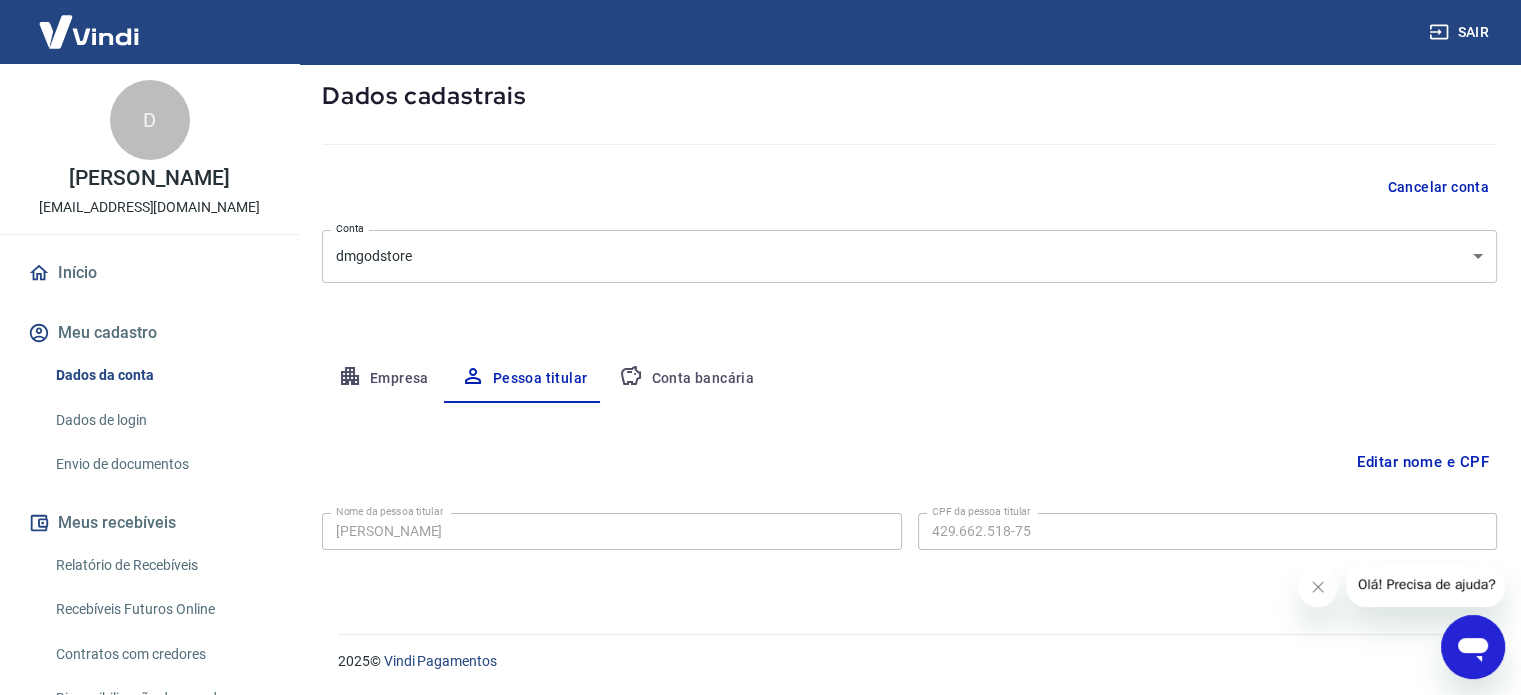 click on "Conta bancária" at bounding box center [686, 379] 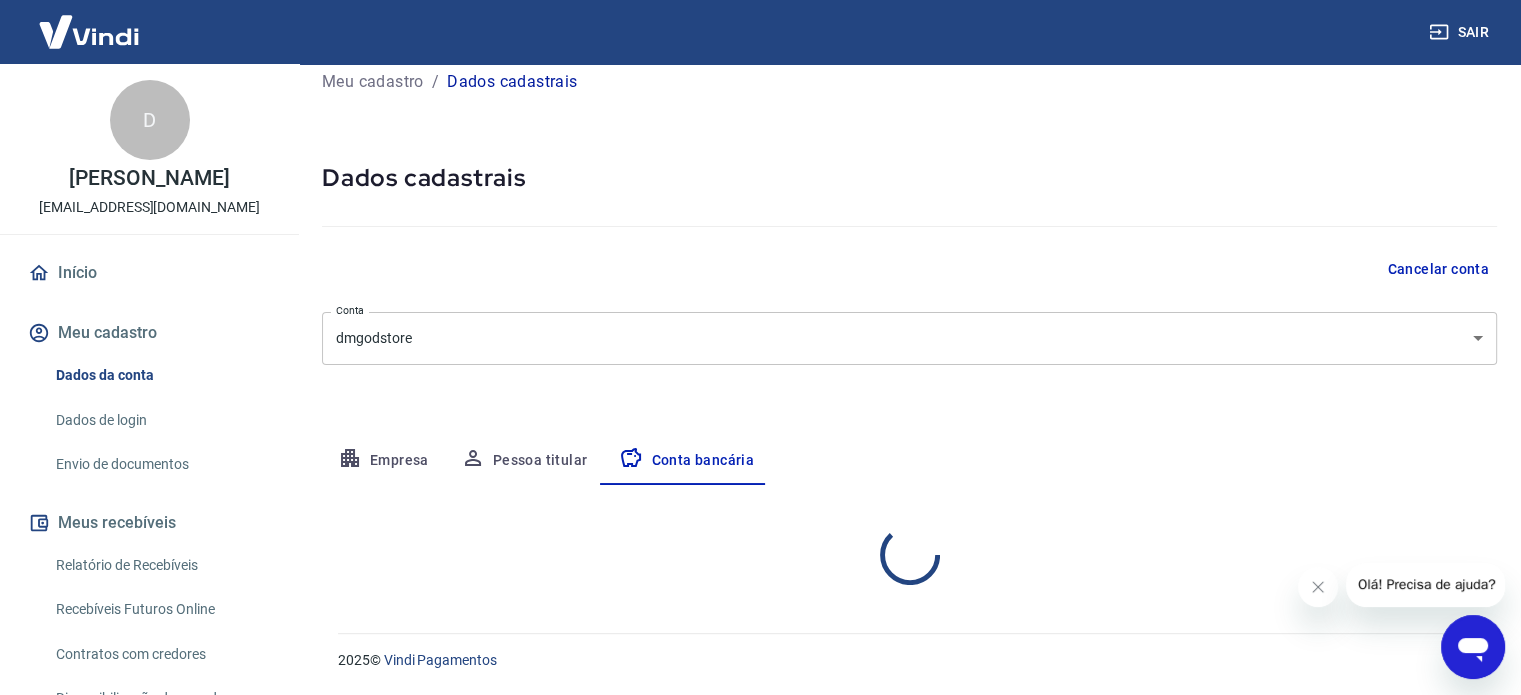 select on "1" 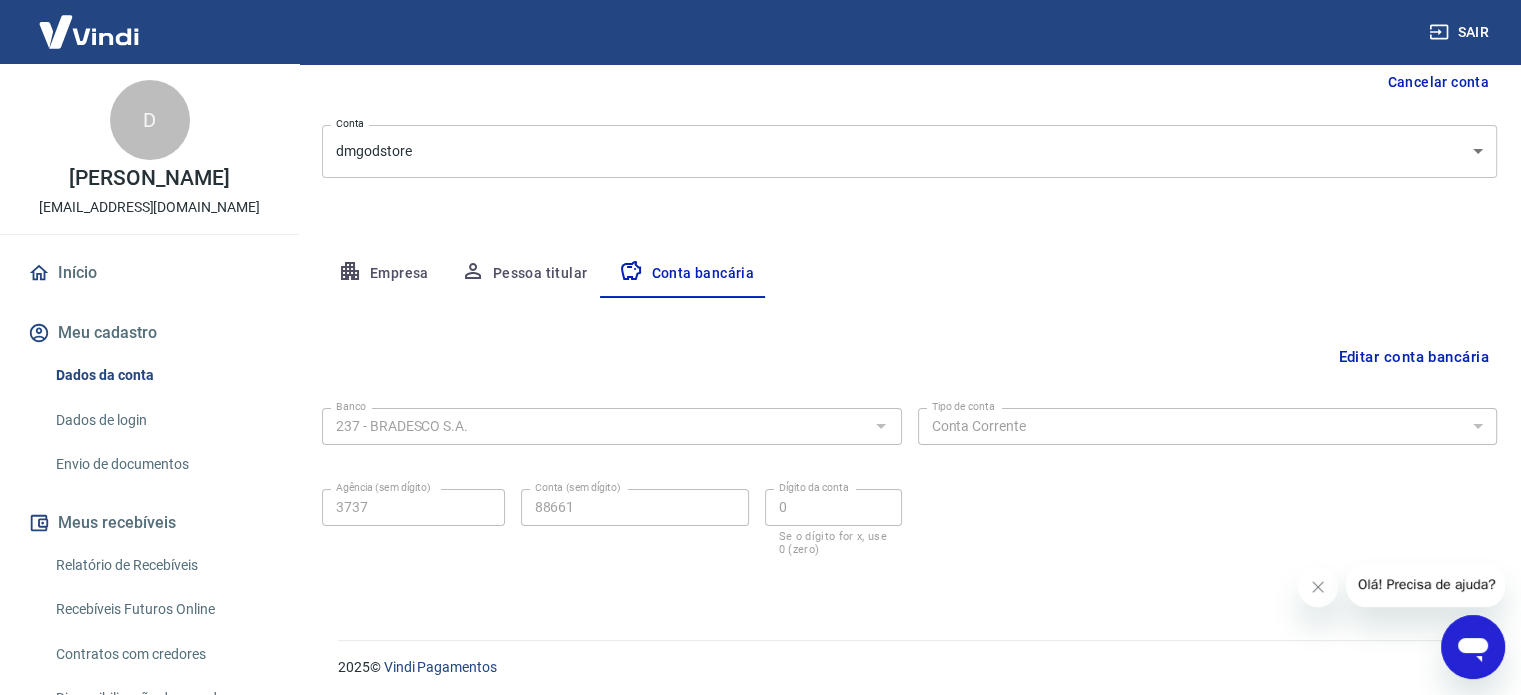scroll, scrollTop: 215, scrollLeft: 0, axis: vertical 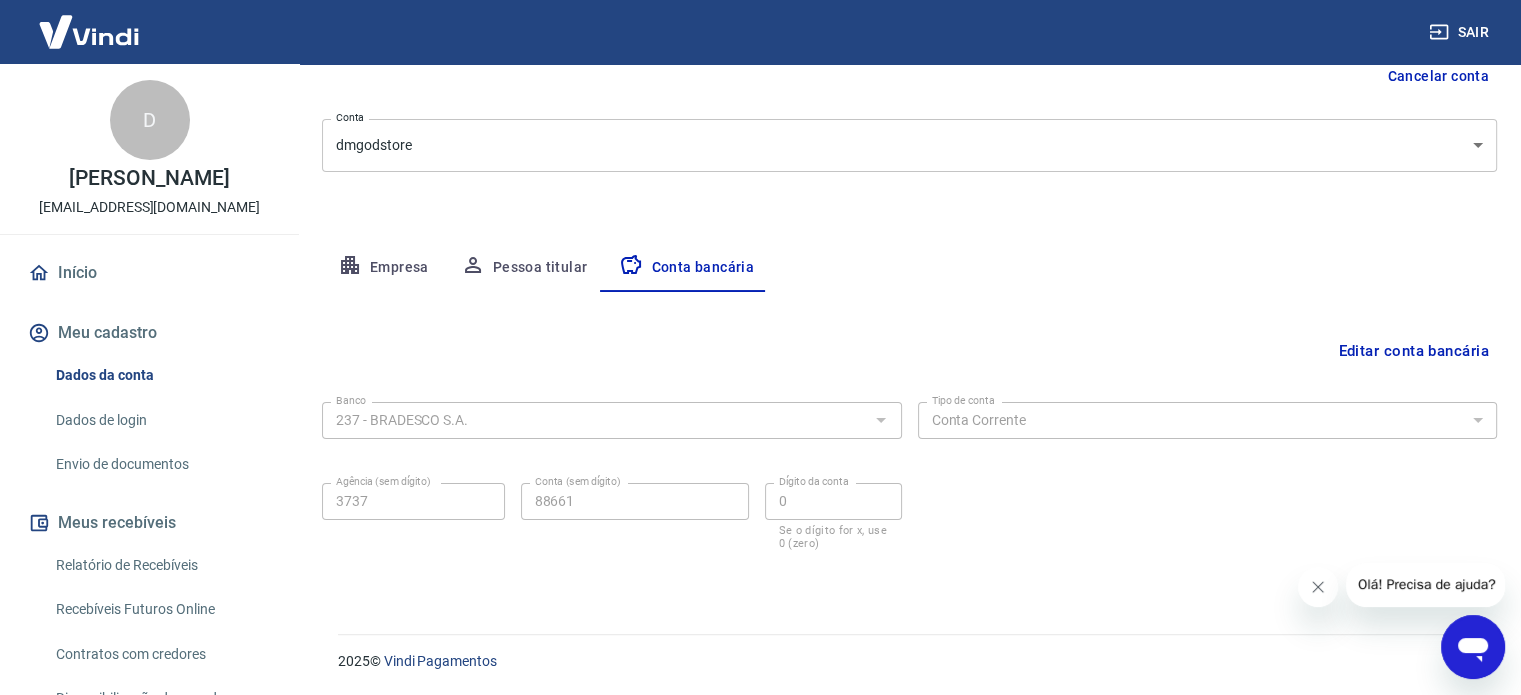 click 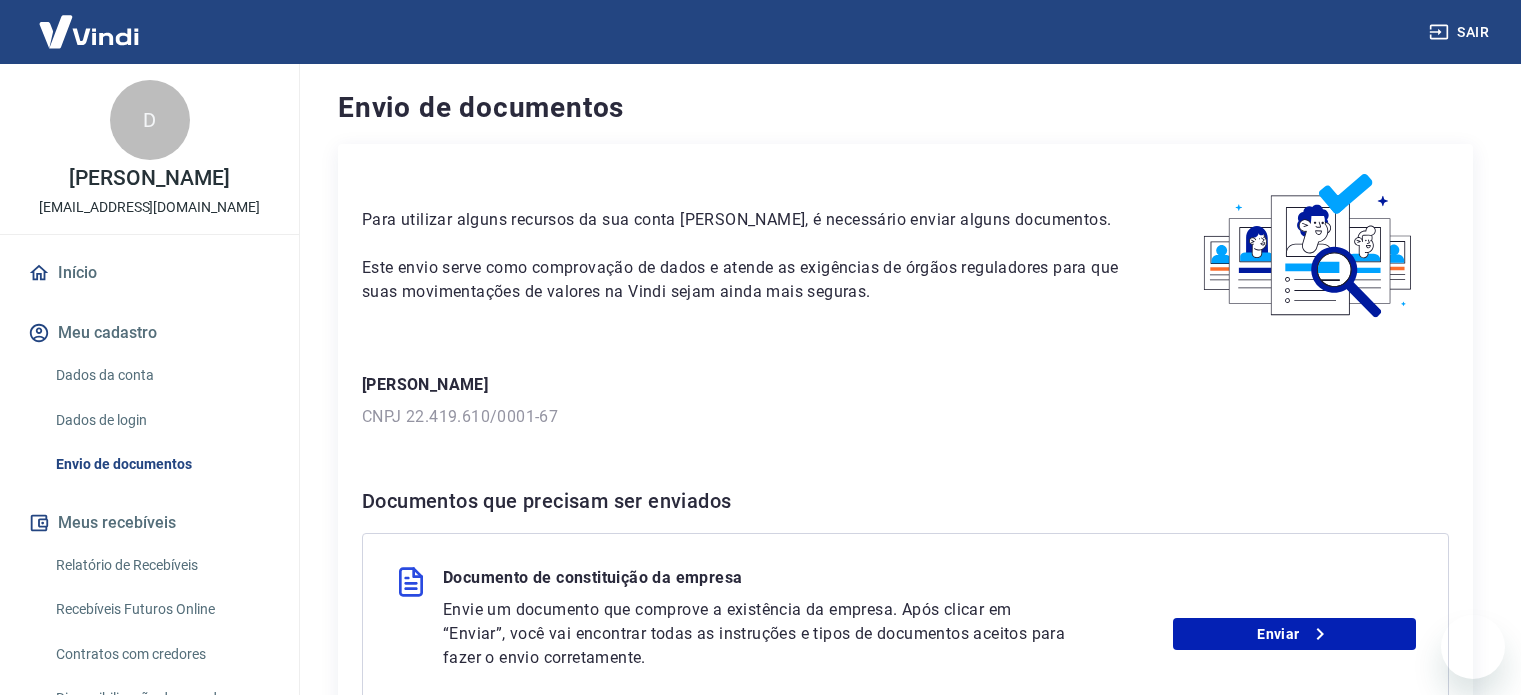 scroll, scrollTop: 336, scrollLeft: 0, axis: vertical 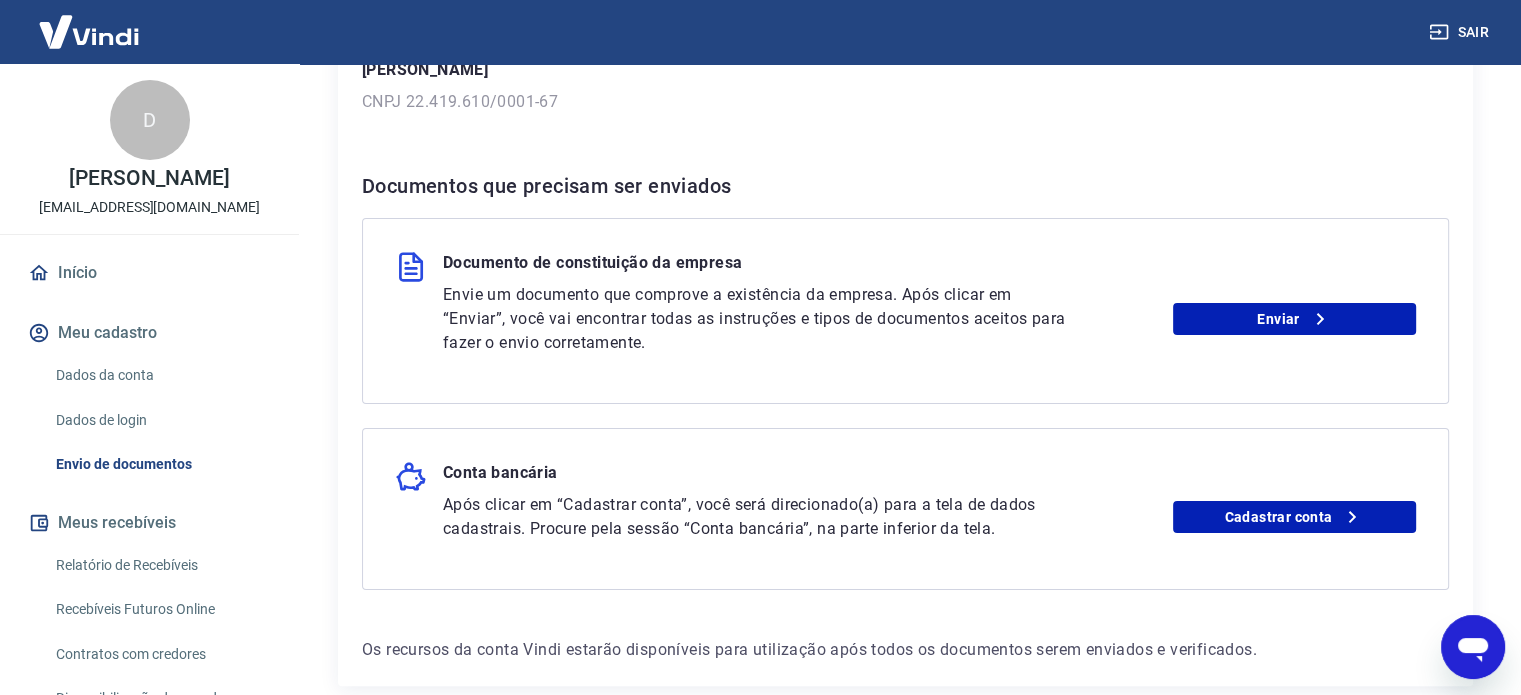 click on "Envie um documento que comprove a existência da empresa. Após clicar em “Enviar”, você vai encontrar todas as instruções e tipos de documentos aceitos para fazer o envio corretamente. Enviar" at bounding box center [929, 319] 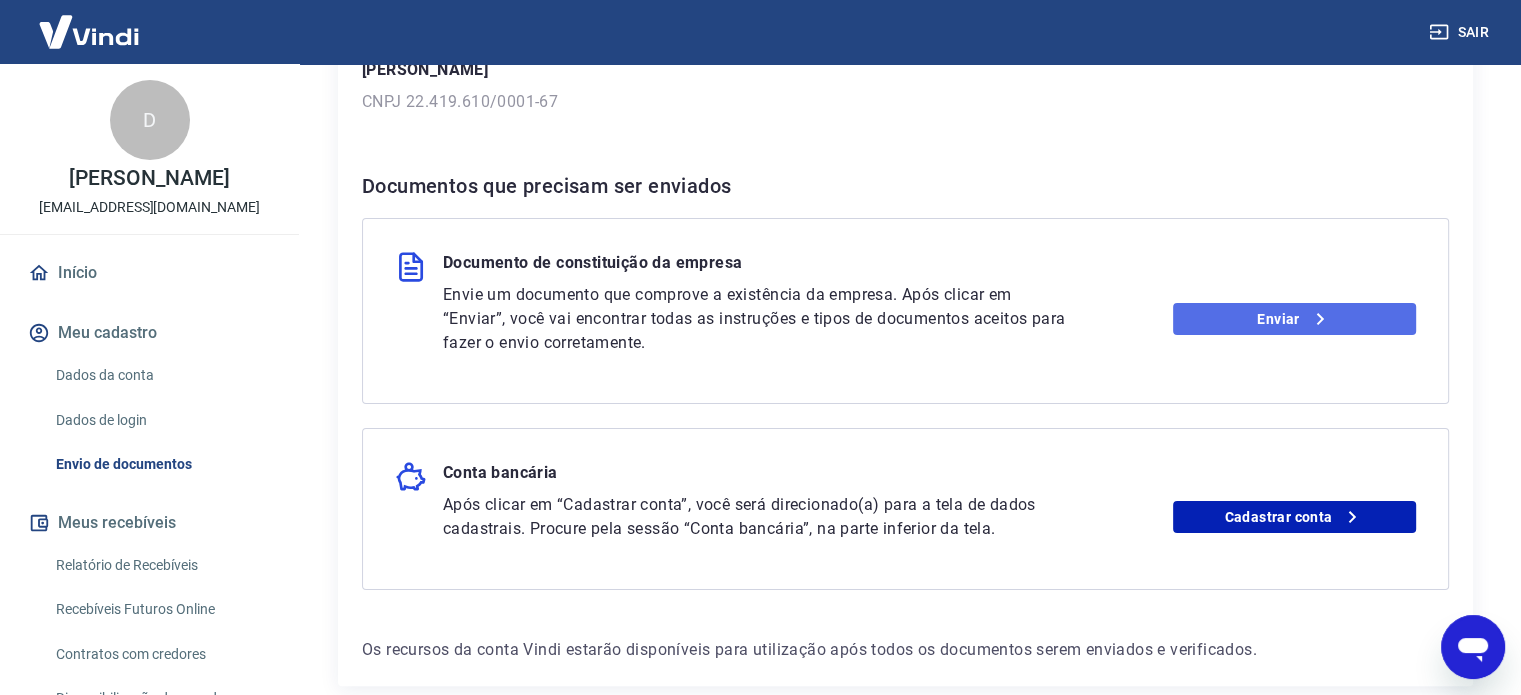 click on "Enviar" at bounding box center (1294, 319) 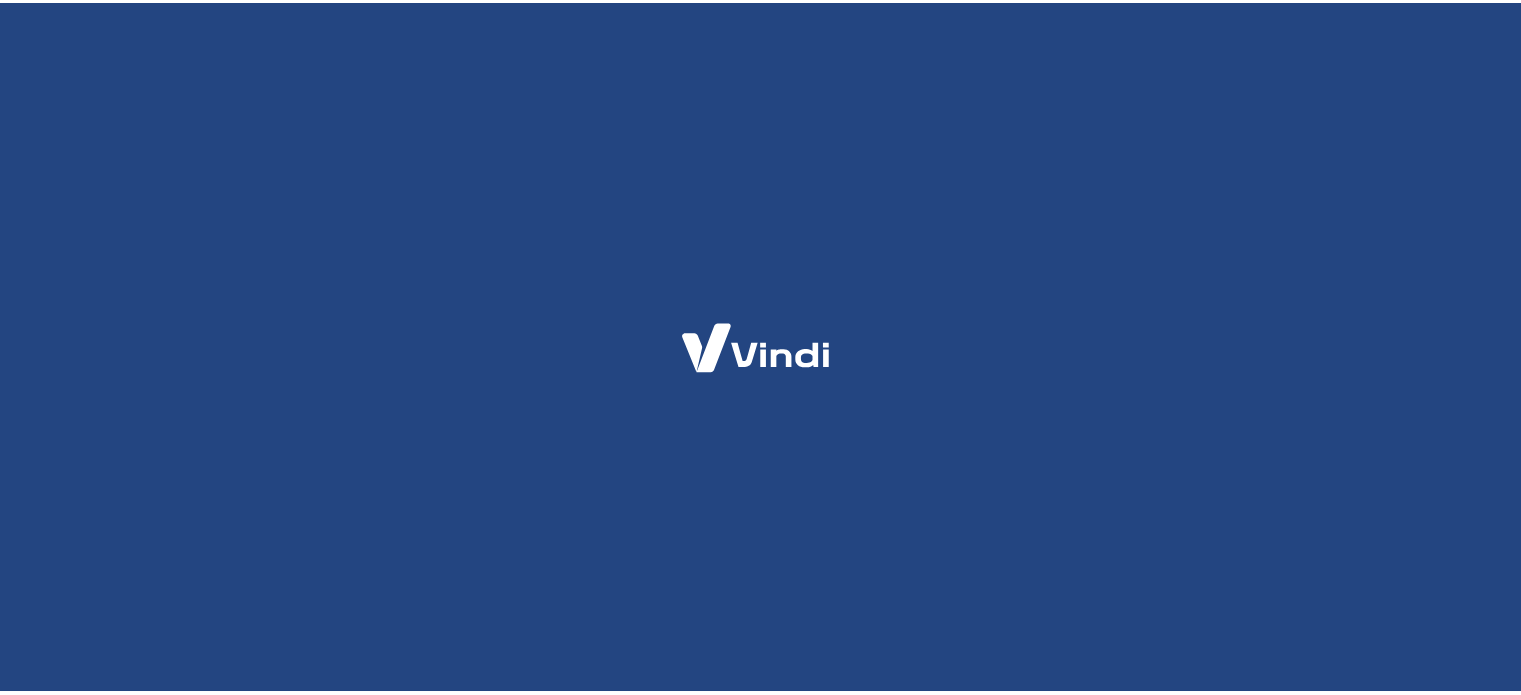 scroll, scrollTop: 0, scrollLeft: 0, axis: both 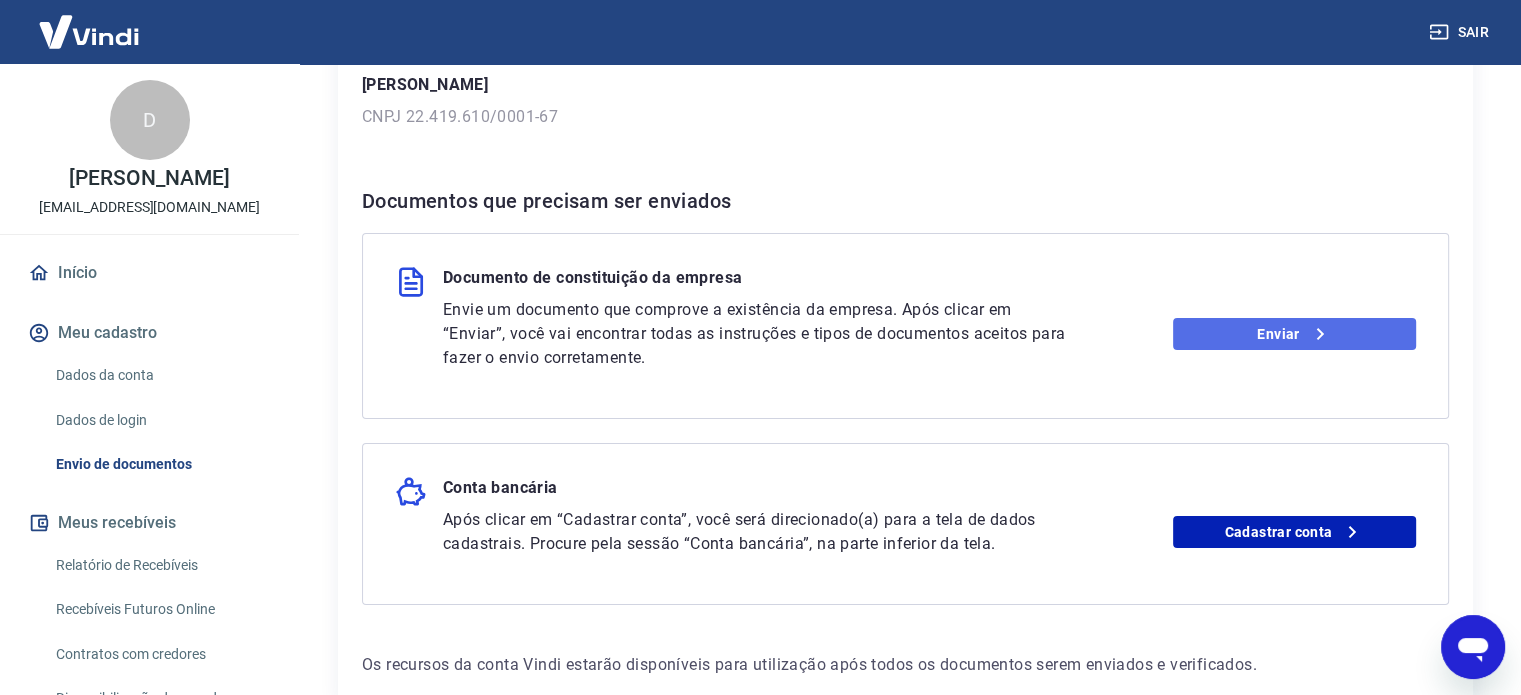 click on "Enviar" at bounding box center [1294, 334] 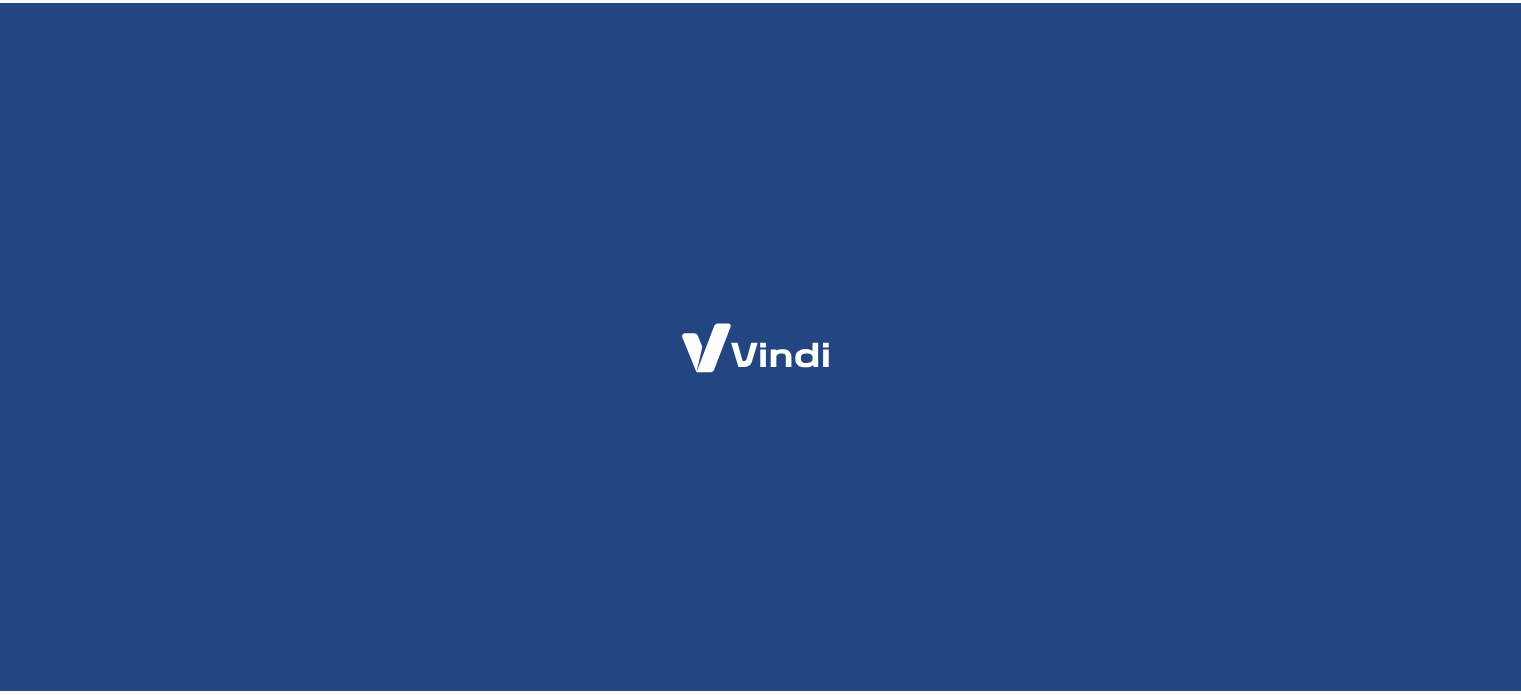 scroll, scrollTop: 0, scrollLeft: 0, axis: both 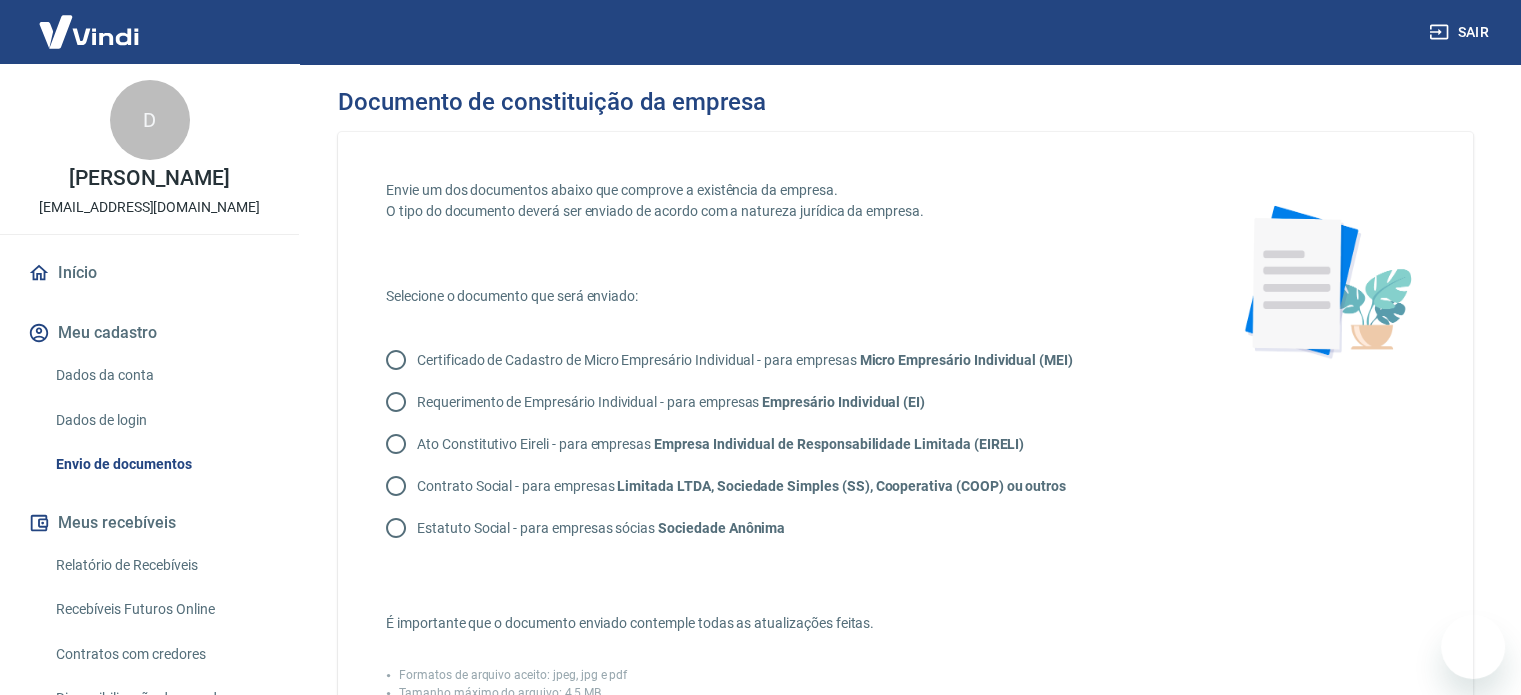 click on "Certificado de Cadastro de Micro Empresário Individual - para empresas   Micro Empresário Individual (MEI)" at bounding box center [396, 360] 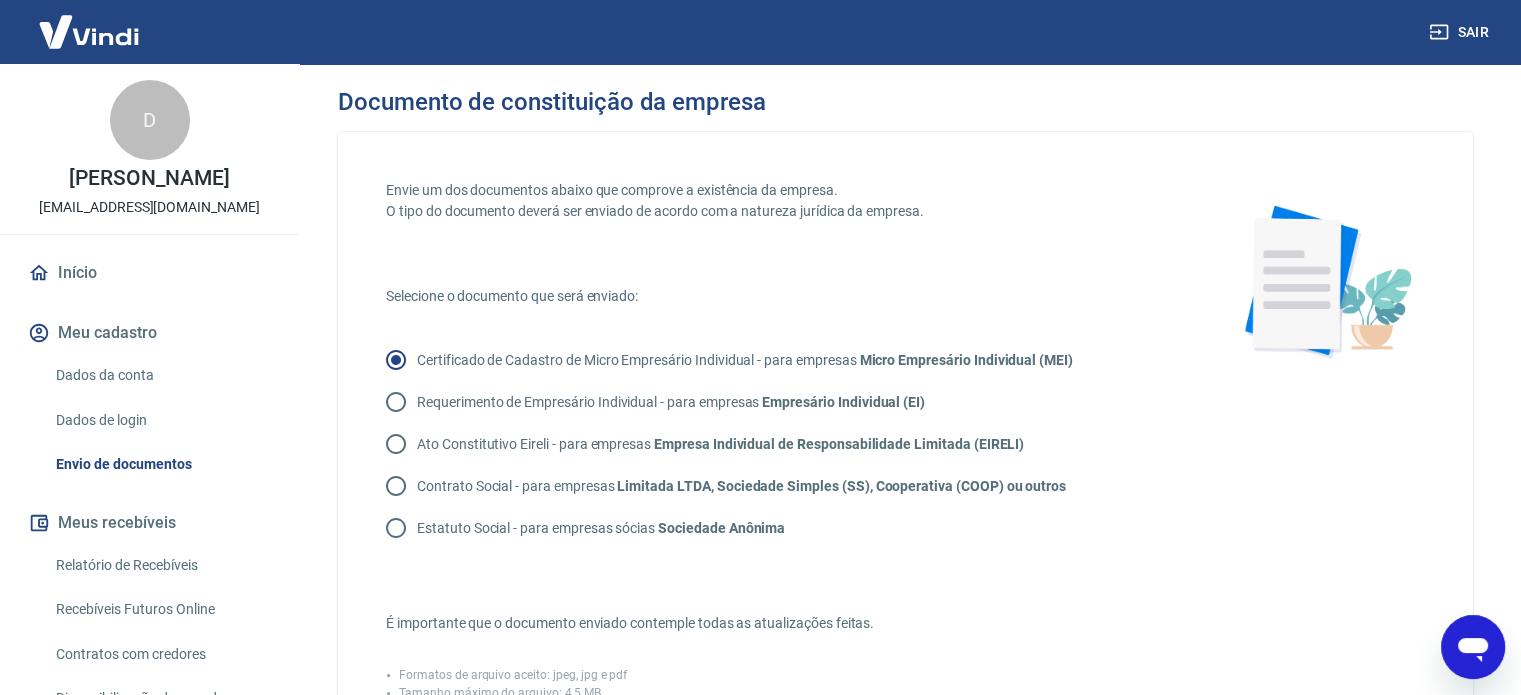 scroll, scrollTop: 184, scrollLeft: 0, axis: vertical 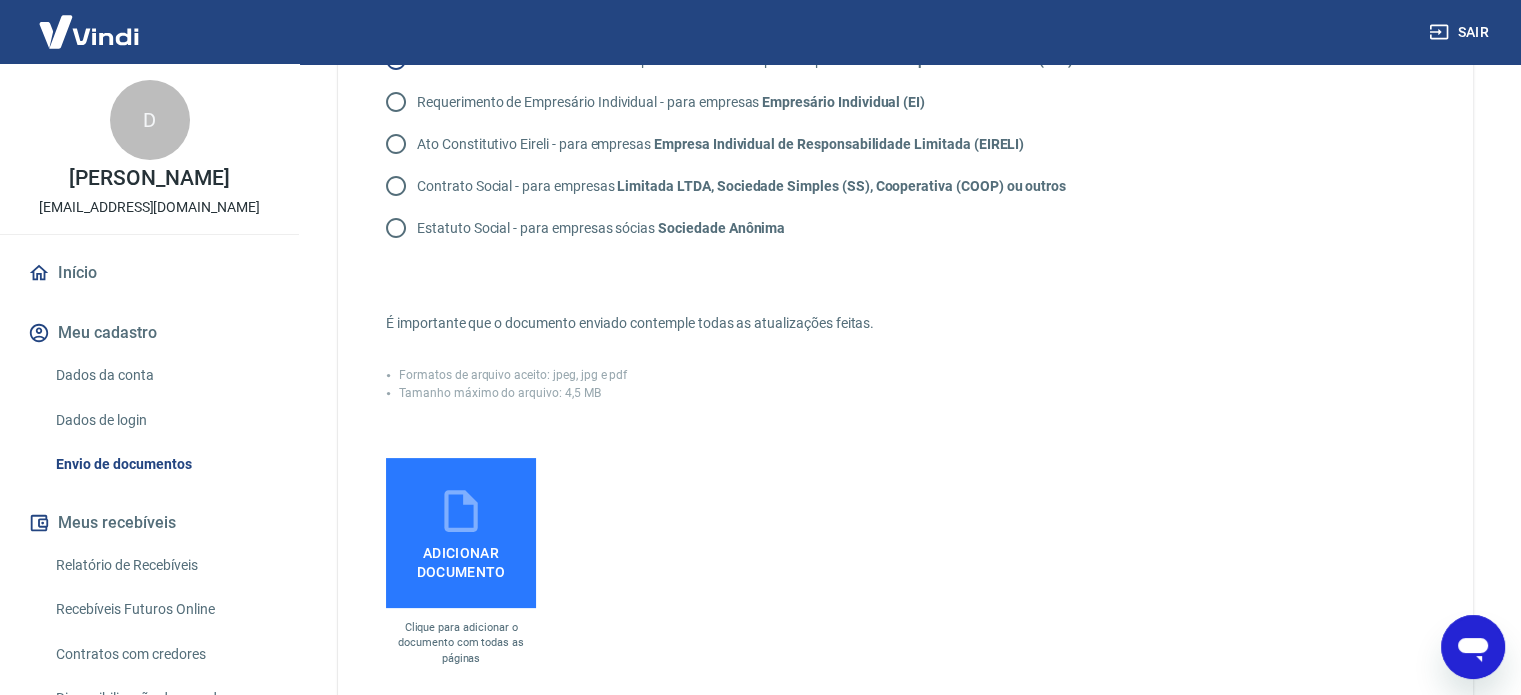 click on "Adicionar documento" at bounding box center [461, 533] 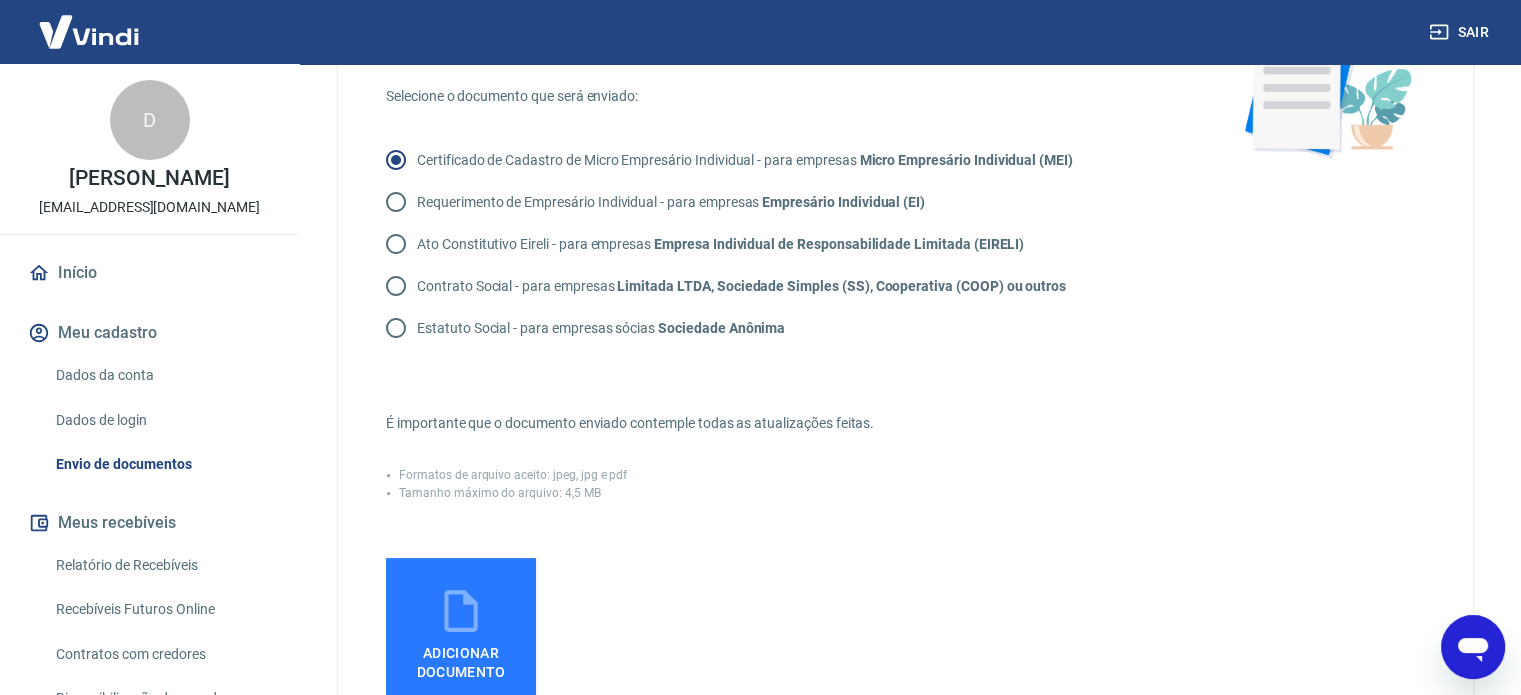 scroll, scrollTop: 100, scrollLeft: 0, axis: vertical 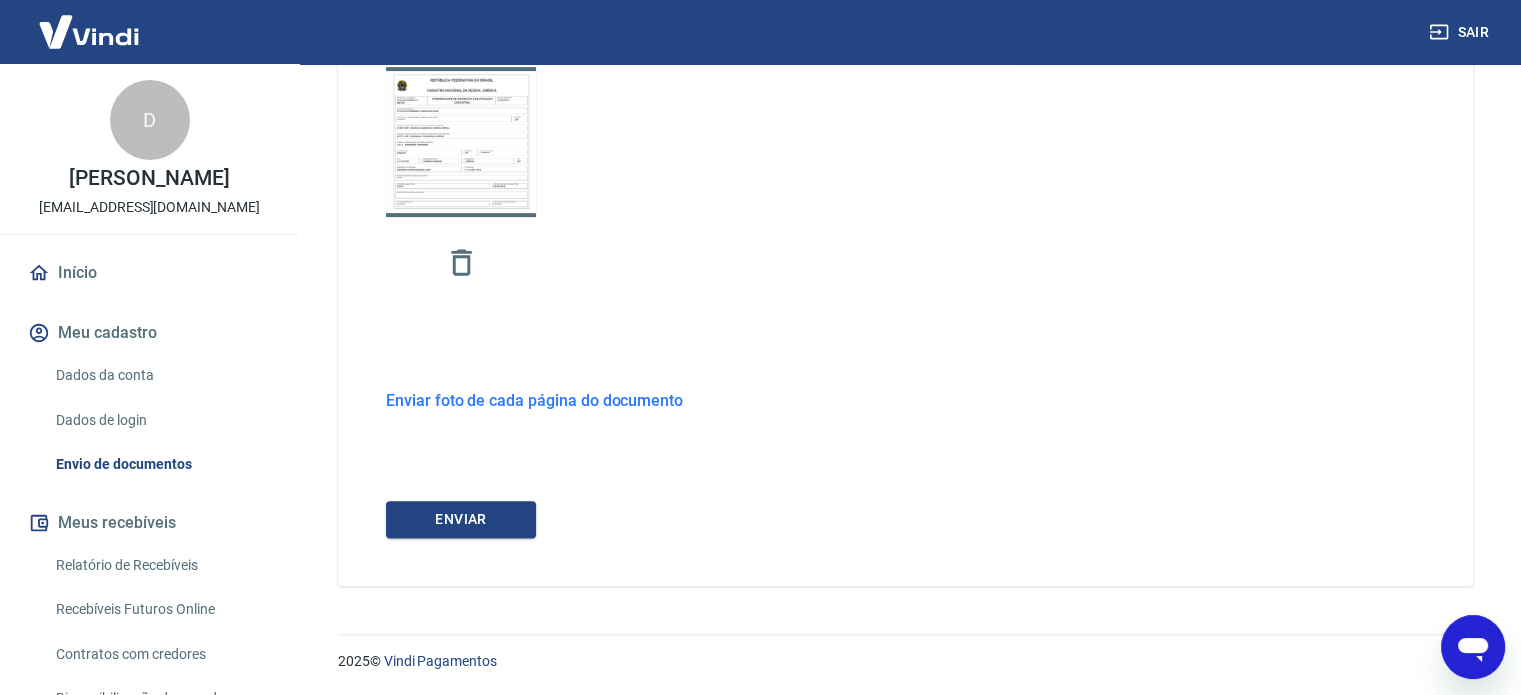 click on "ENVIAR" at bounding box center (461, 519) 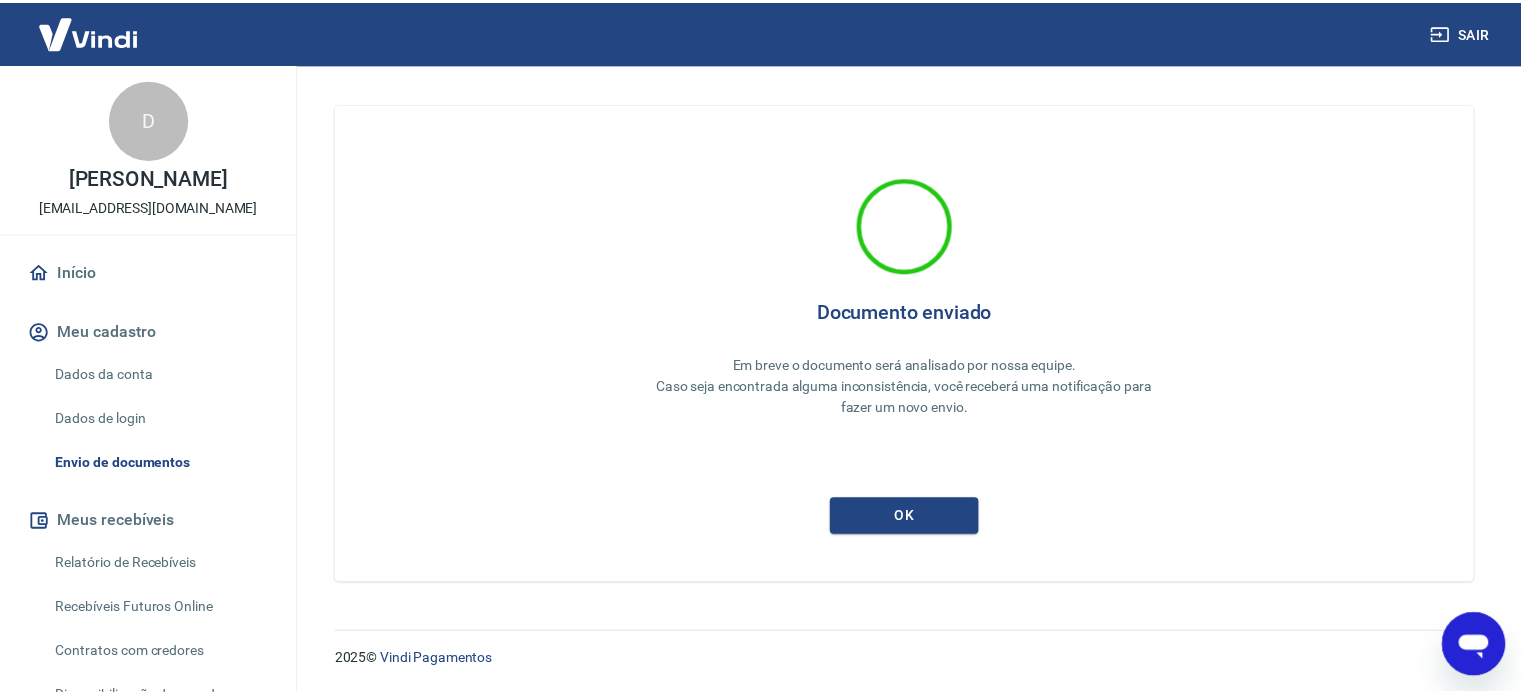 scroll, scrollTop: 0, scrollLeft: 0, axis: both 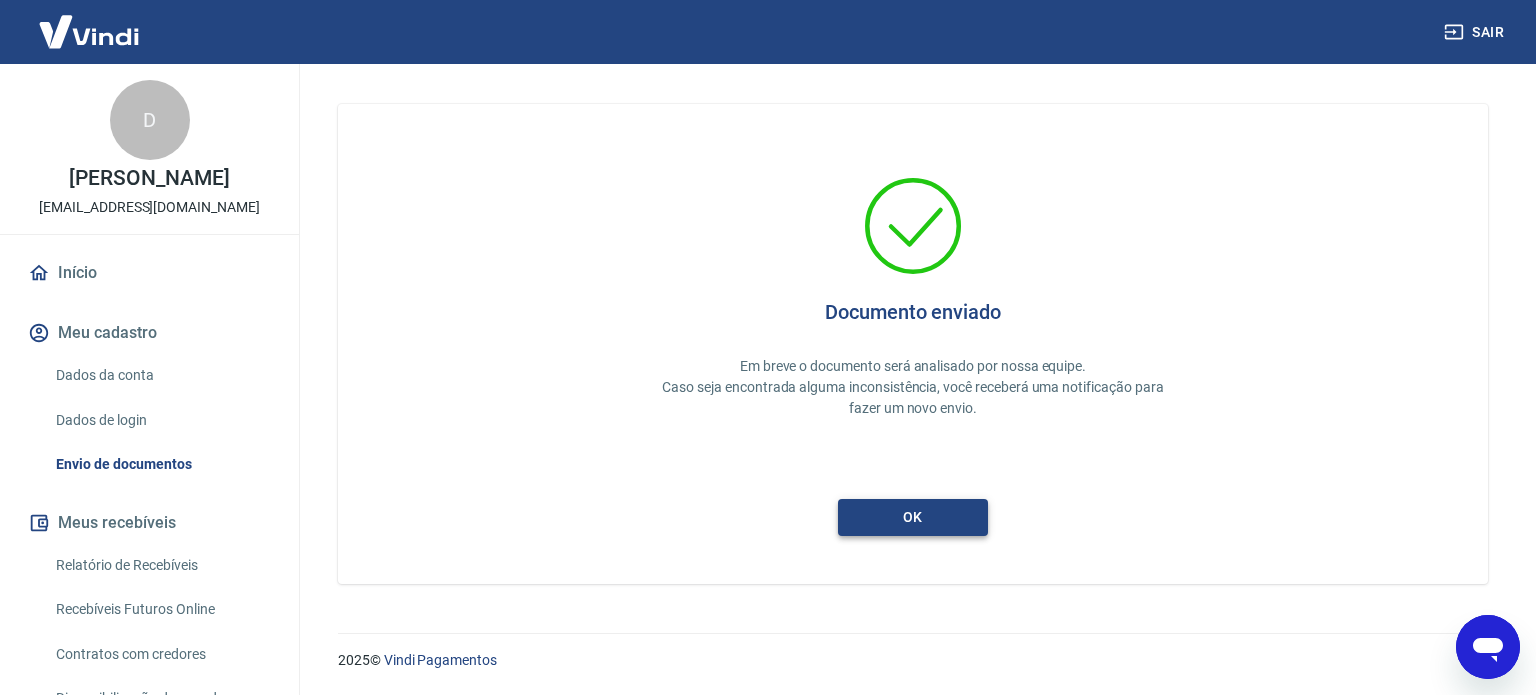 click on "ok" at bounding box center [913, 517] 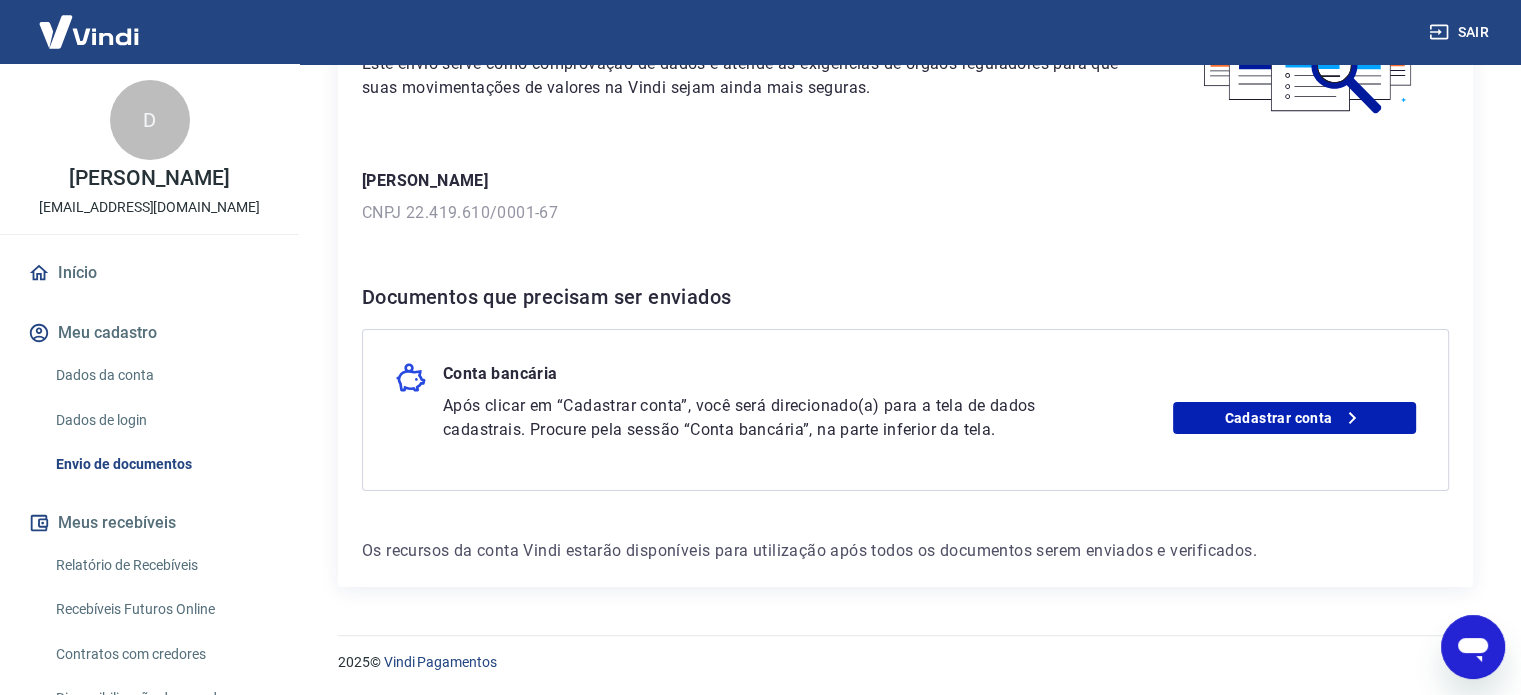 scroll, scrollTop: 205, scrollLeft: 0, axis: vertical 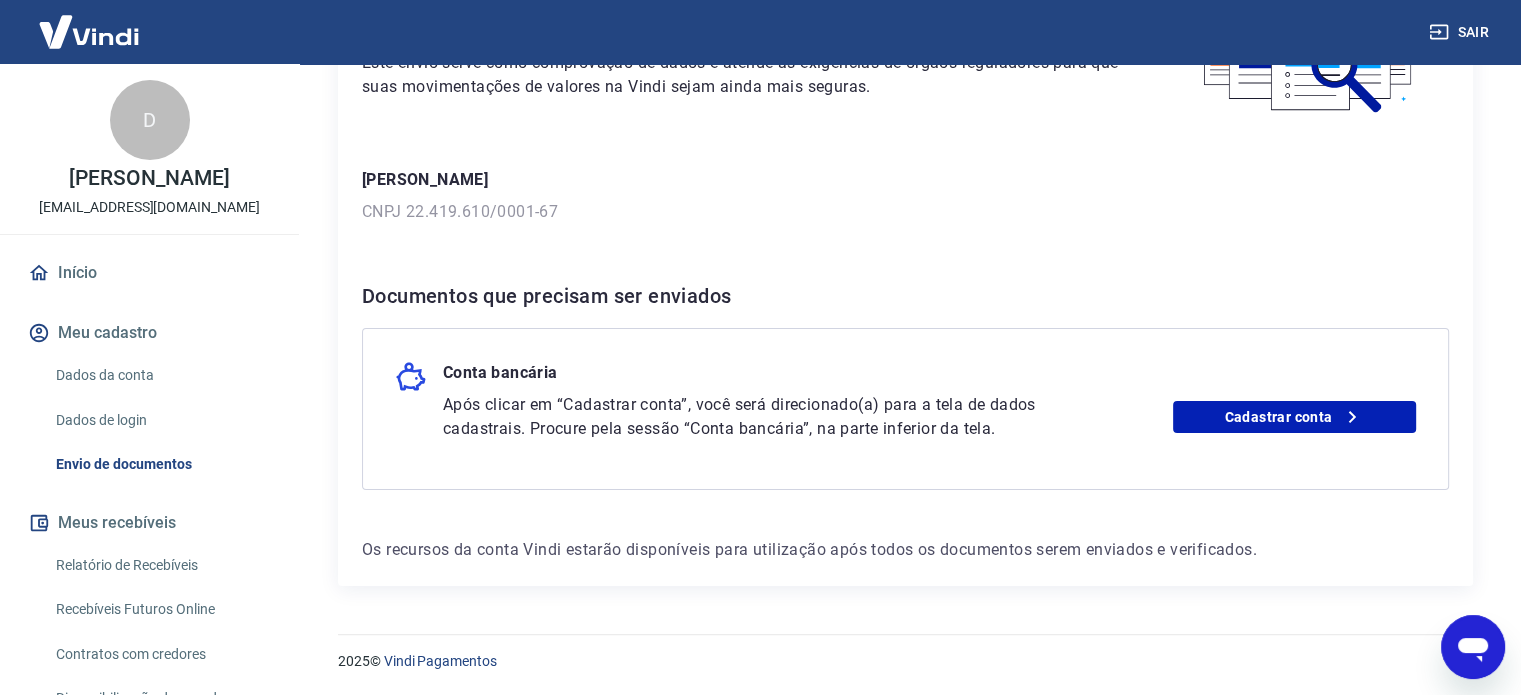 click on "Início" at bounding box center [149, 273] 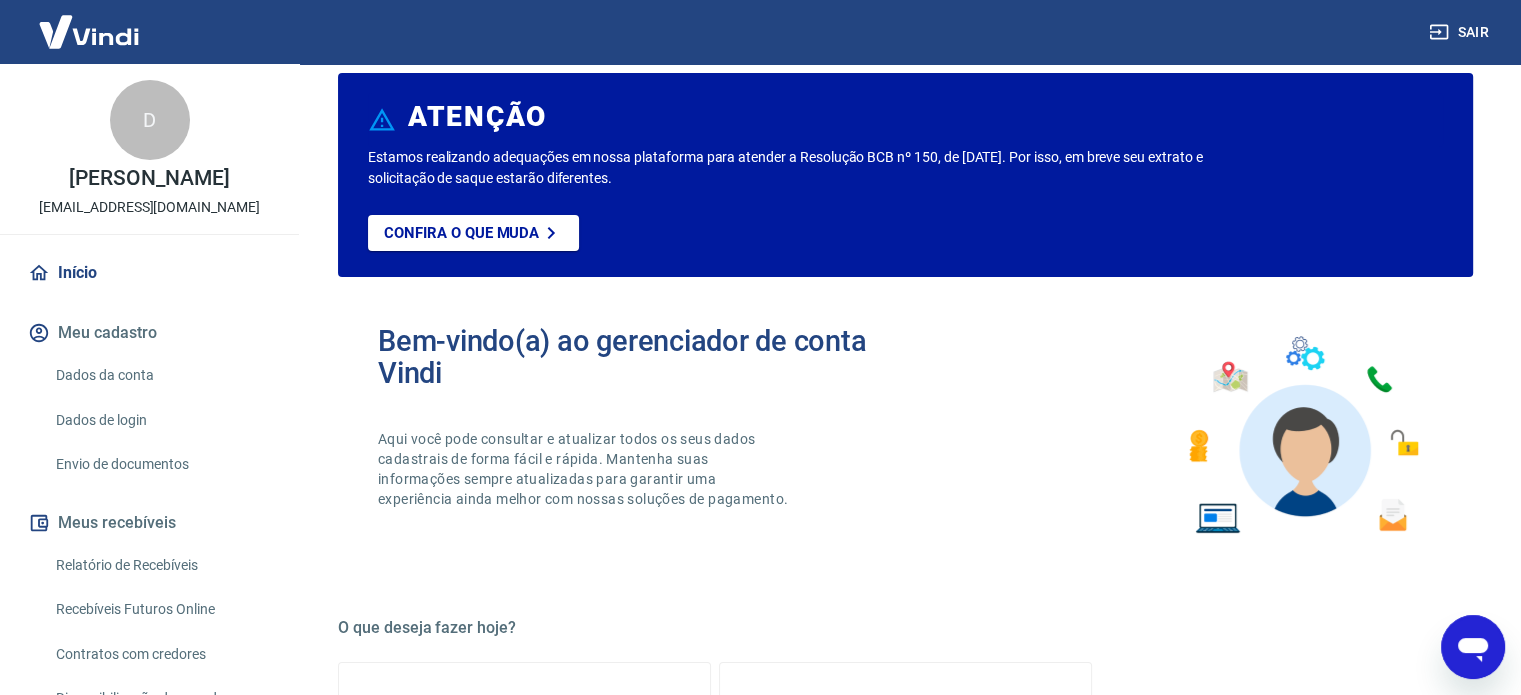 scroll, scrollTop: 0, scrollLeft: 0, axis: both 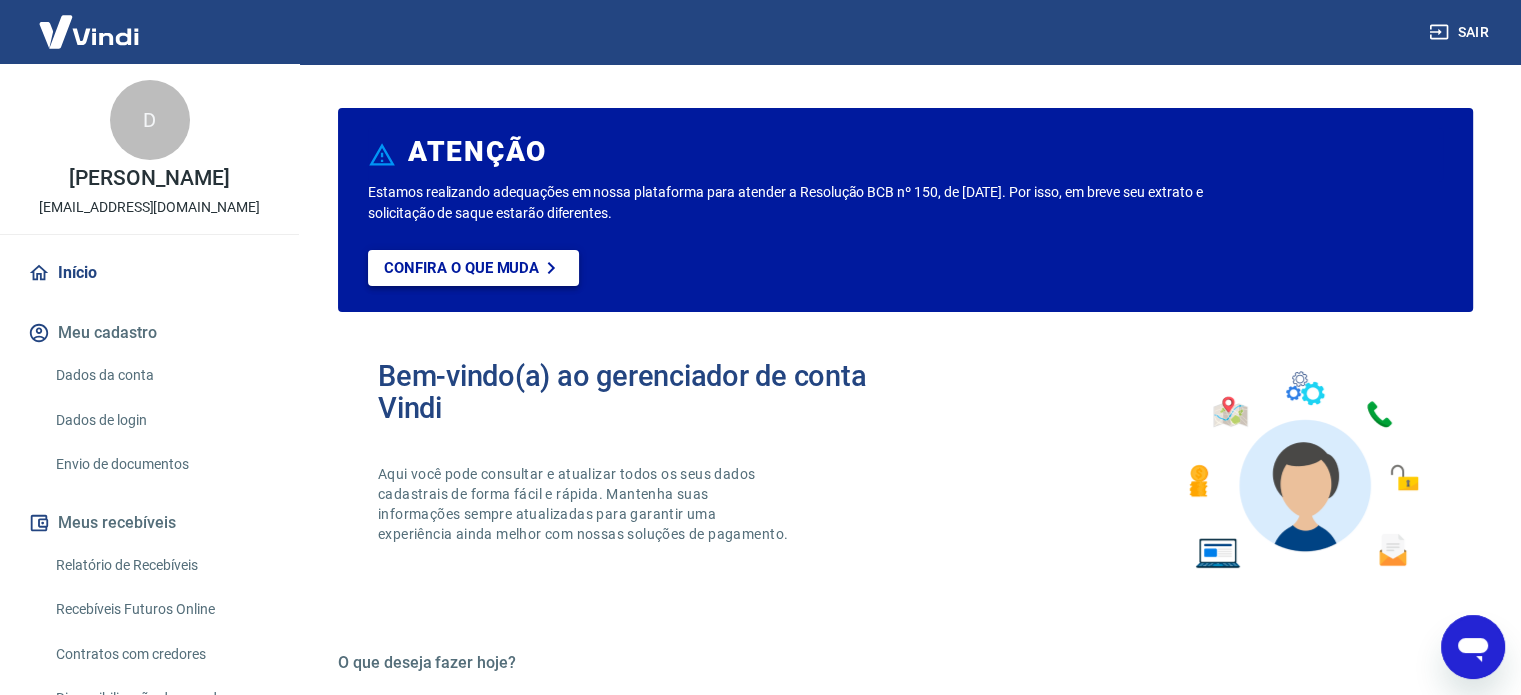 click on "Confira o que muda" at bounding box center [461, 268] 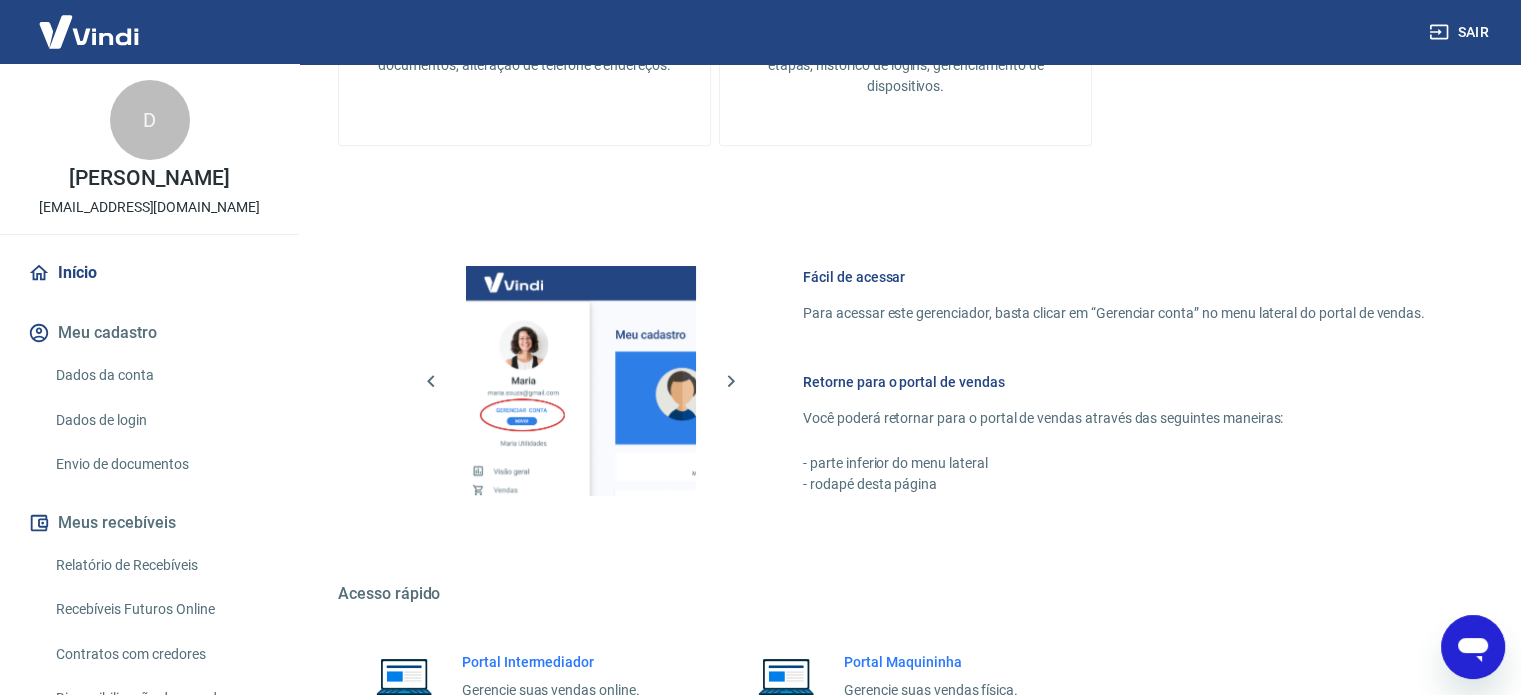 scroll, scrollTop: 1091, scrollLeft: 0, axis: vertical 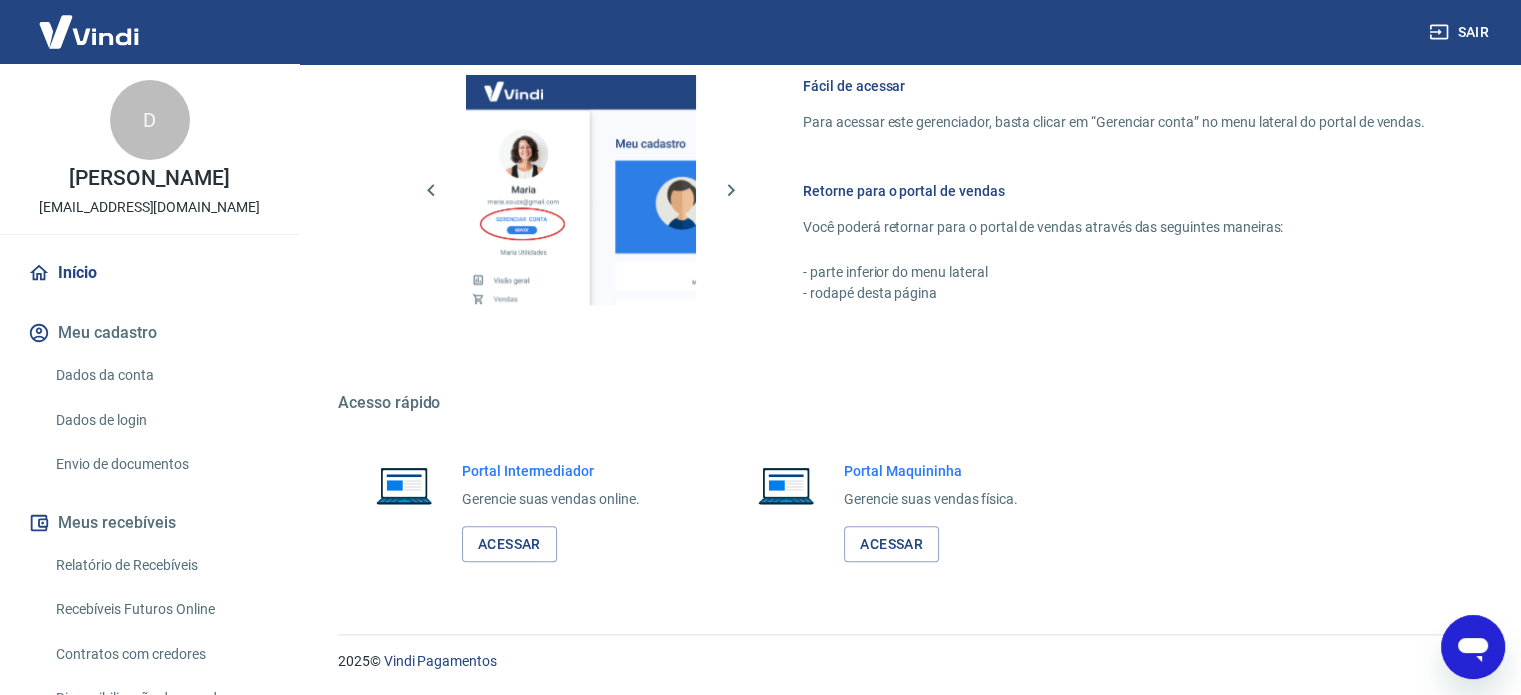 click on "Dados da conta" at bounding box center (161, 375) 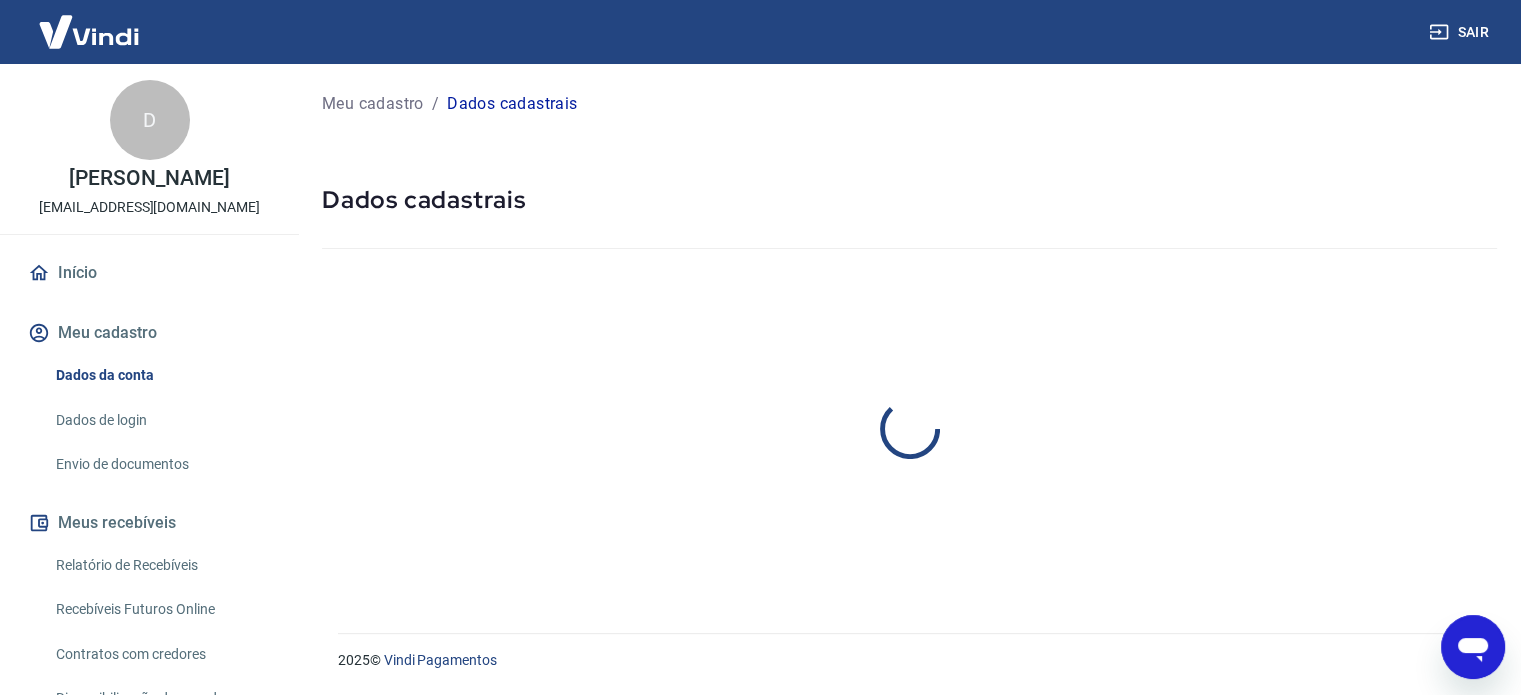 scroll, scrollTop: 0, scrollLeft: 0, axis: both 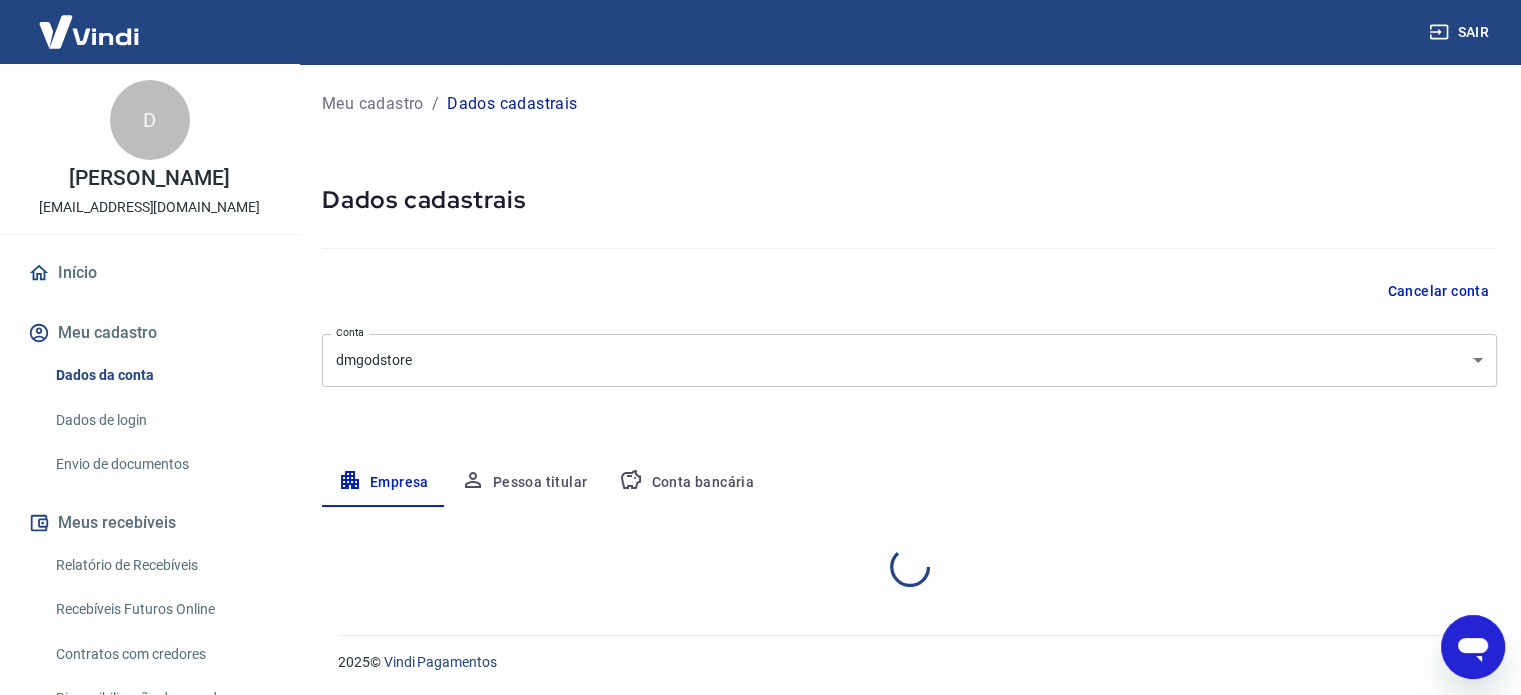 select on "SP" 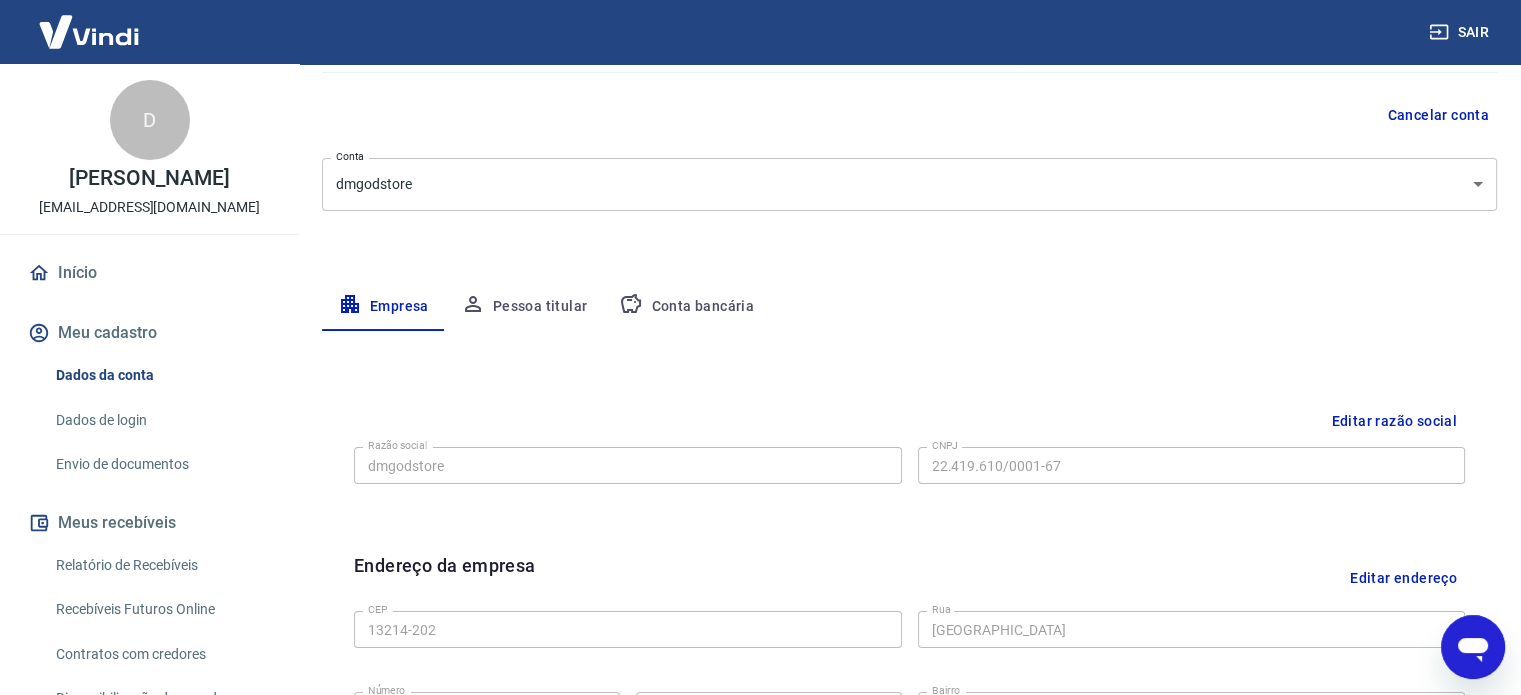 scroll, scrollTop: 200, scrollLeft: 0, axis: vertical 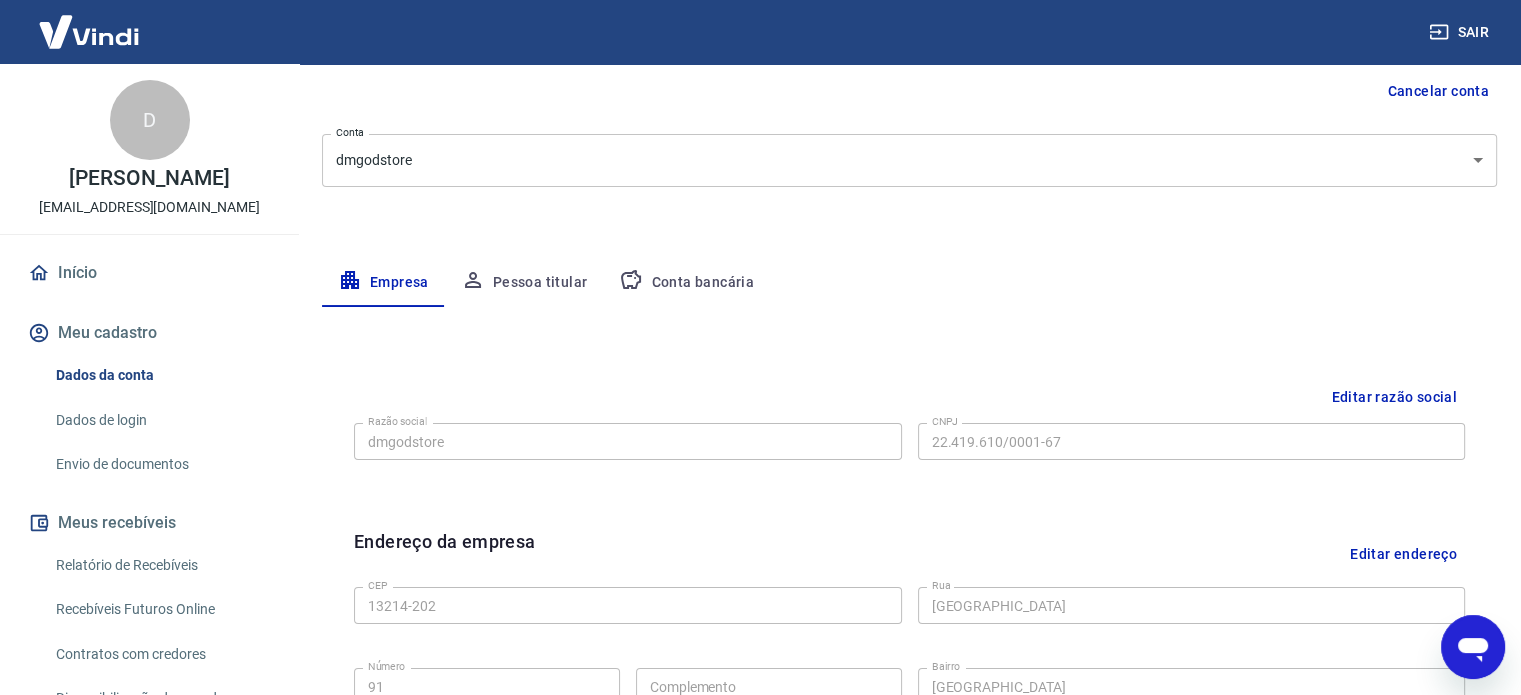 click on "Dados de login" at bounding box center (161, 420) 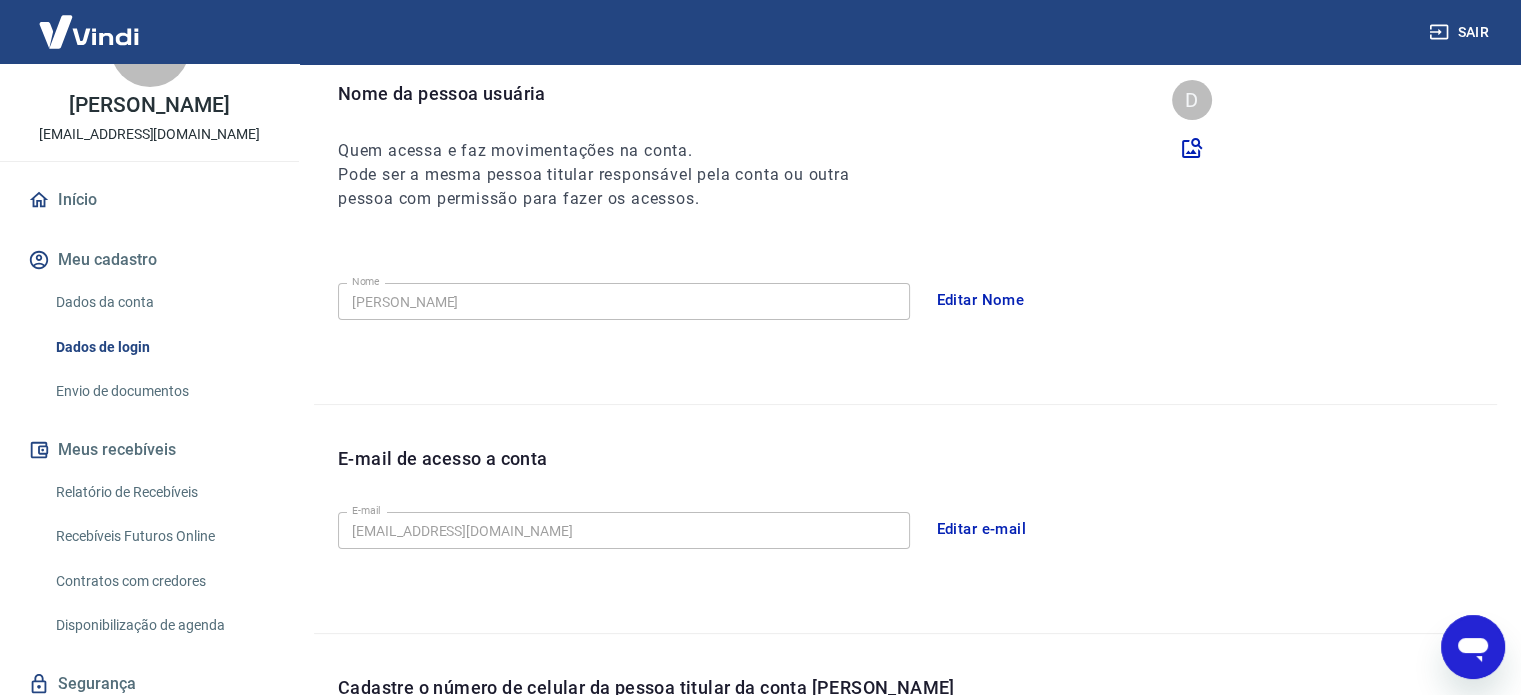 scroll, scrollTop: 164, scrollLeft: 0, axis: vertical 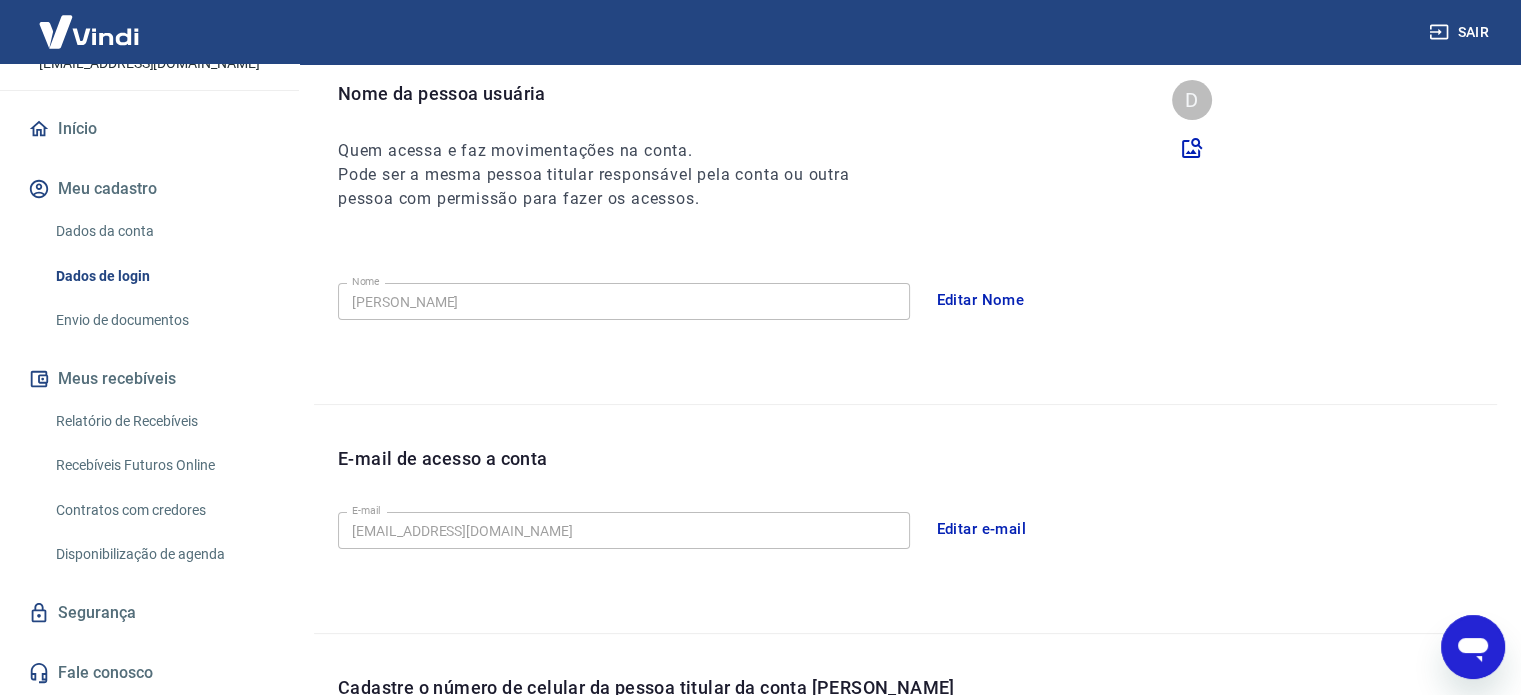 click on "Envio de documentos" at bounding box center (161, 320) 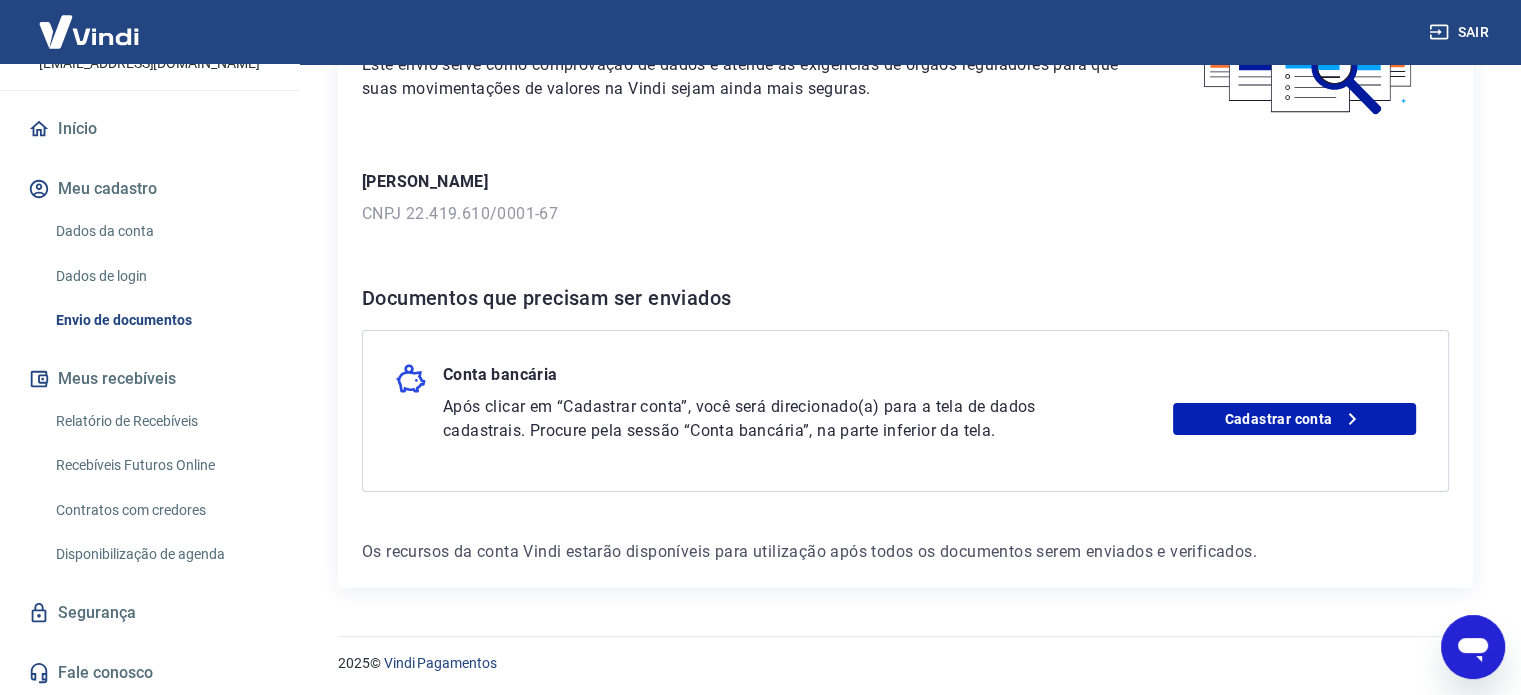 scroll, scrollTop: 205, scrollLeft: 0, axis: vertical 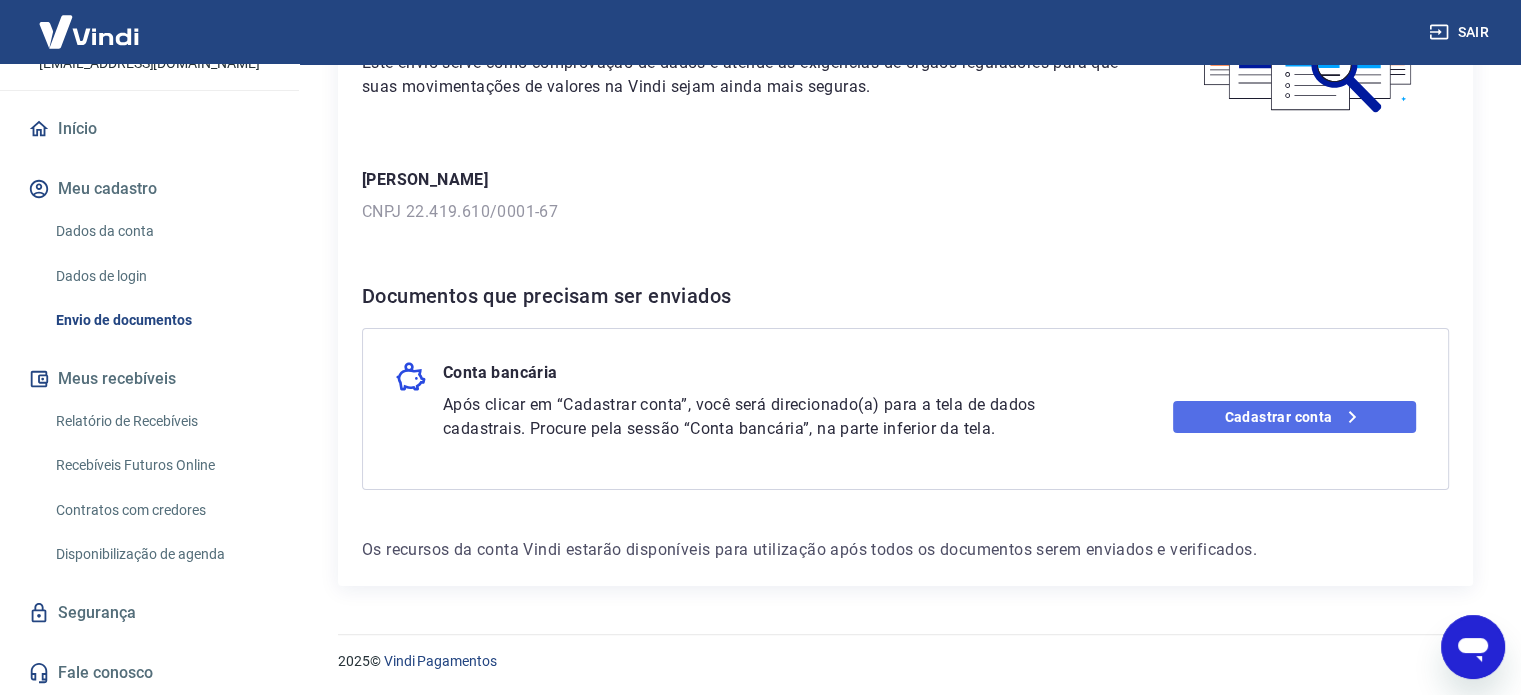 click on "Cadastrar conta" at bounding box center [1294, 417] 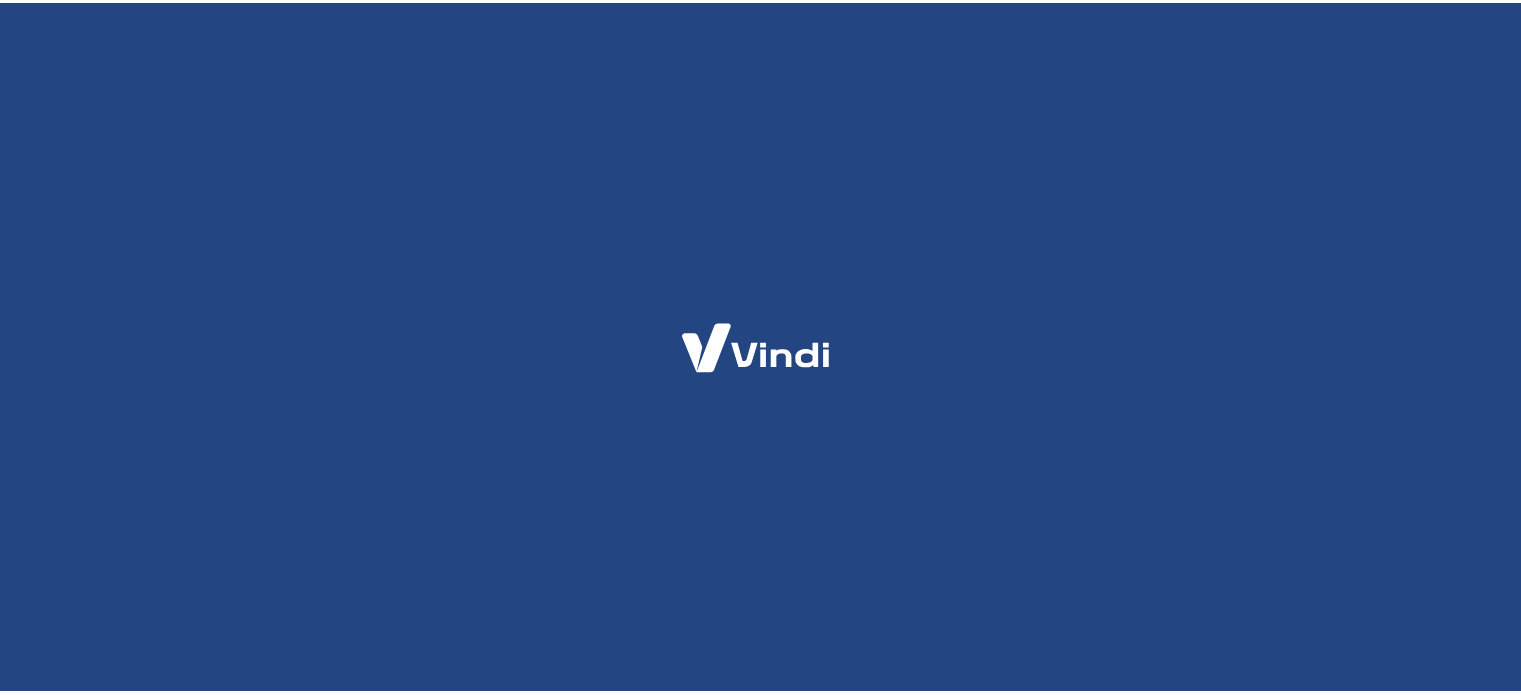 scroll, scrollTop: 0, scrollLeft: 0, axis: both 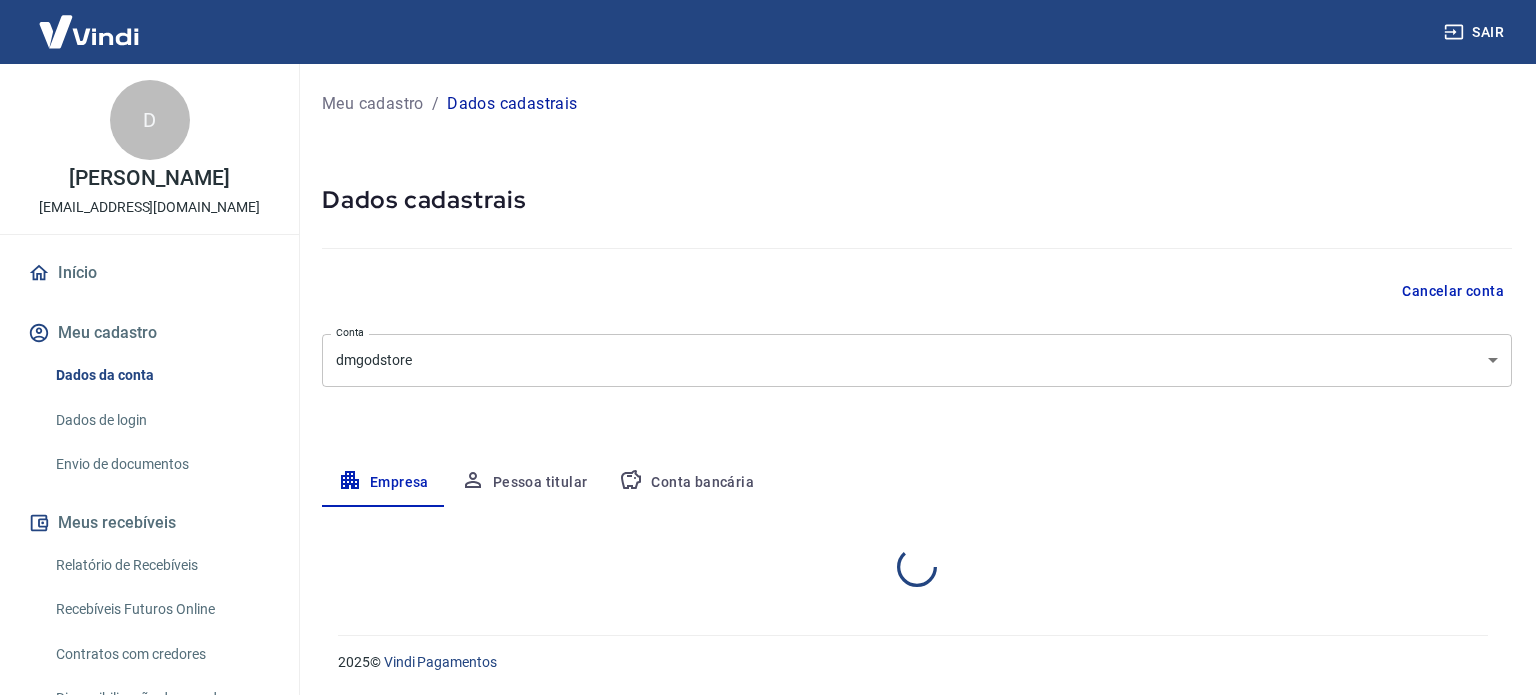 select on "SP" 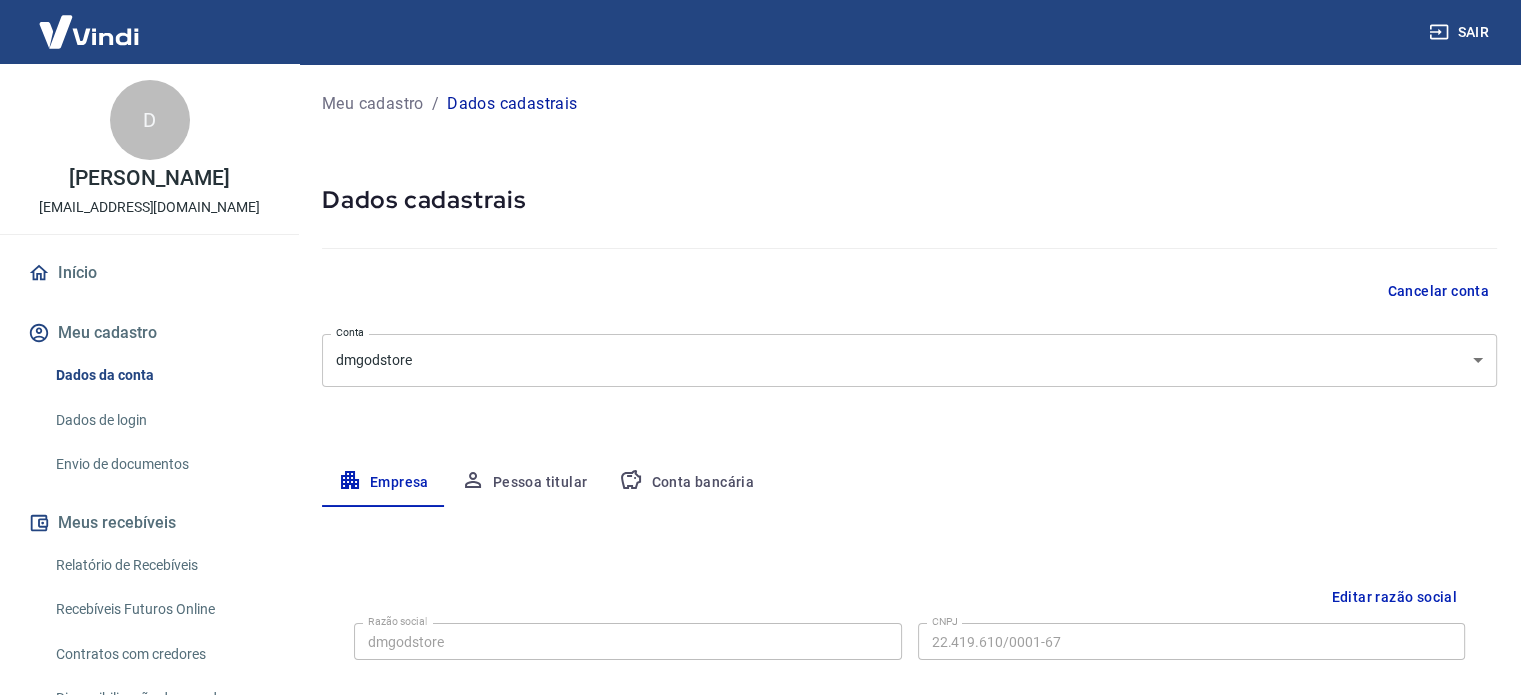 scroll, scrollTop: 0, scrollLeft: 0, axis: both 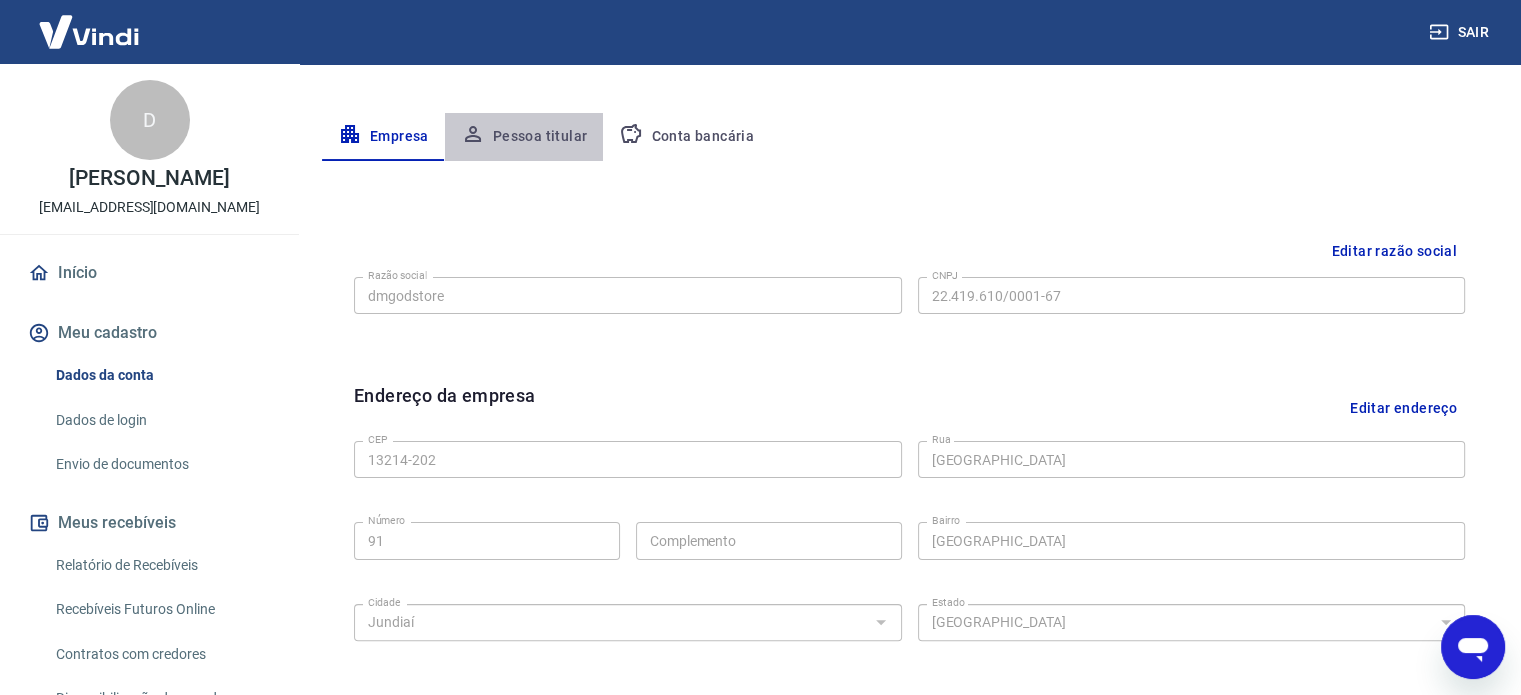 click on "Pessoa titular" at bounding box center (524, 137) 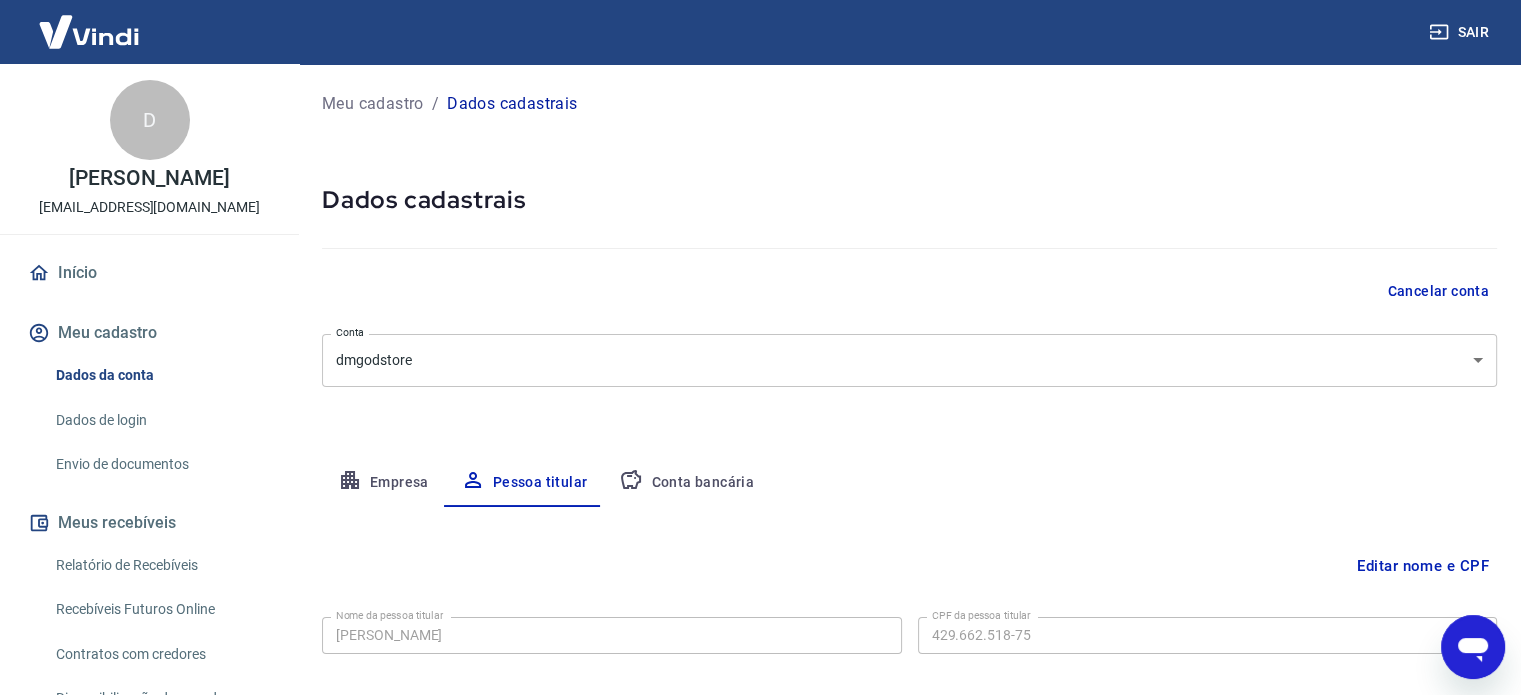 scroll, scrollTop: 0, scrollLeft: 0, axis: both 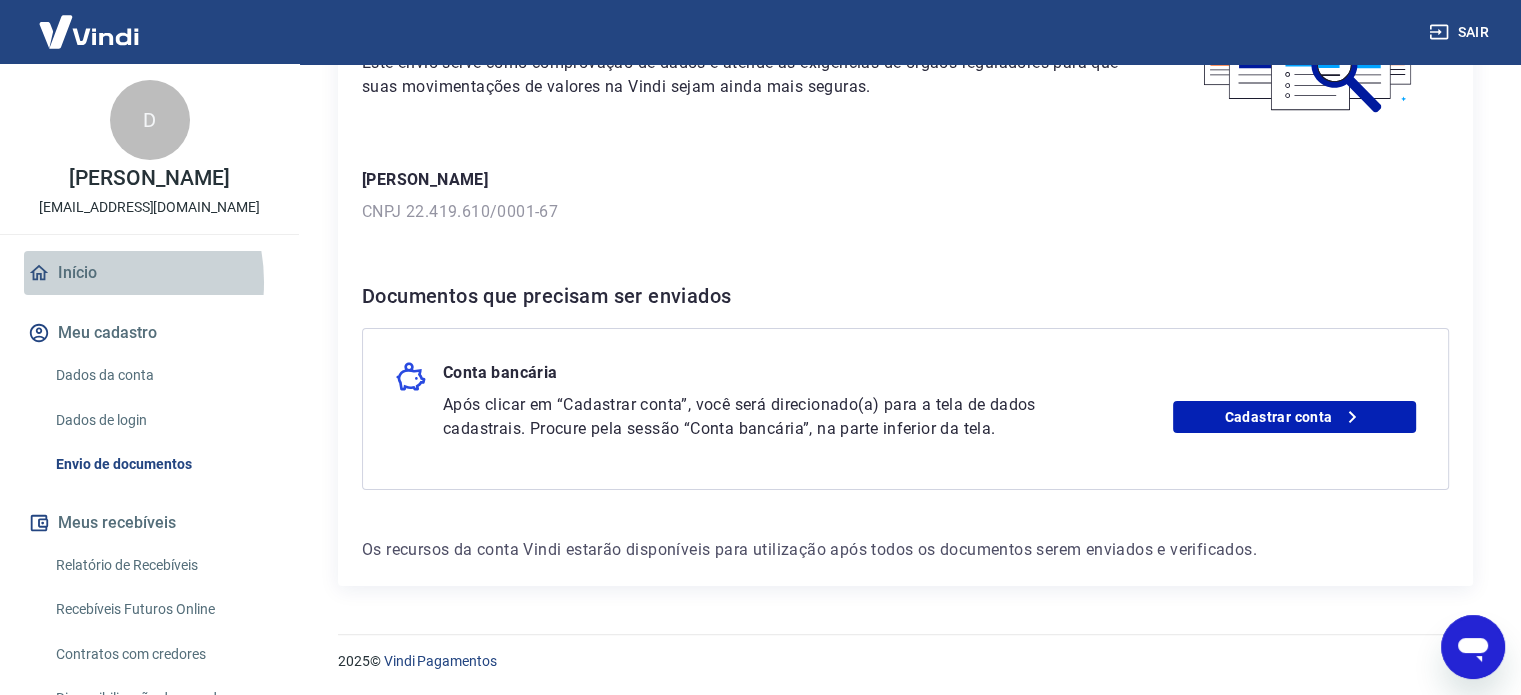 click on "Início" at bounding box center [149, 273] 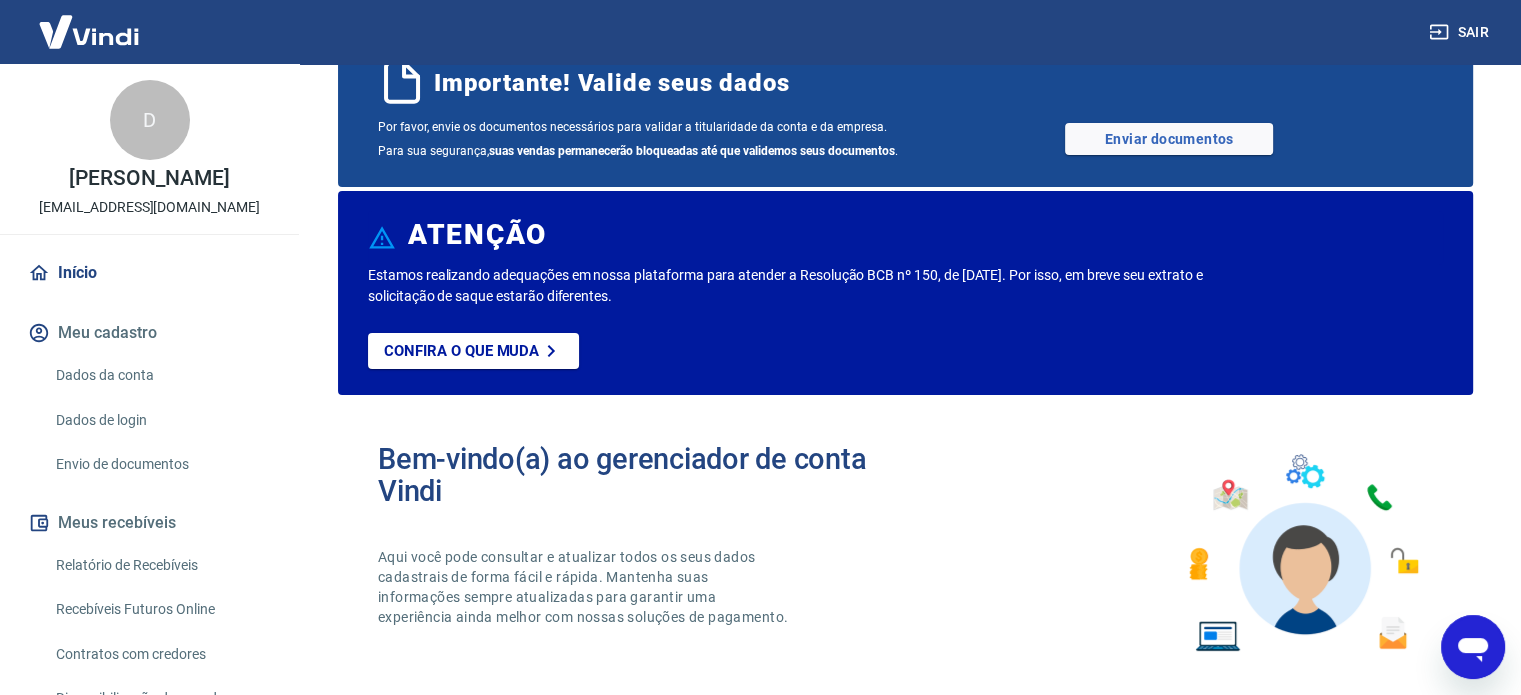 scroll, scrollTop: 0, scrollLeft: 0, axis: both 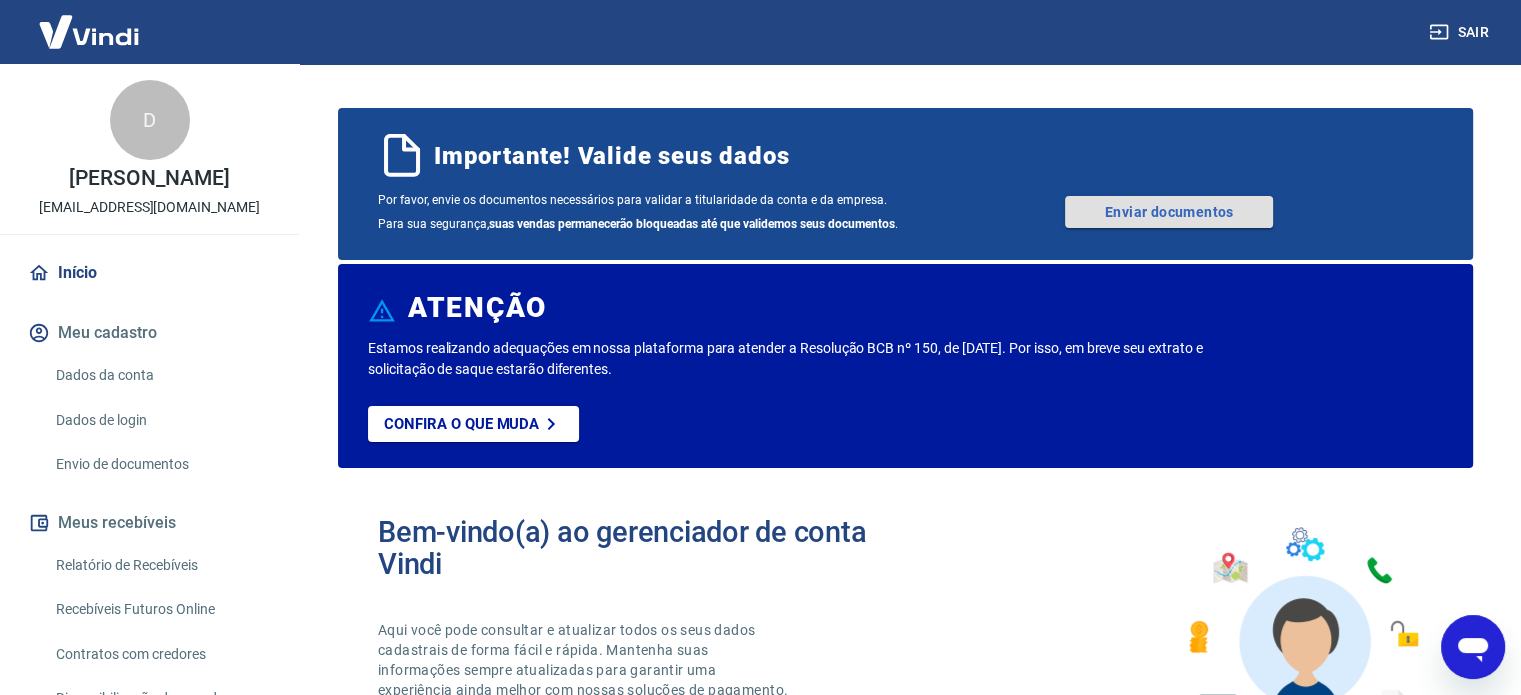 click on "Enviar documentos" at bounding box center (1169, 212) 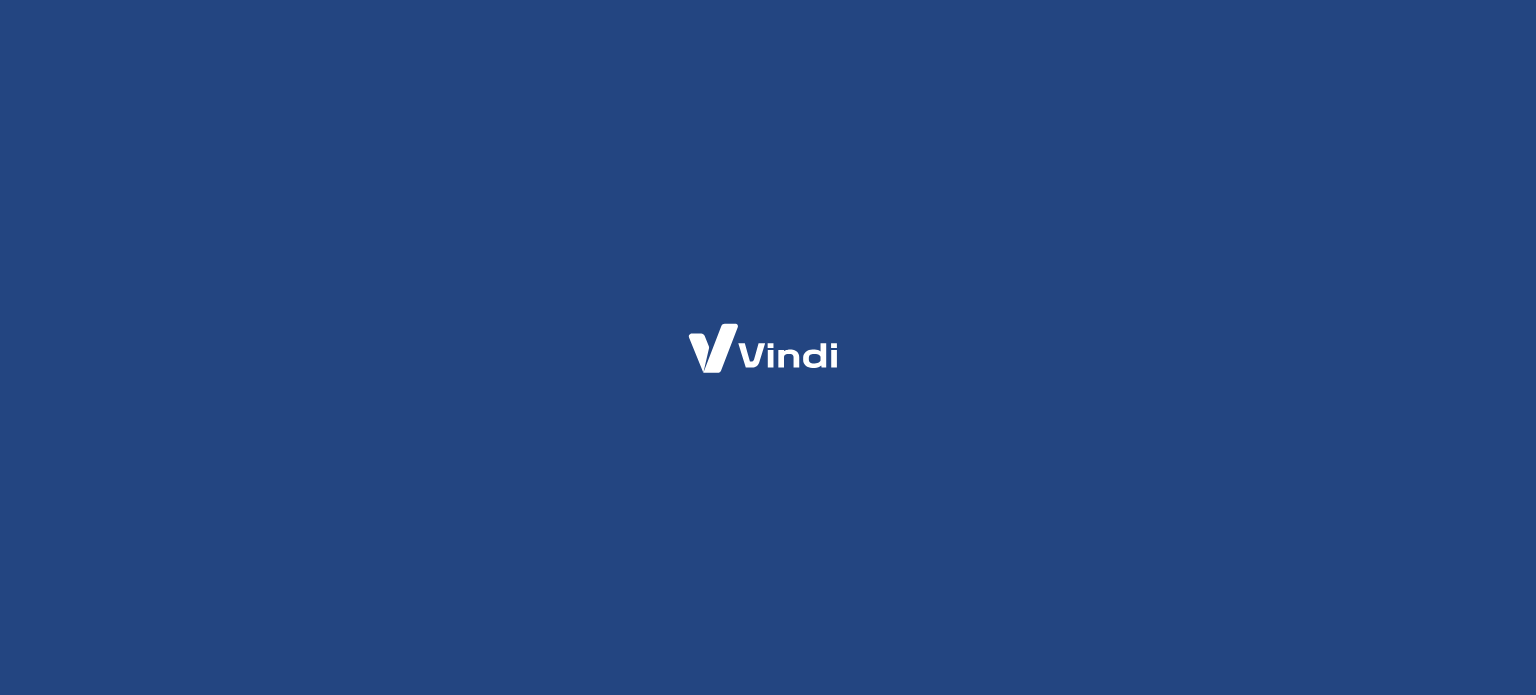 scroll, scrollTop: 0, scrollLeft: 0, axis: both 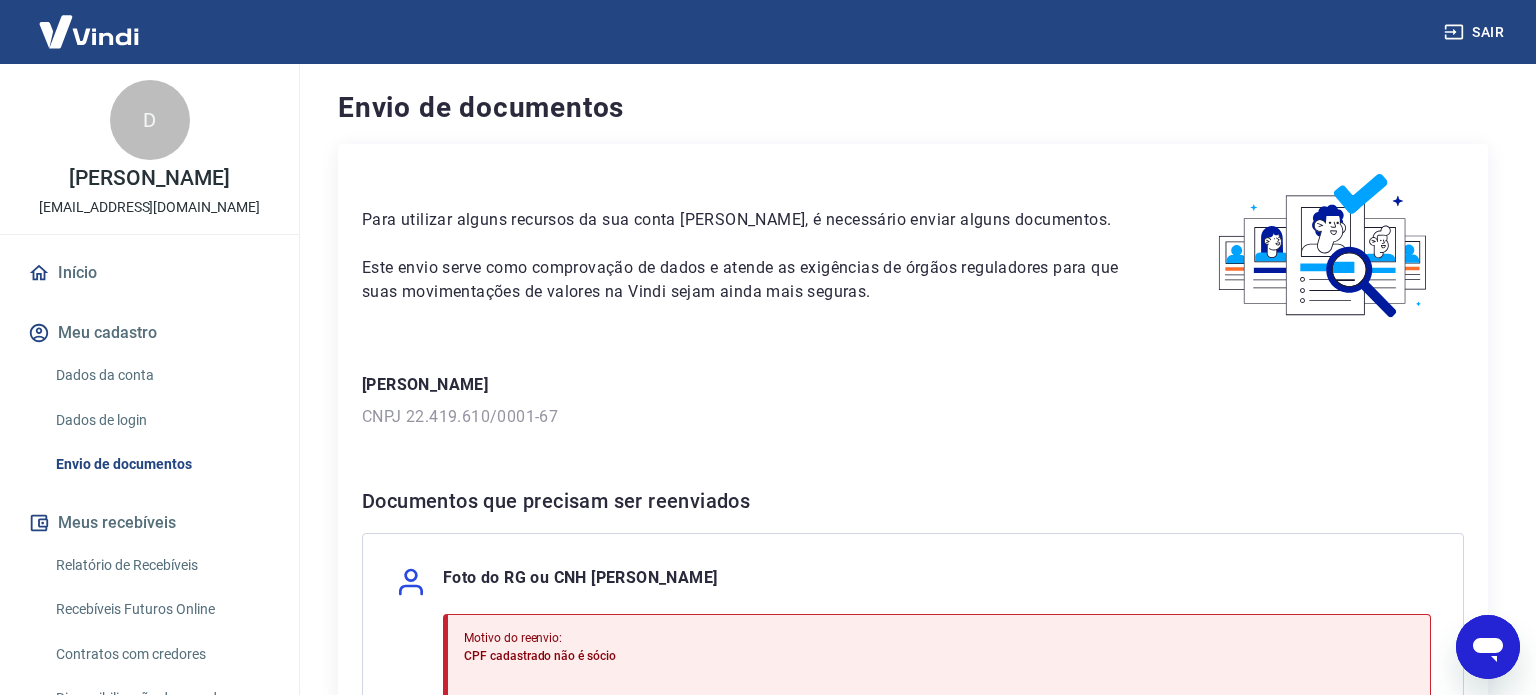 click on "Para utilizar alguns recursos da sua conta [PERSON_NAME], é necessário enviar alguns documentos. Este envio serve como comprovação de dados e atende as exigências de órgãos reguladores para que suas movimentações de valores na Vindi sejam ainda mais seguras. [PERSON_NAME] CNPJ 22.419.610/0001-67 Documentos que precisam ser reenviados Foto do RG ou CNH [PERSON_NAME] do reenvio: CPF cadastrado não é sócio Para esta verificação, é necessário enviar uma foto aproximada do seu RG ou CNH. Enviar Documentos que precisam ser enviados Conta bancária Após clicar em “Cadastrar conta”, você será direcionado(a) para a tela de dados cadastrais. Procure pela sessão “Conta bancária”, na parte inferior da tela. Cadastrar conta Os recursos da conta Vindi estarão disponíveis para utilização após todos os documentos serem enviados e verificados." at bounding box center [913, 761] 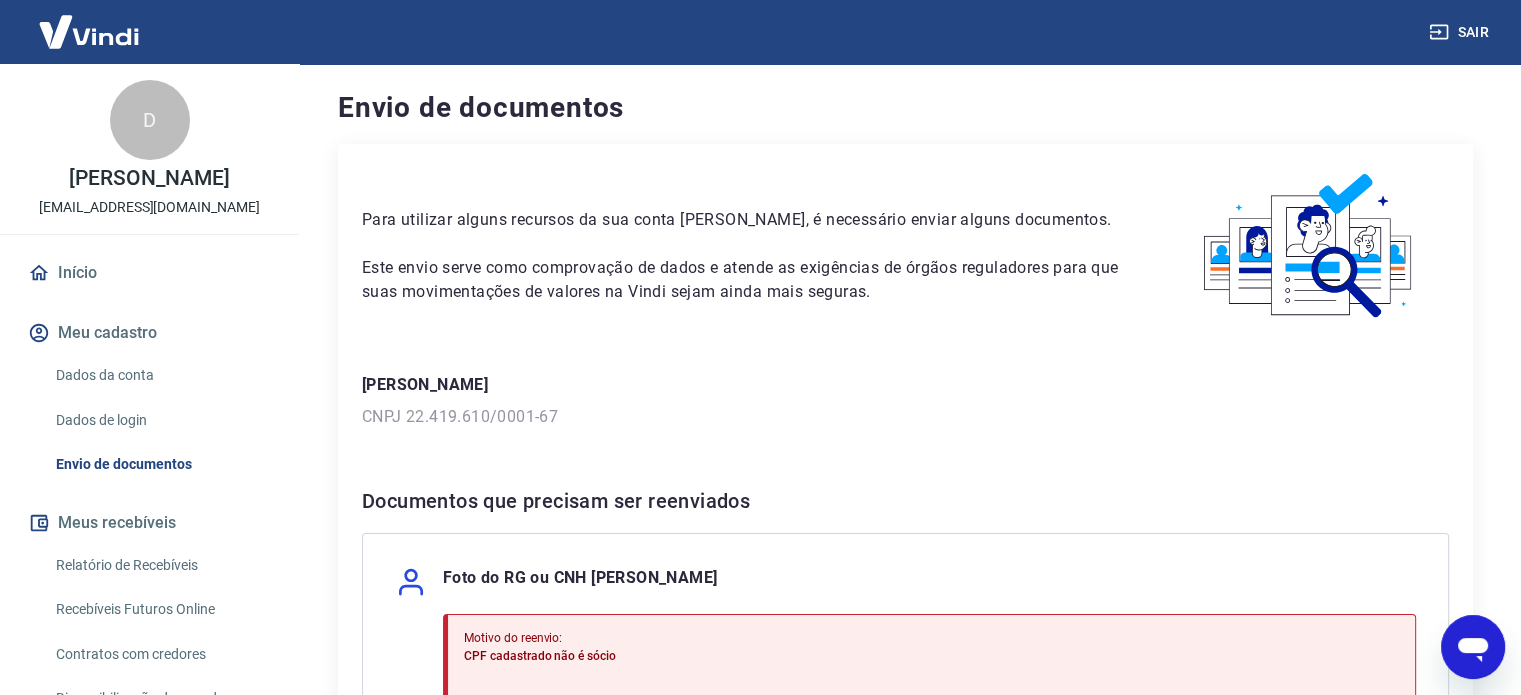 scroll, scrollTop: 160, scrollLeft: 0, axis: vertical 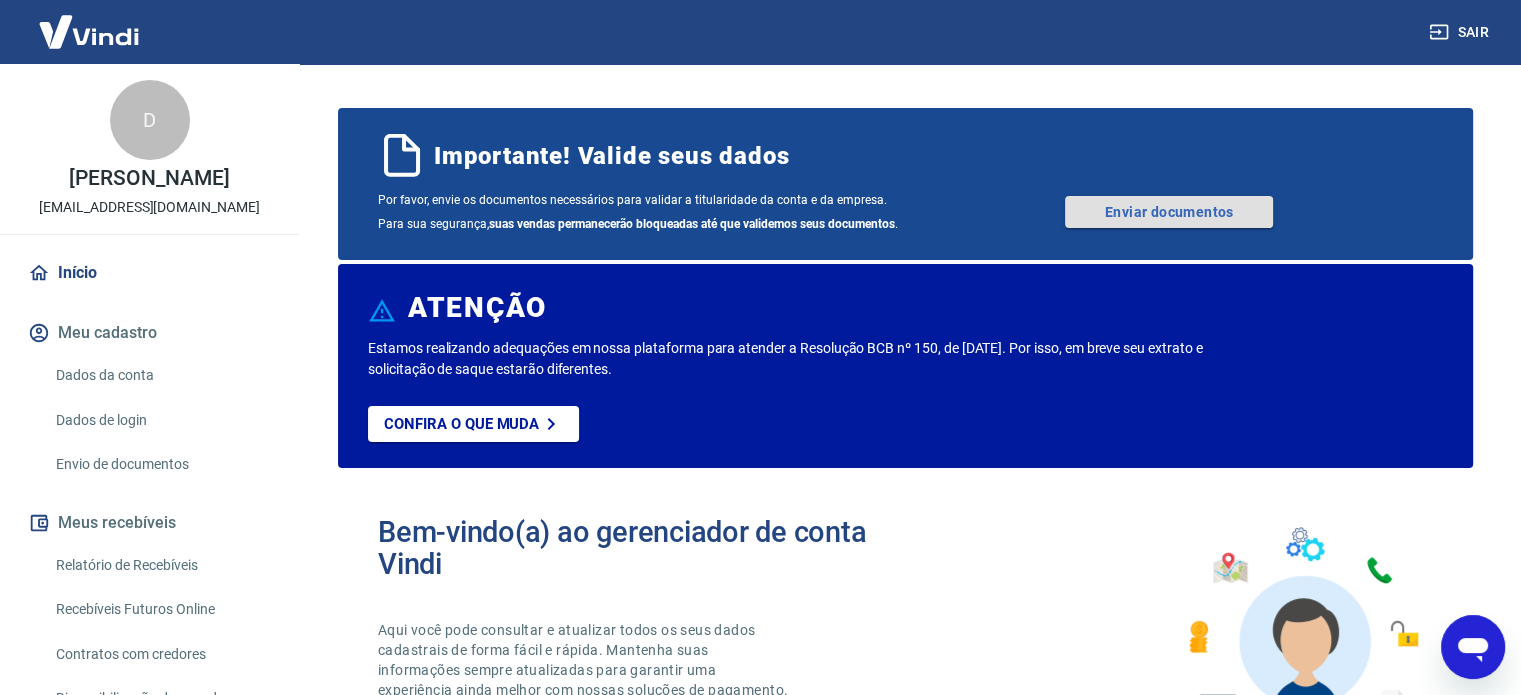 click on "Enviar documentos" at bounding box center [1169, 212] 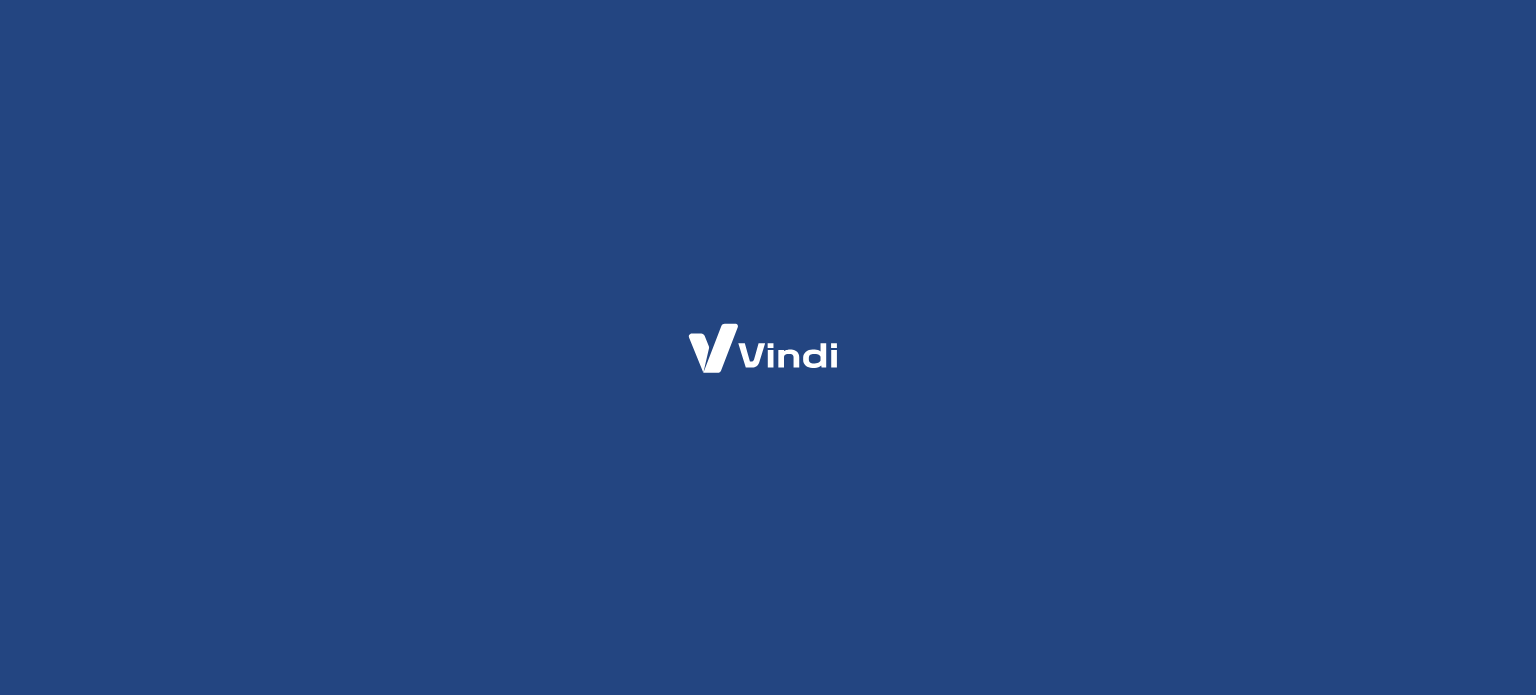 scroll, scrollTop: 0, scrollLeft: 0, axis: both 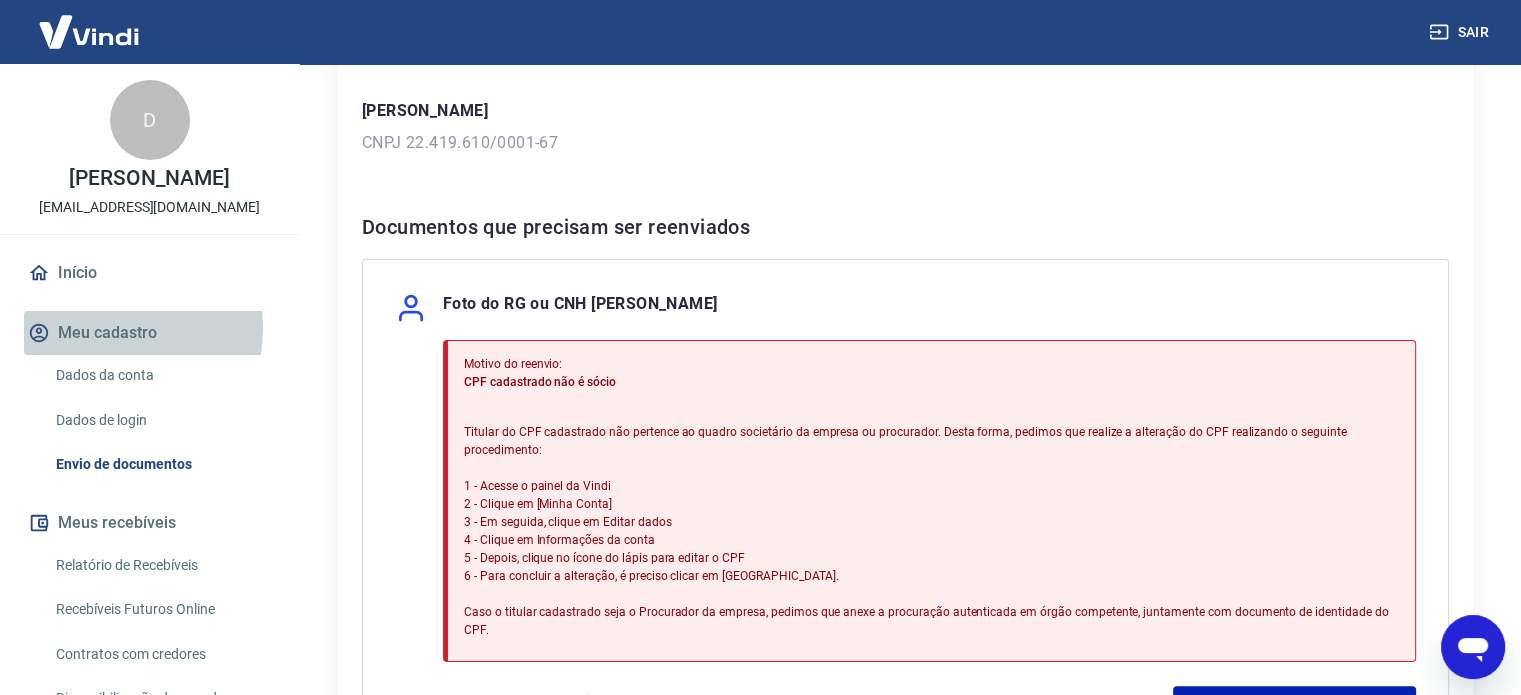 click on "Meu cadastro" at bounding box center (149, 333) 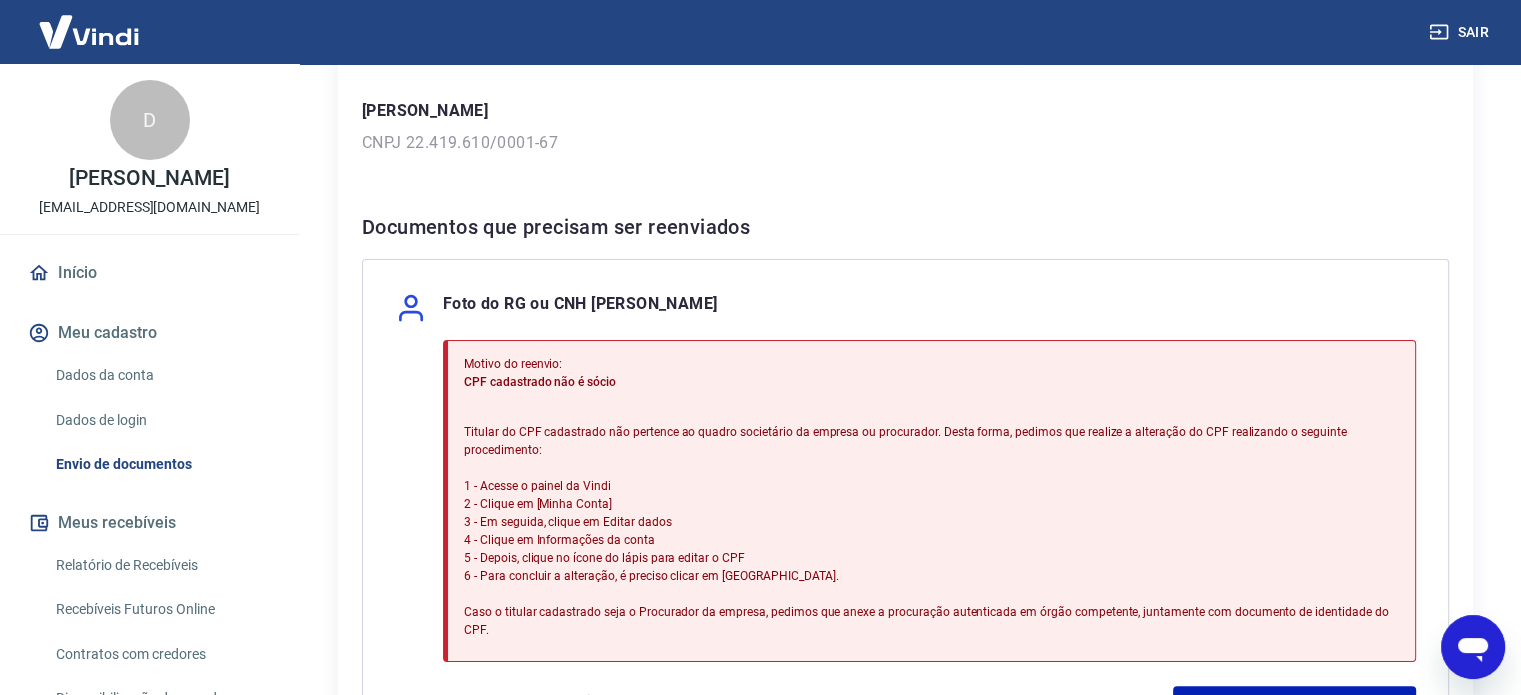 click on "Dados de login" at bounding box center (161, 420) 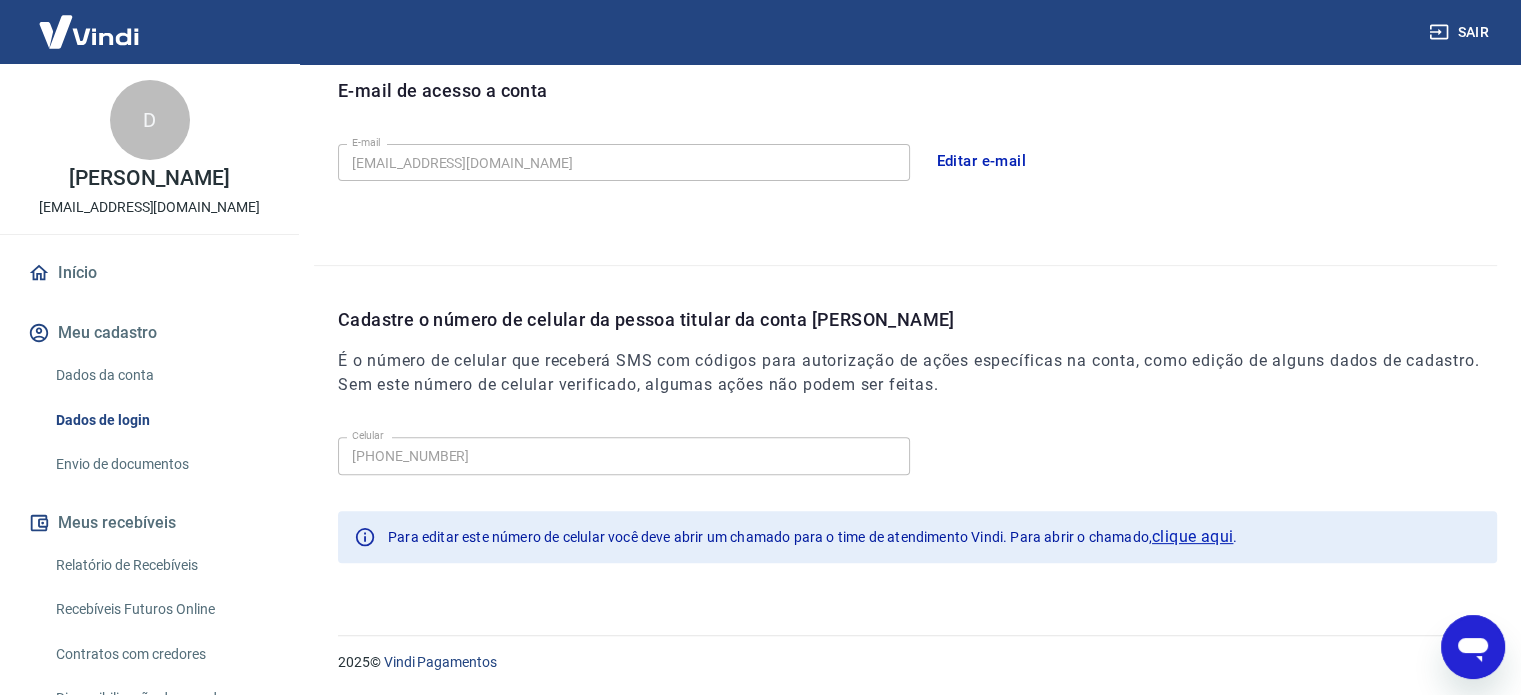 scroll, scrollTop: 568, scrollLeft: 0, axis: vertical 